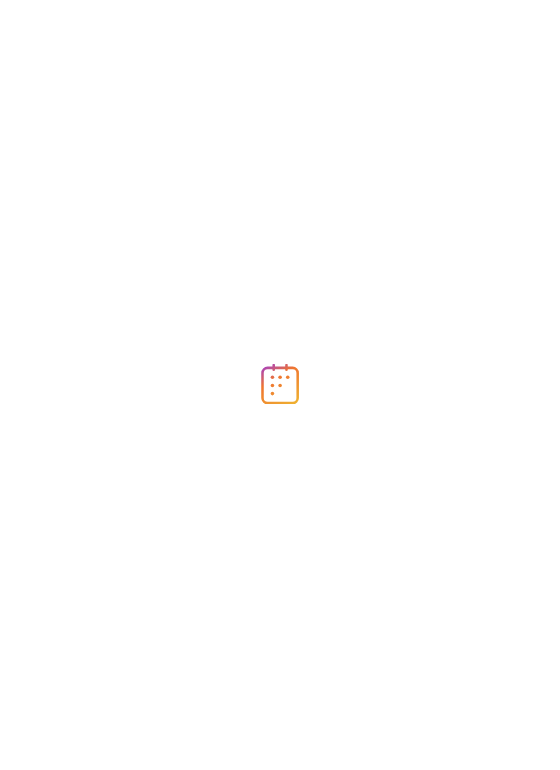 scroll, scrollTop: 0, scrollLeft: 0, axis: both 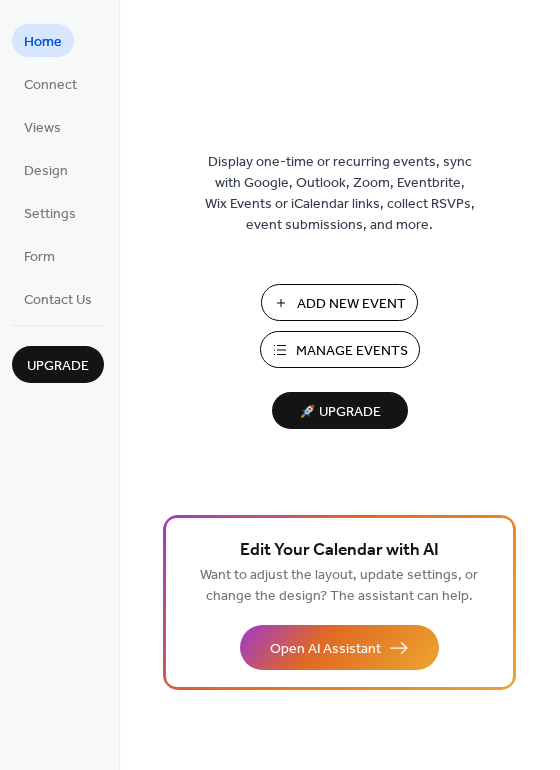 click on "Manage Events" at bounding box center (352, 351) 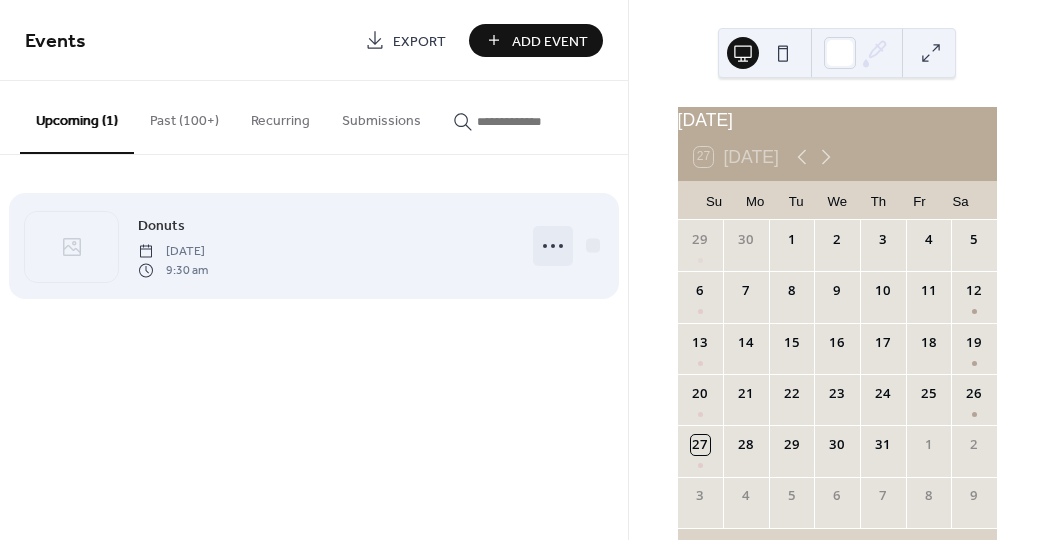 scroll, scrollTop: 0, scrollLeft: 0, axis: both 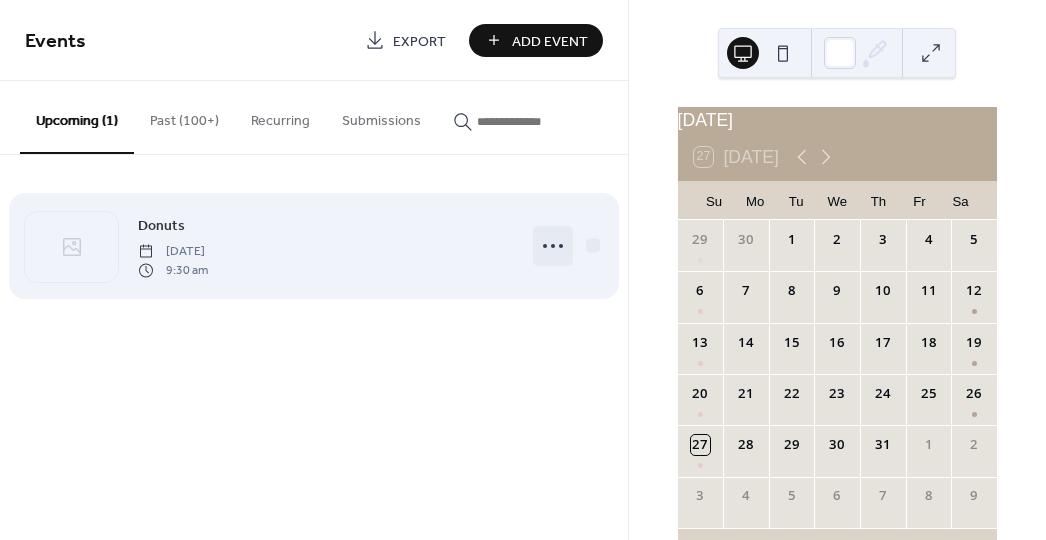 click 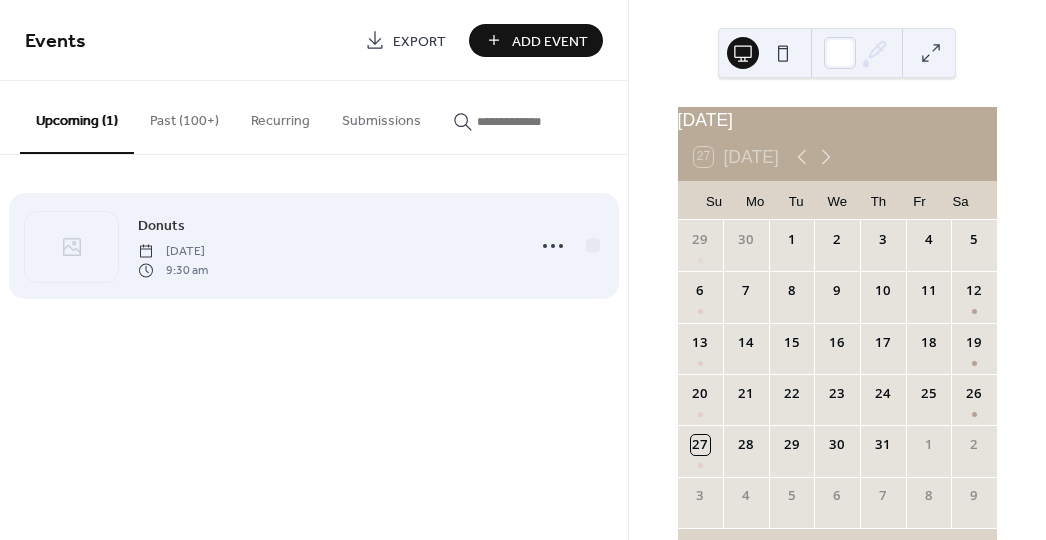 click on "Donuts [DATE] 9:30 am" at bounding box center [325, 246] 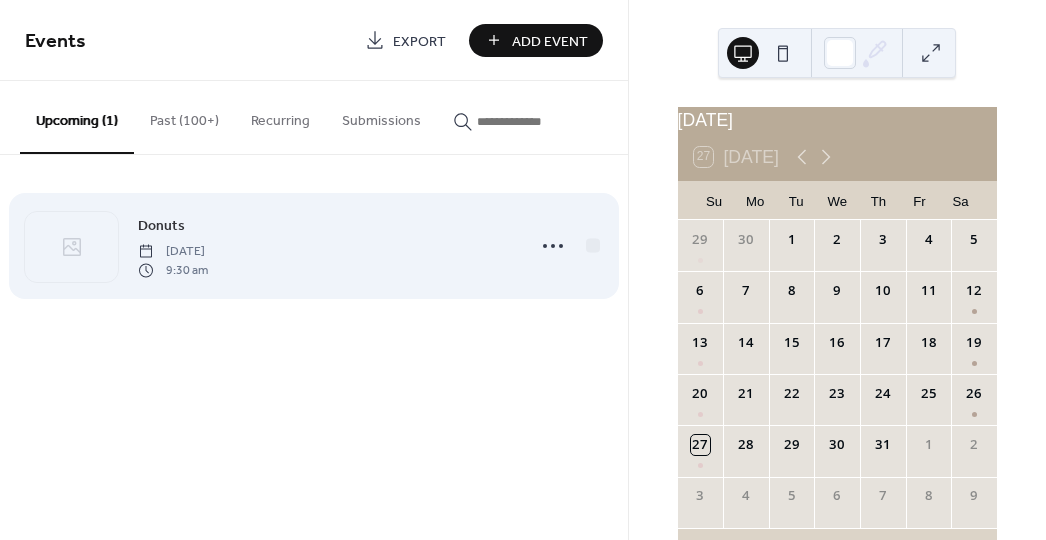 click on "Donuts" at bounding box center [161, 226] 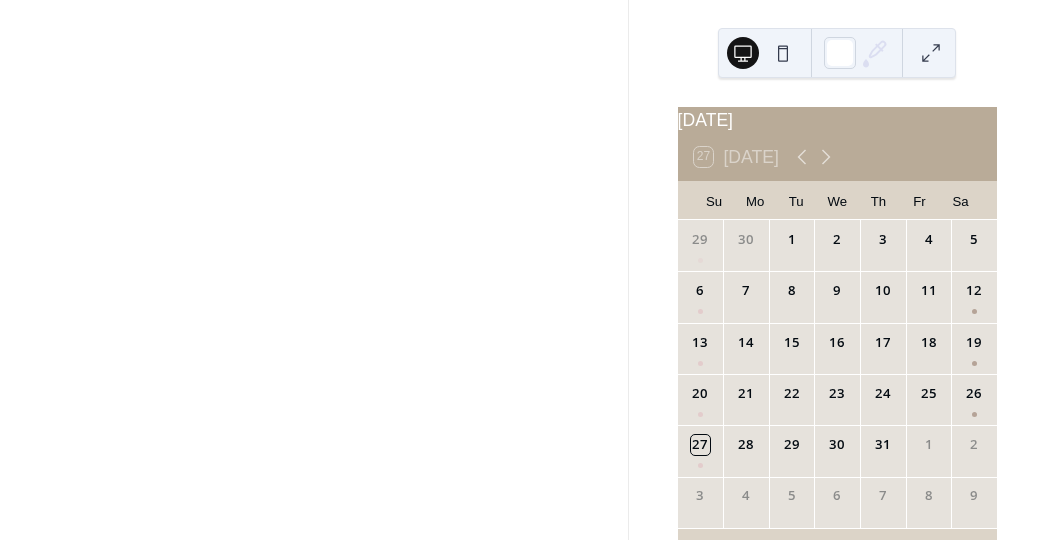 click at bounding box center [314, 270] 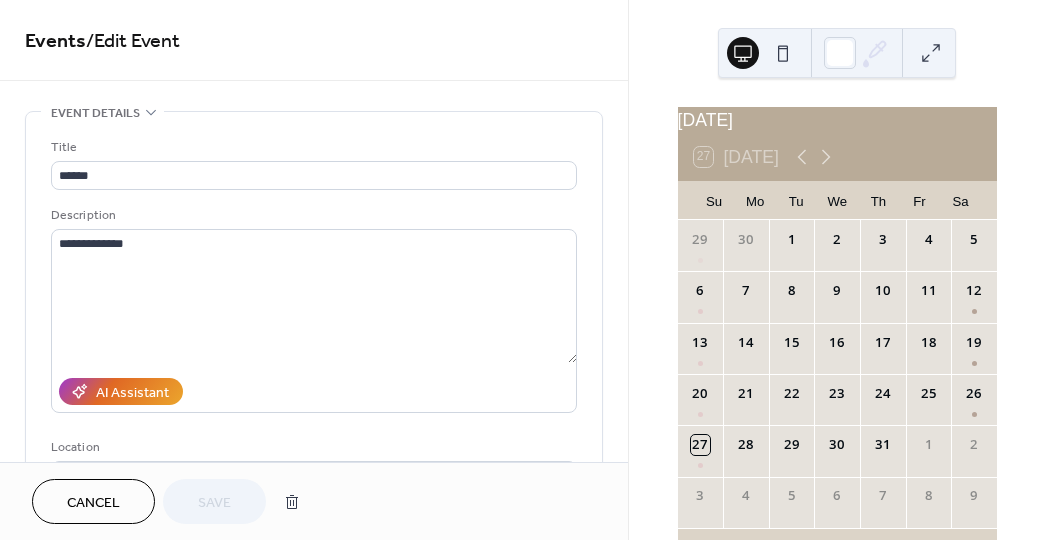 click on "**********" at bounding box center (314, 309) 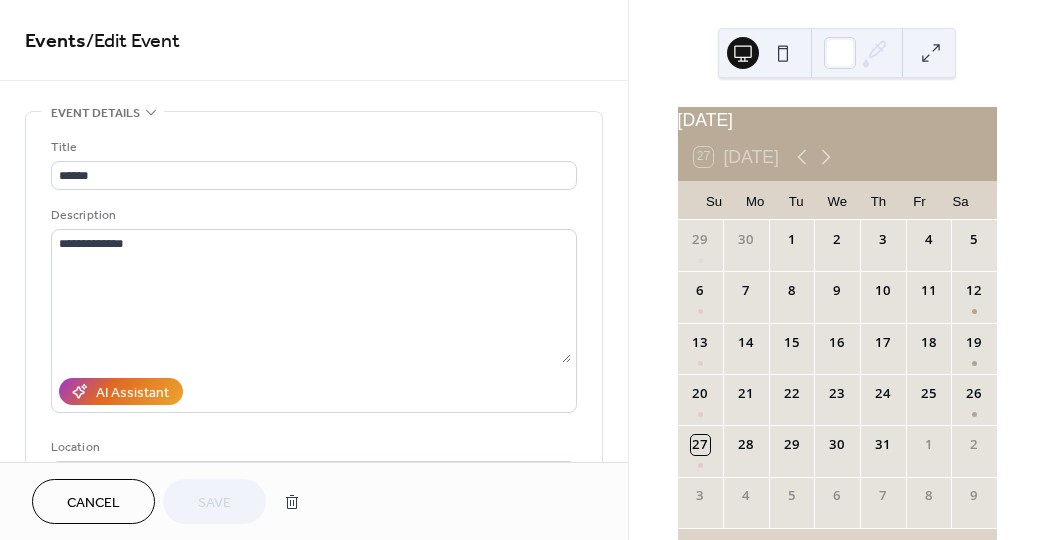 click on "Cancel" at bounding box center (93, 503) 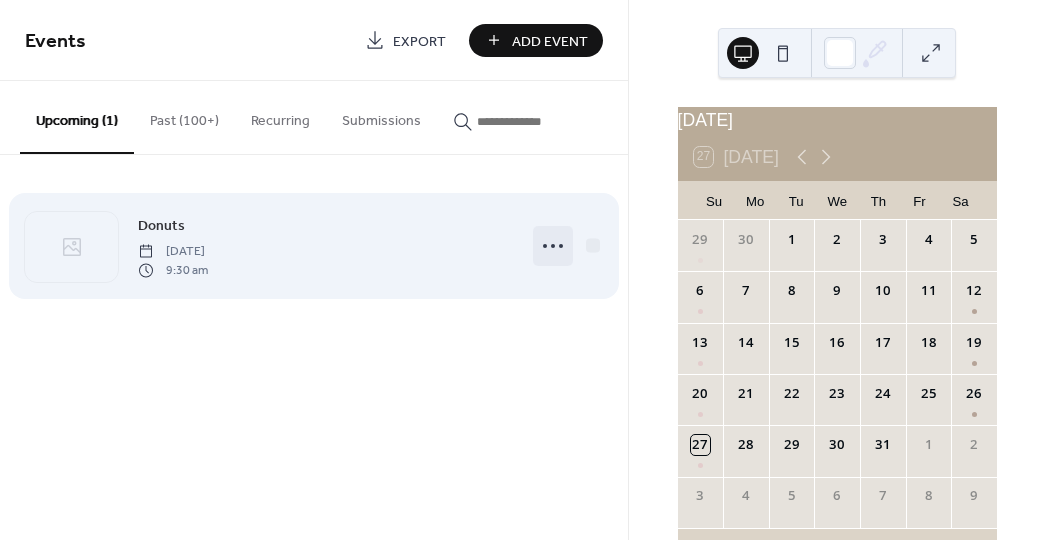 click 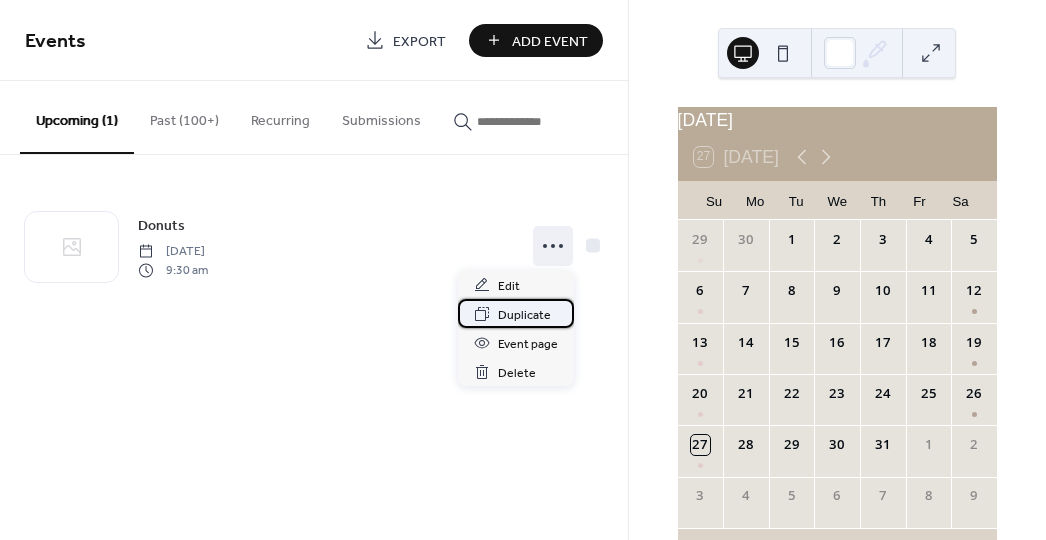 click on "Duplicate" at bounding box center [524, 315] 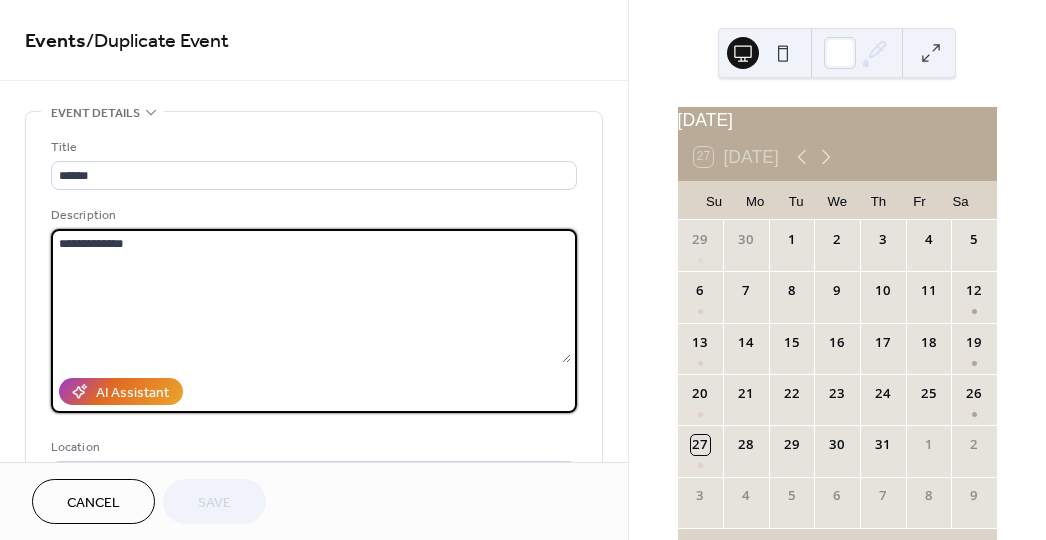 drag, startPoint x: 100, startPoint y: 243, endPoint x: 44, endPoint y: 239, distance: 56.142673 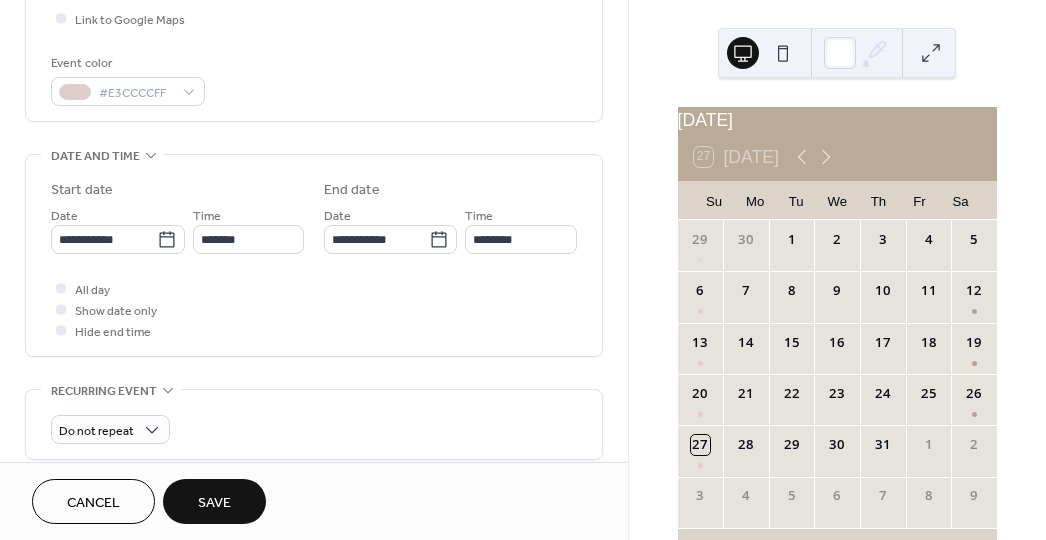scroll, scrollTop: 520, scrollLeft: 0, axis: vertical 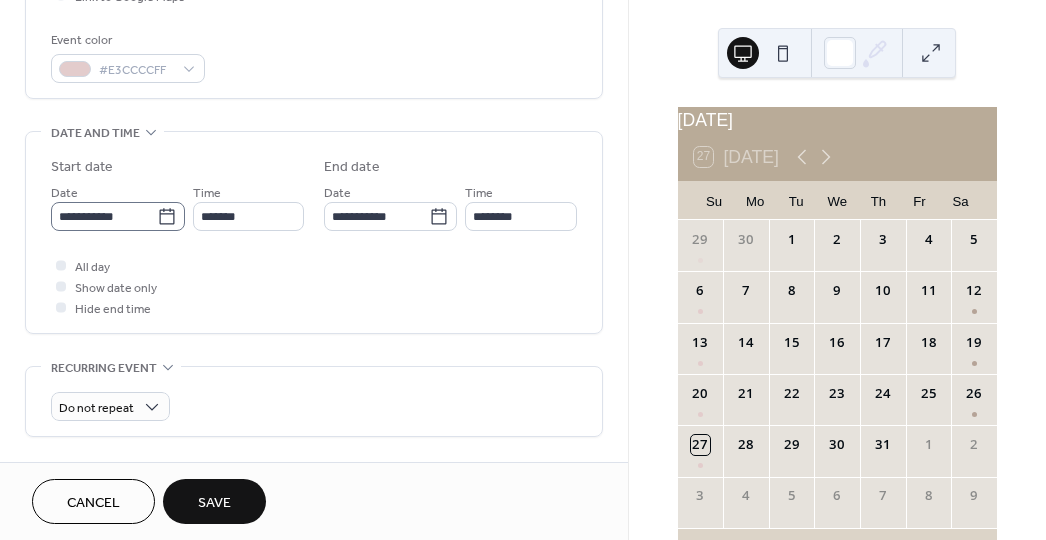 type on "**********" 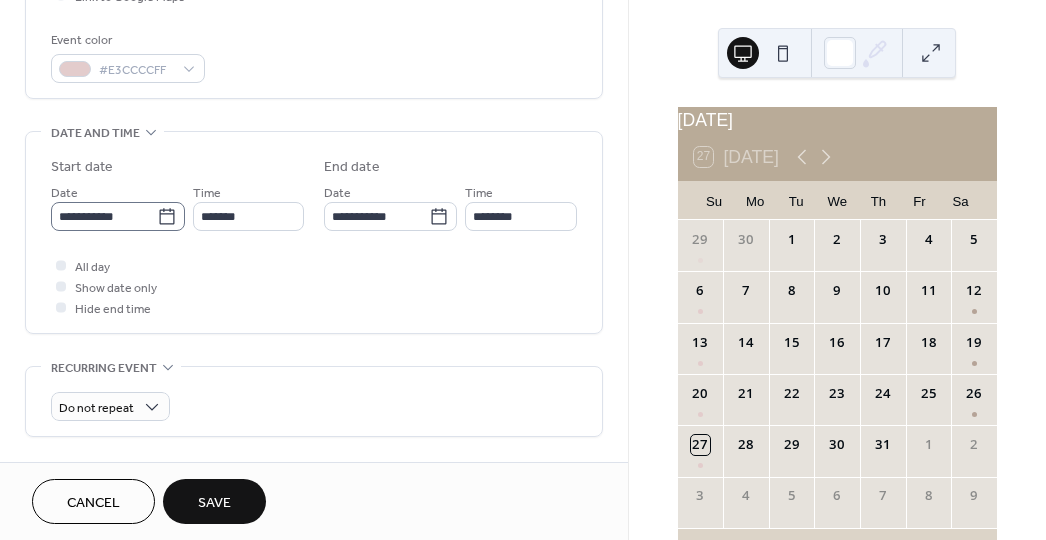 click on "**********" at bounding box center [104, 216] 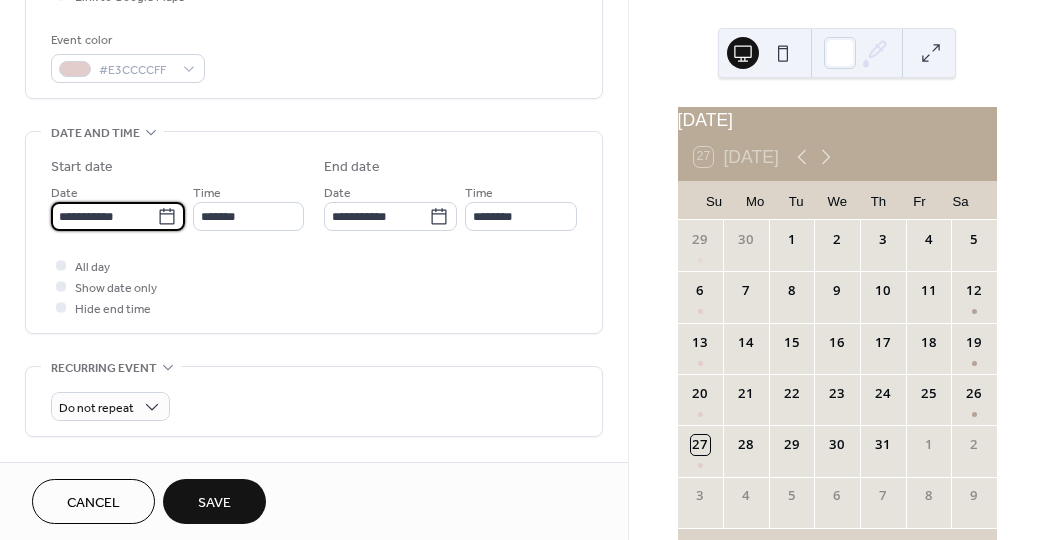 scroll, scrollTop: 518, scrollLeft: 0, axis: vertical 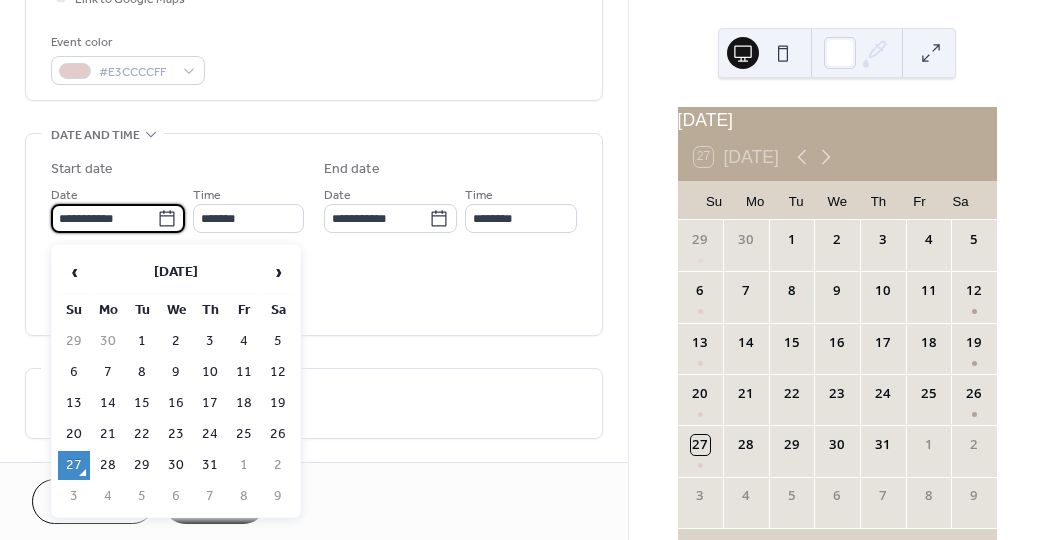 click on "**********" at bounding box center (104, 218) 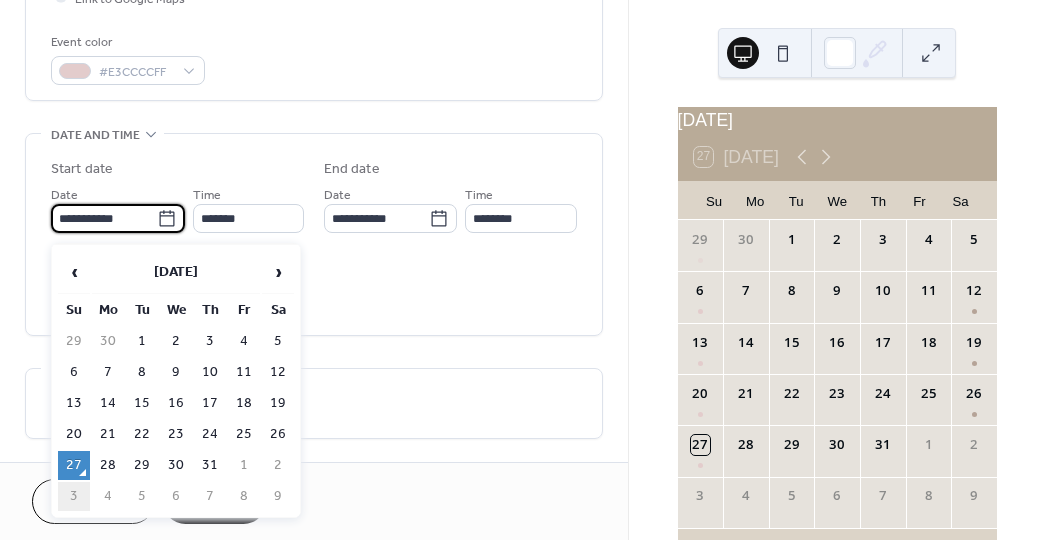 click on "3" at bounding box center (74, 496) 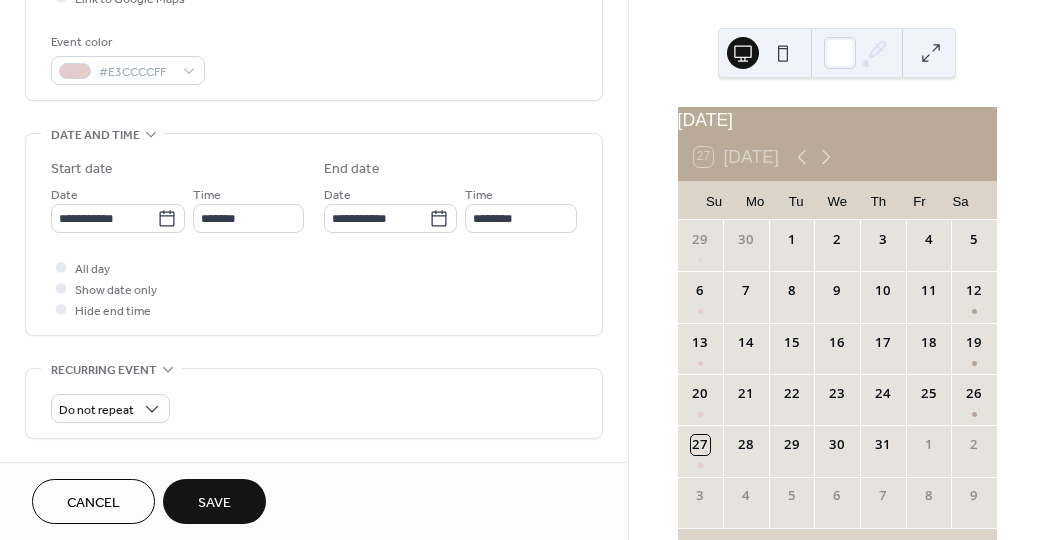 type on "**********" 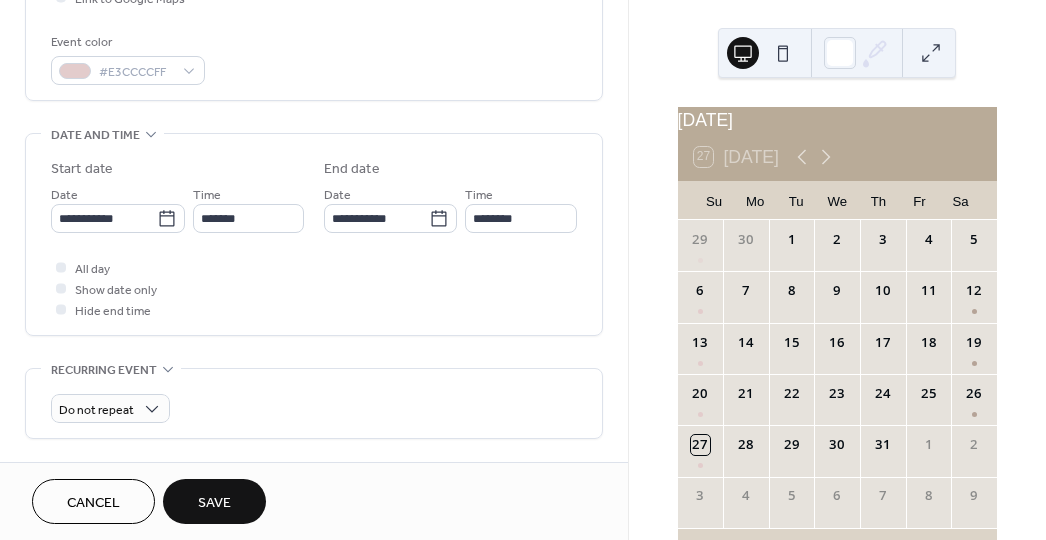 type on "**********" 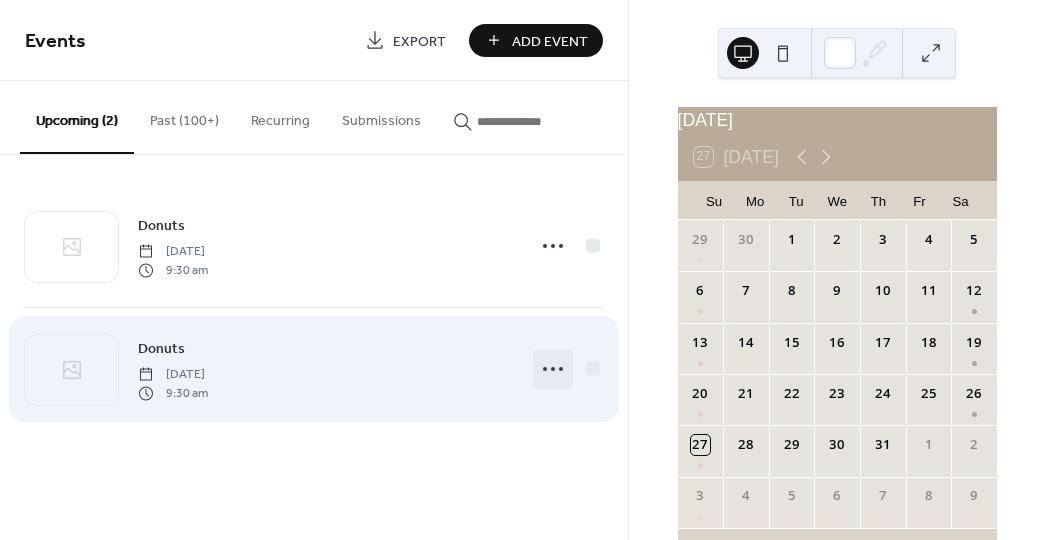 click 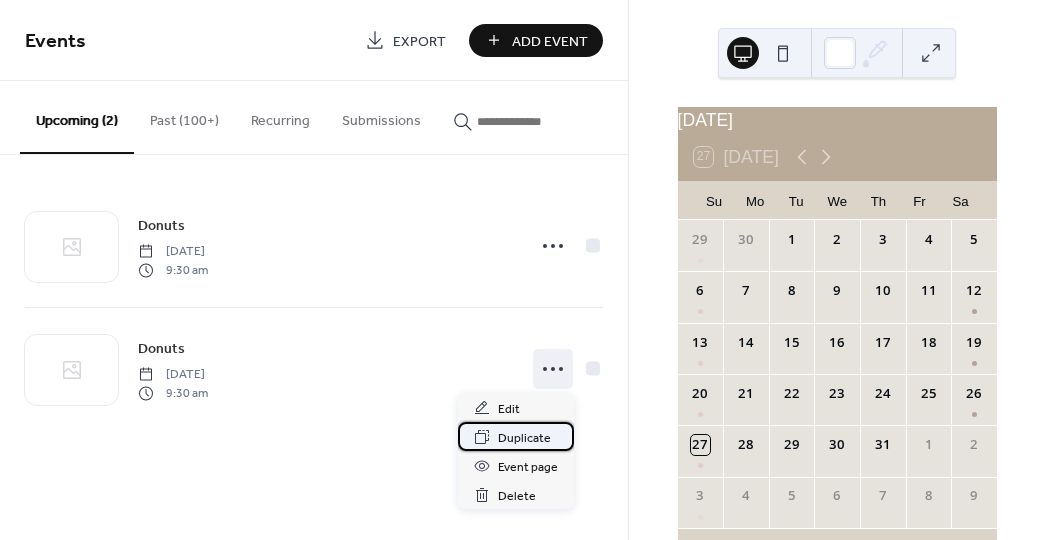 click on "Duplicate" at bounding box center (524, 438) 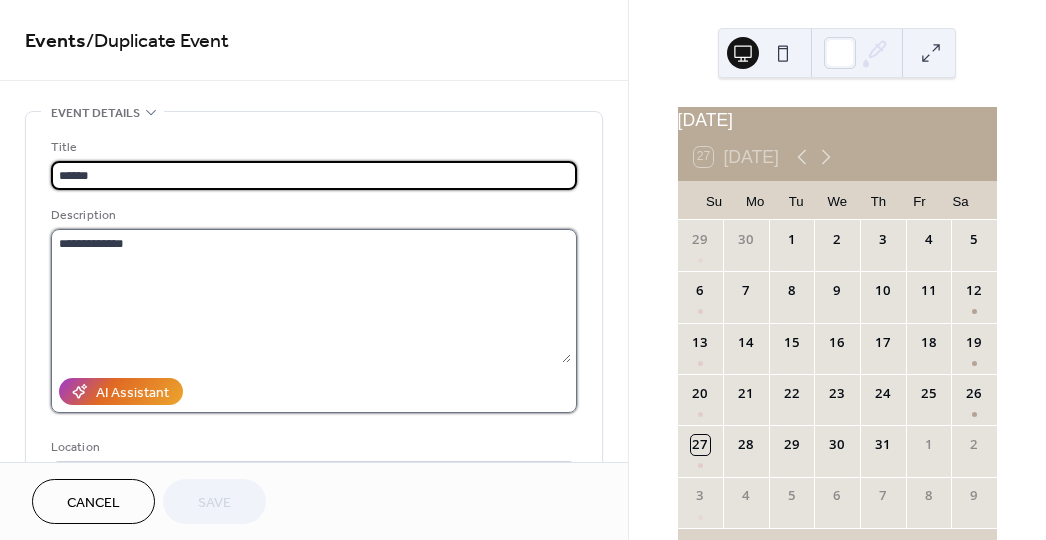 click on "**********" at bounding box center (311, 296) 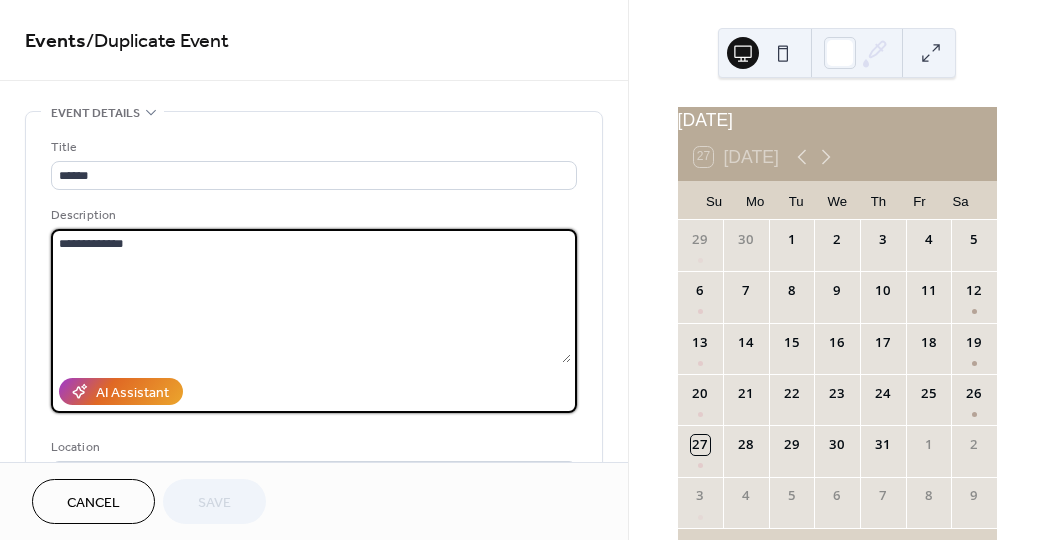 click on "**********" at bounding box center (311, 296) 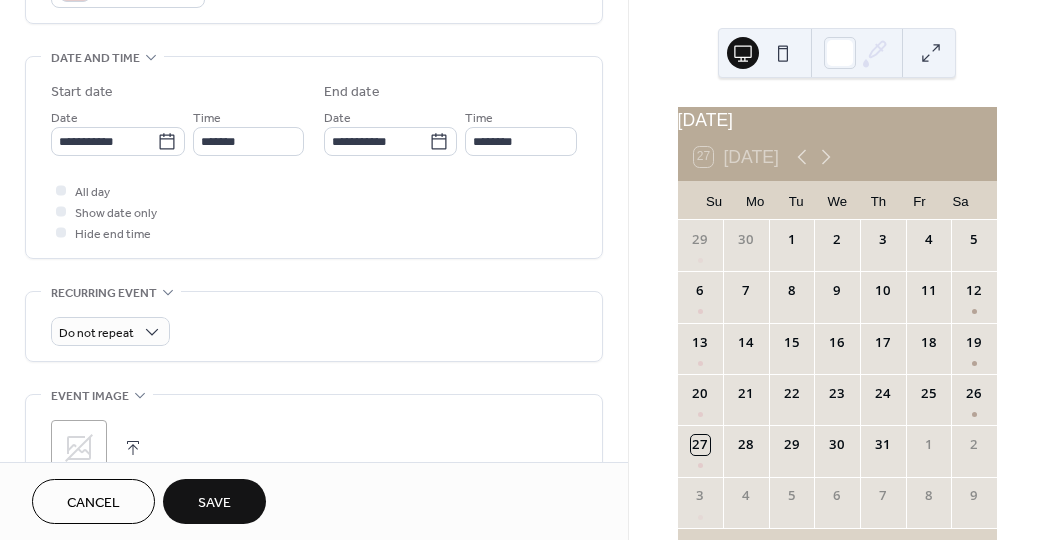 scroll, scrollTop: 593, scrollLeft: 0, axis: vertical 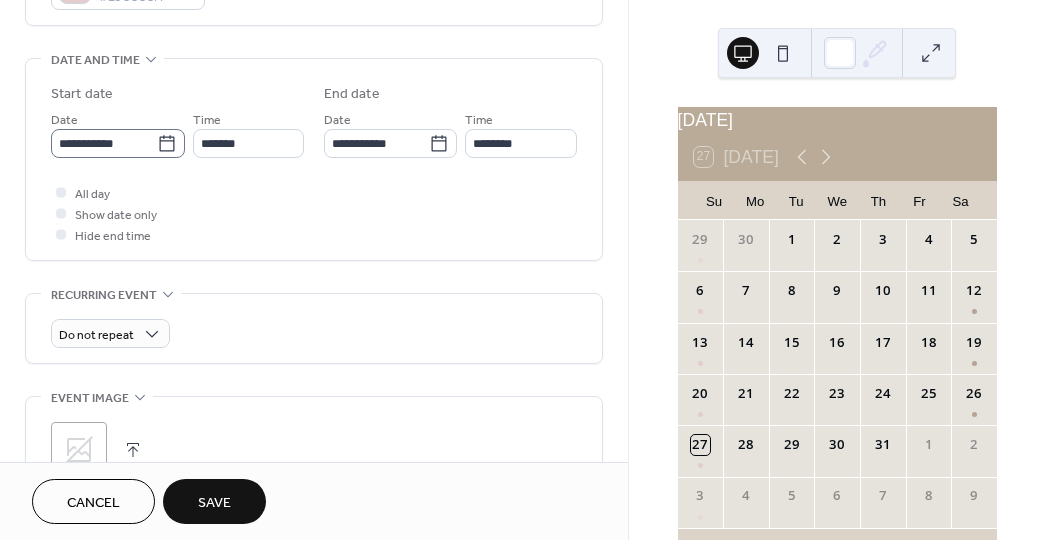 type on "**********" 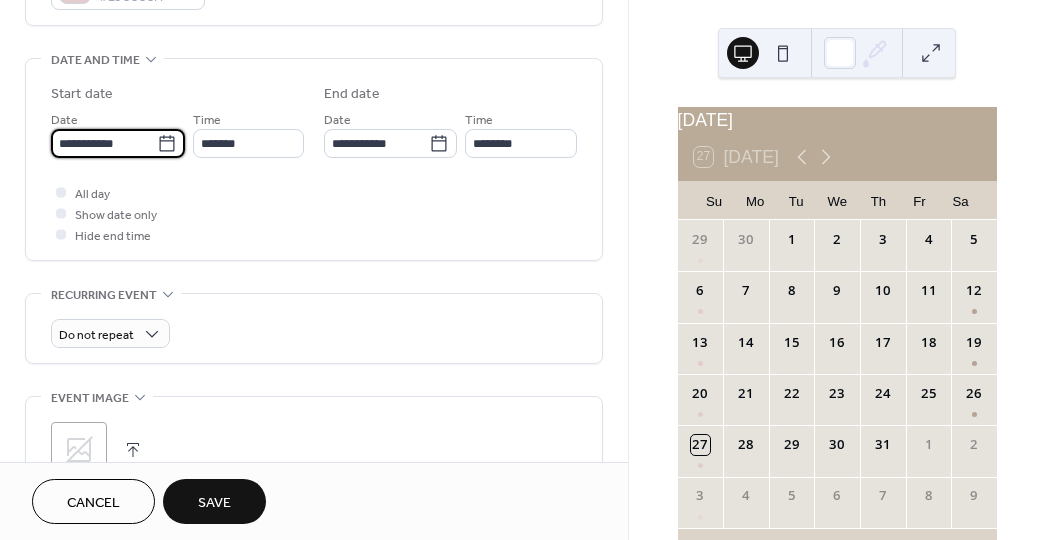 click on "**********" at bounding box center [104, 143] 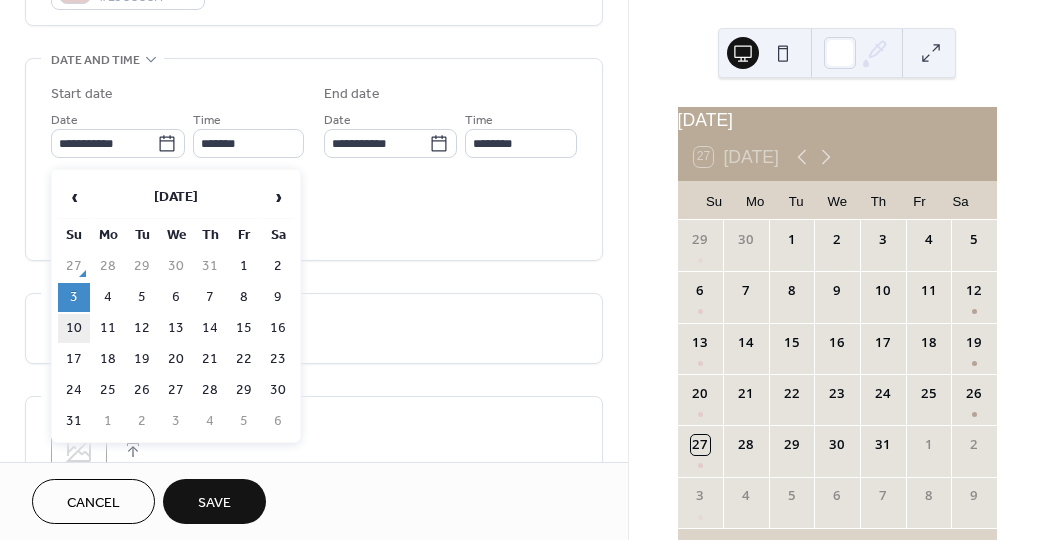 click on "10" at bounding box center (74, 328) 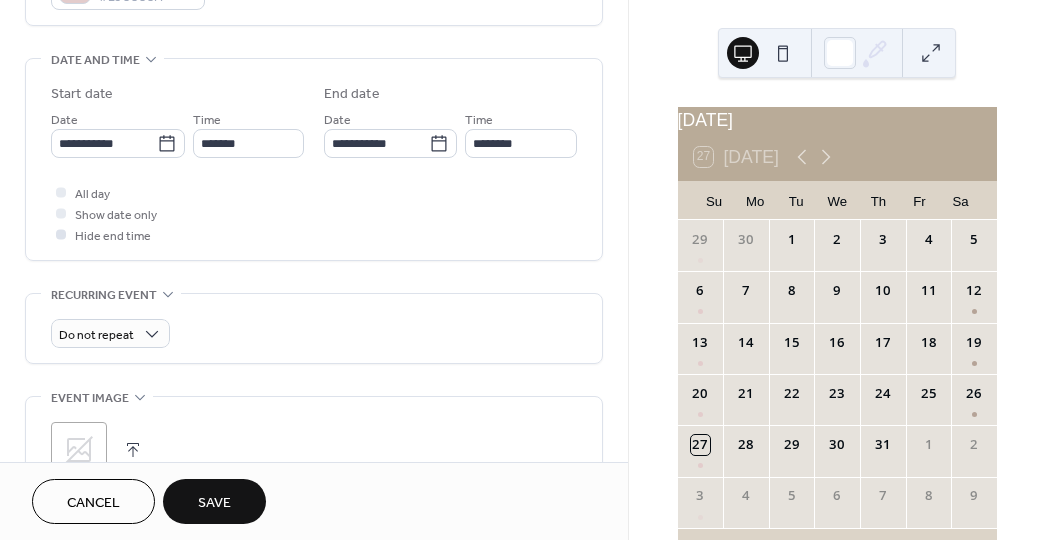 type on "**********" 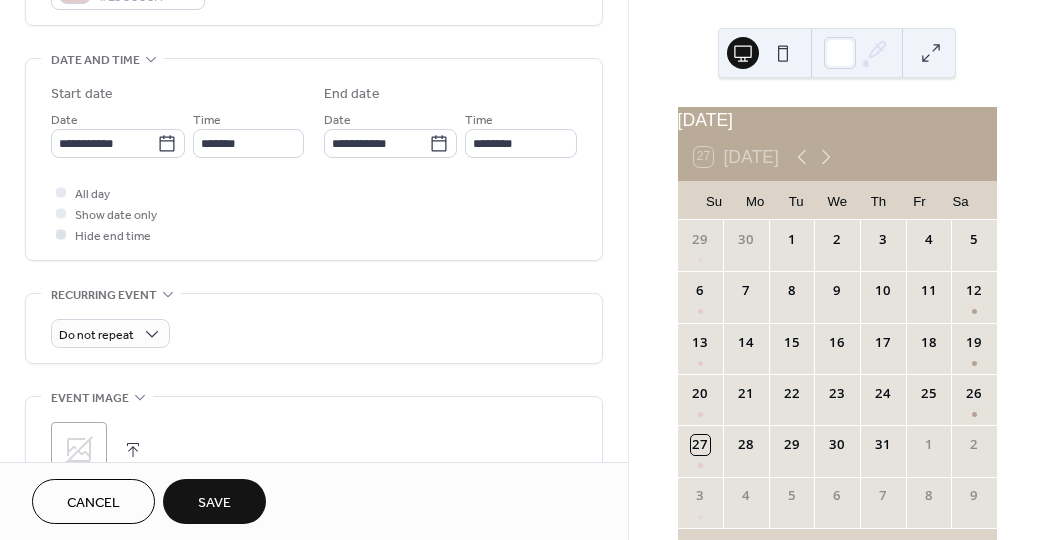 type on "**********" 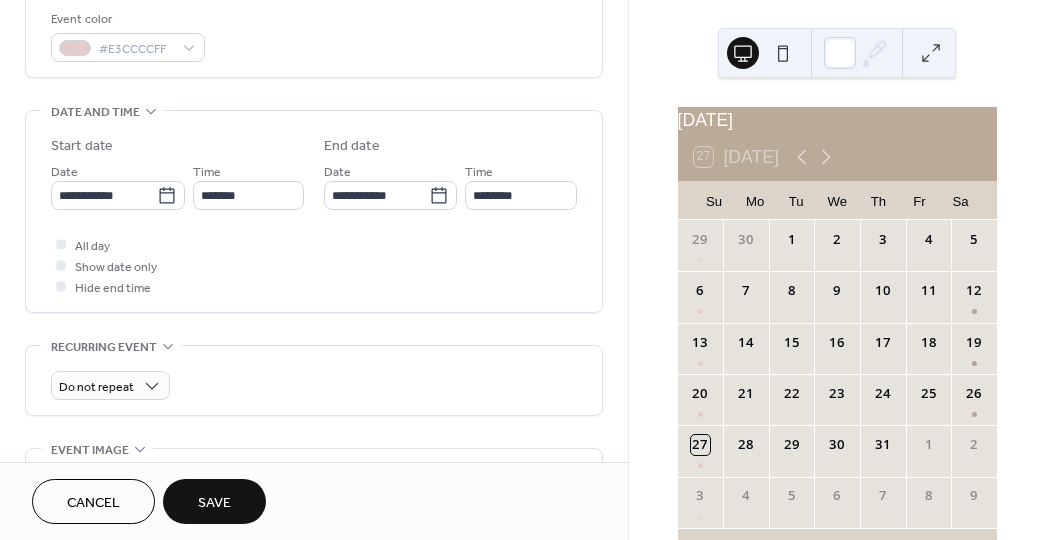 scroll, scrollTop: 540, scrollLeft: 0, axis: vertical 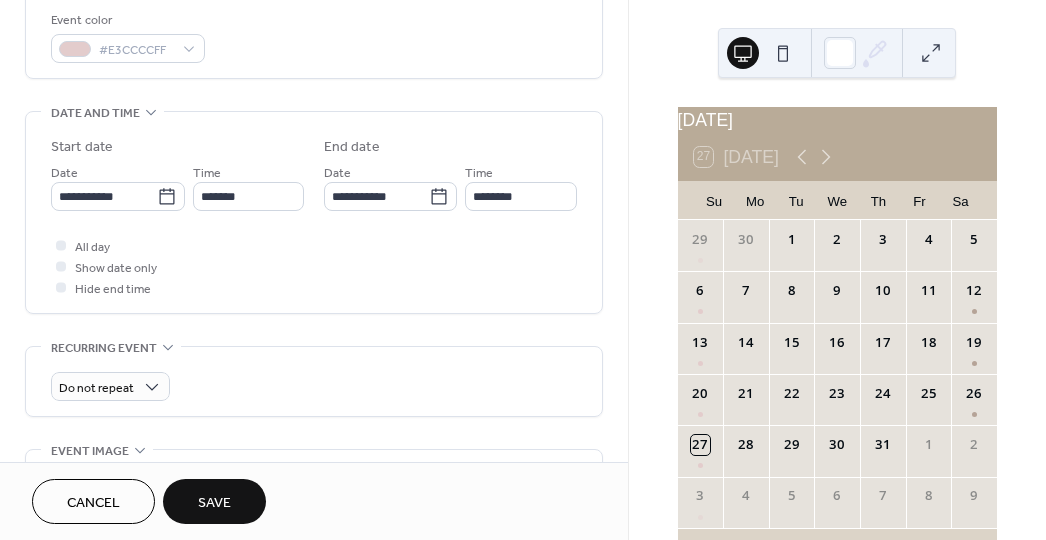 click on "Save" at bounding box center [214, 503] 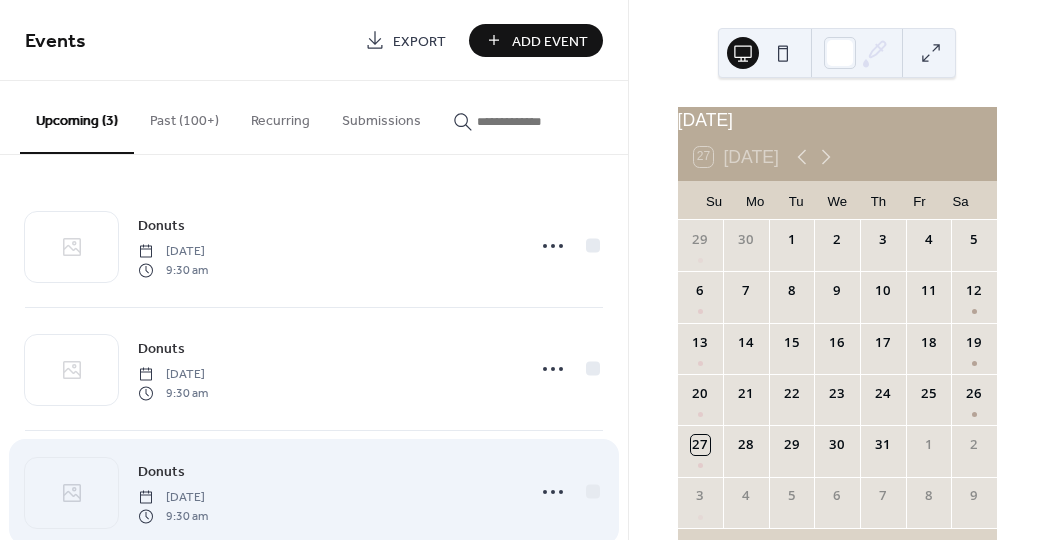 scroll, scrollTop: 43, scrollLeft: 0, axis: vertical 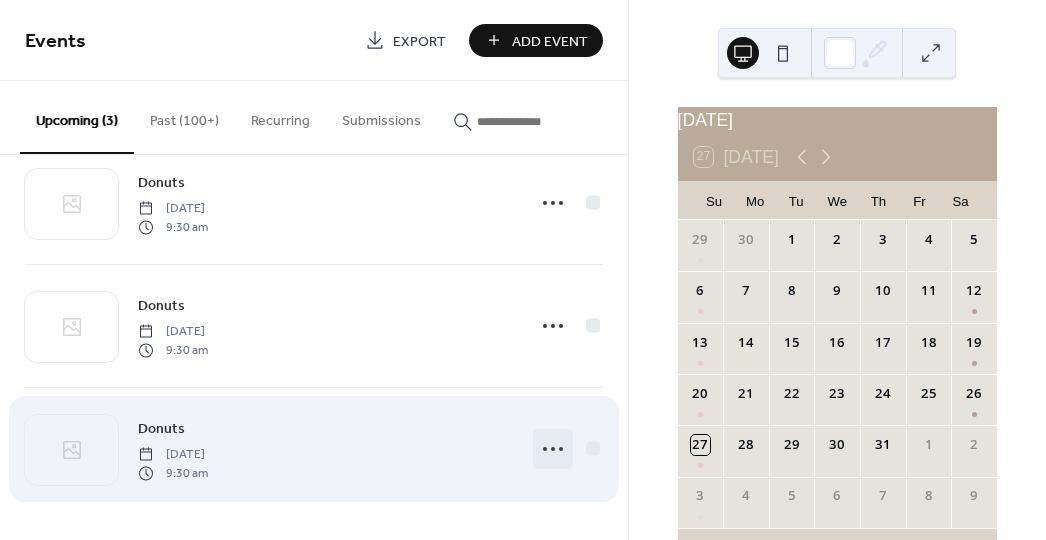 click 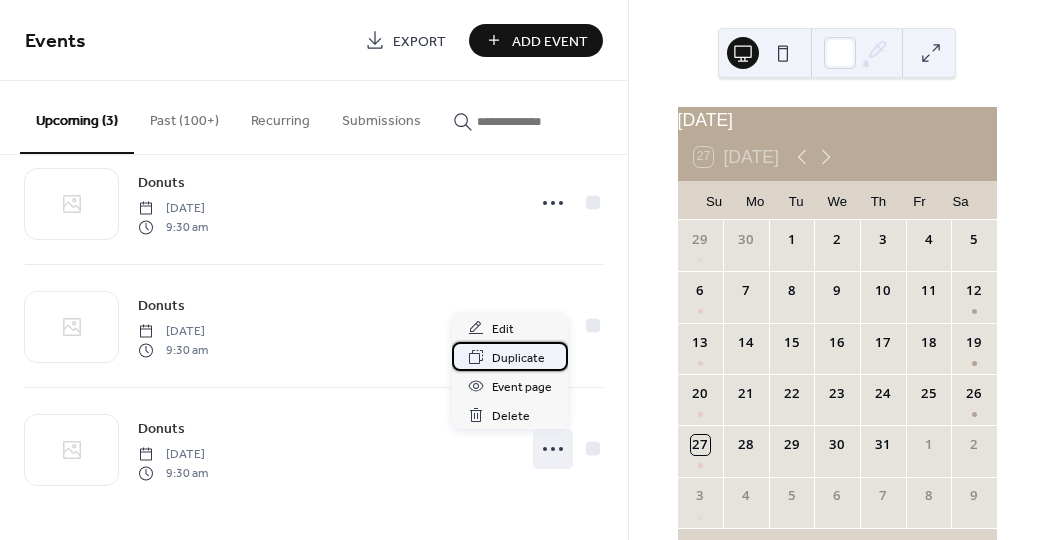 click on "Duplicate" at bounding box center [518, 358] 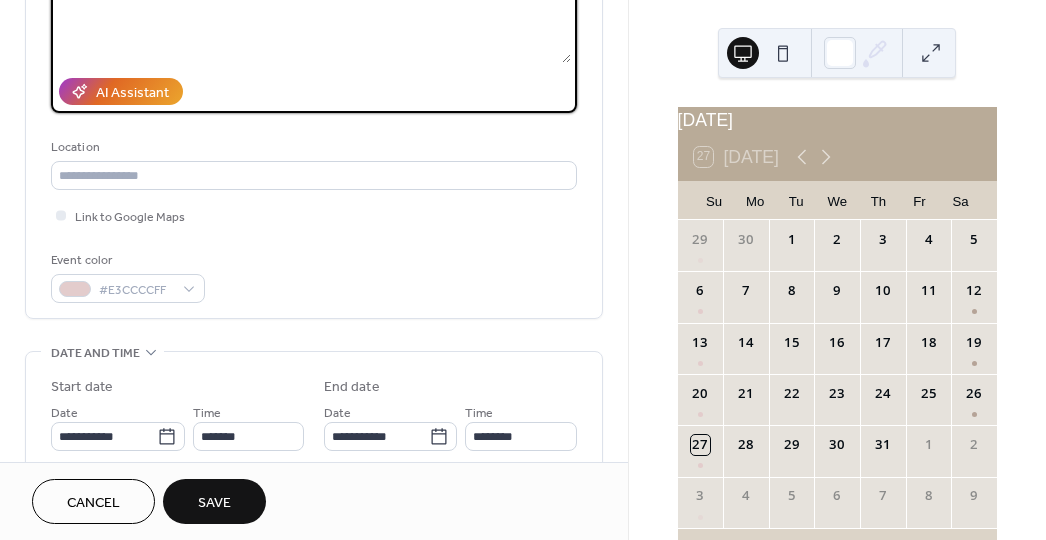 scroll, scrollTop: 436, scrollLeft: 0, axis: vertical 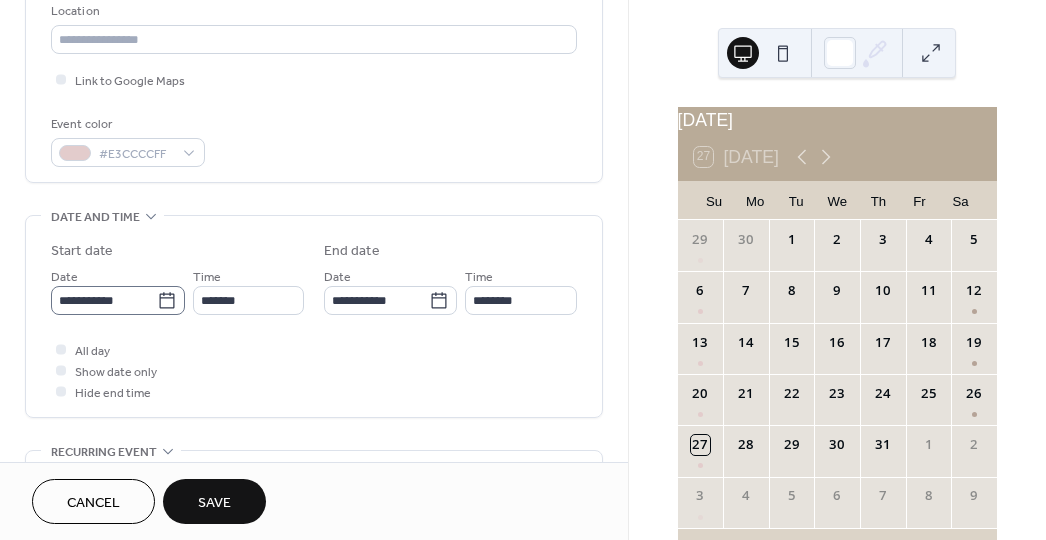 type on "**********" 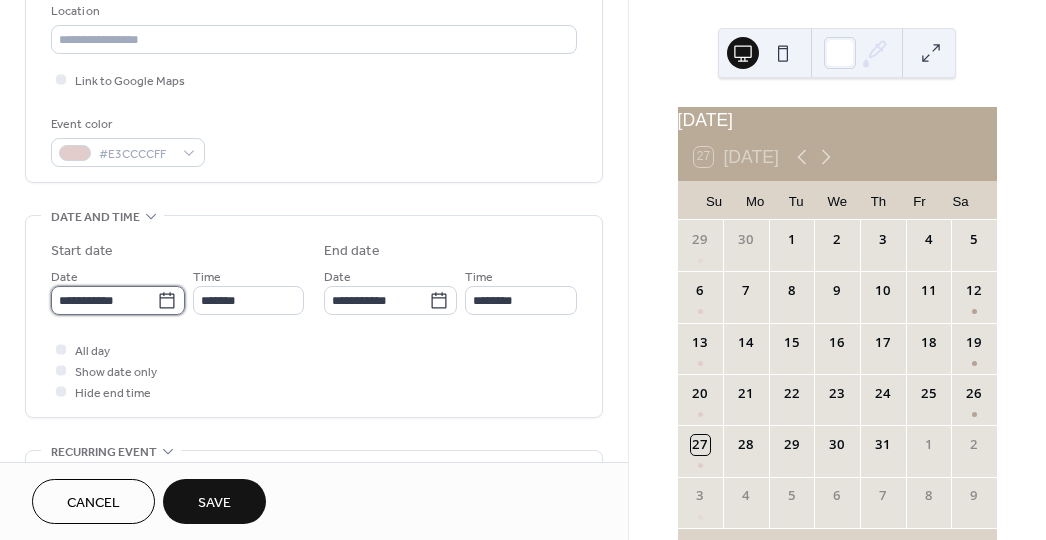 click on "**********" at bounding box center [104, 300] 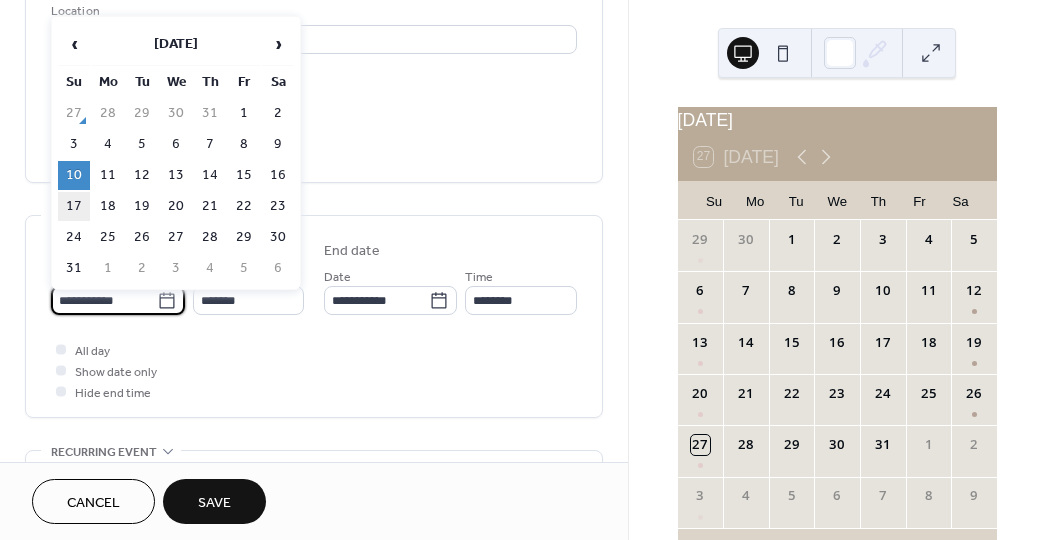 click on "17" at bounding box center (74, 206) 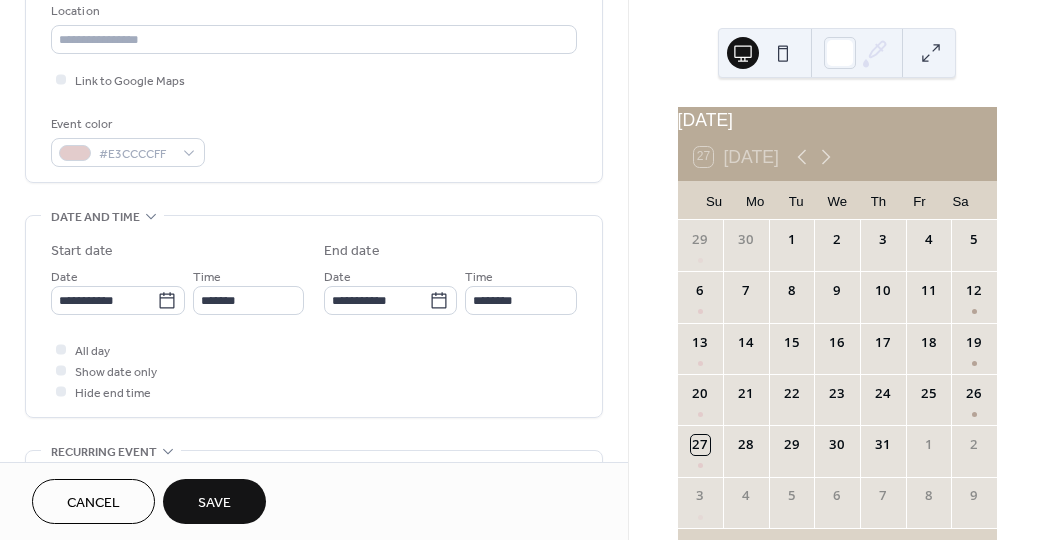 type on "**********" 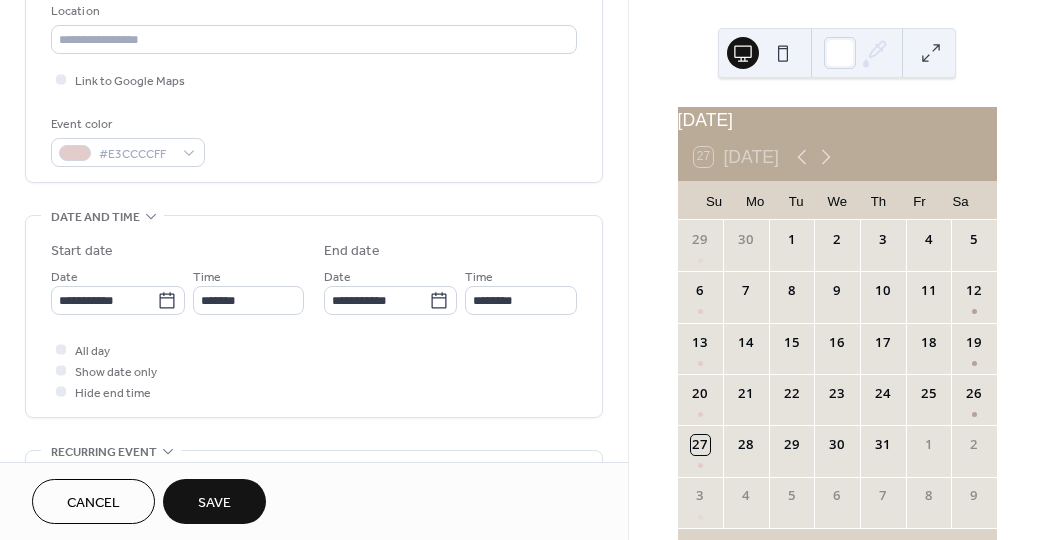 type on "**********" 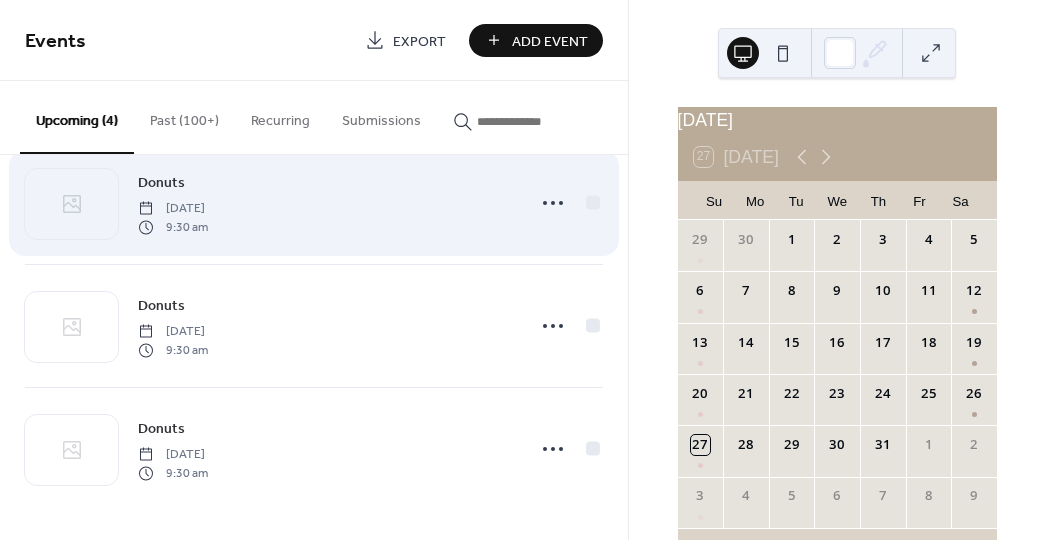 scroll, scrollTop: 166, scrollLeft: 0, axis: vertical 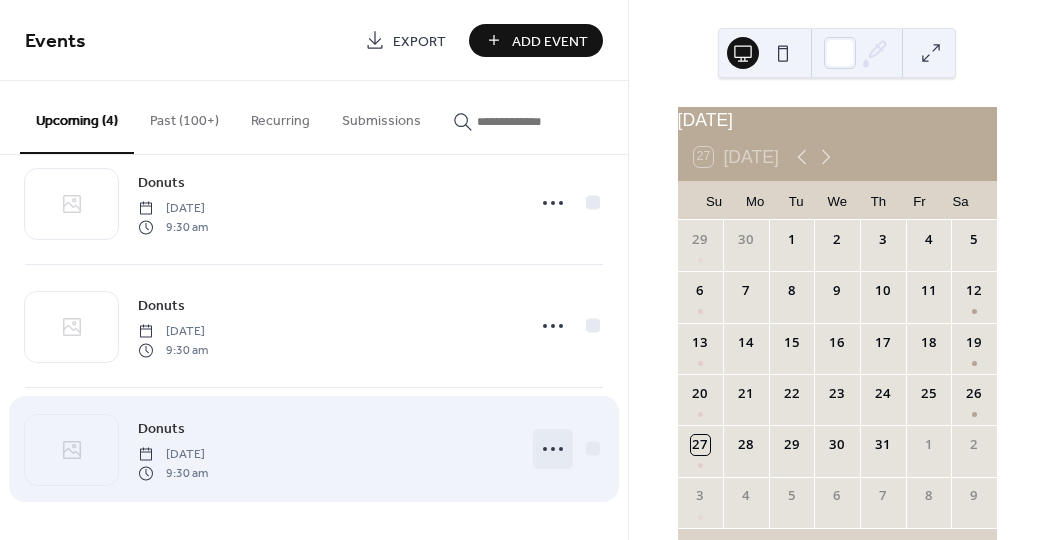 click 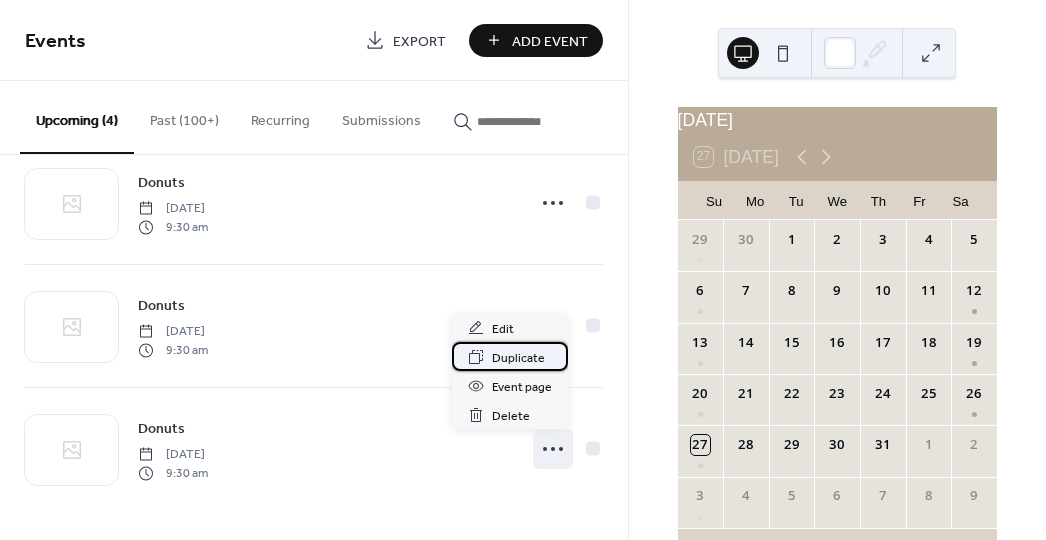 click on "Duplicate" at bounding box center [518, 358] 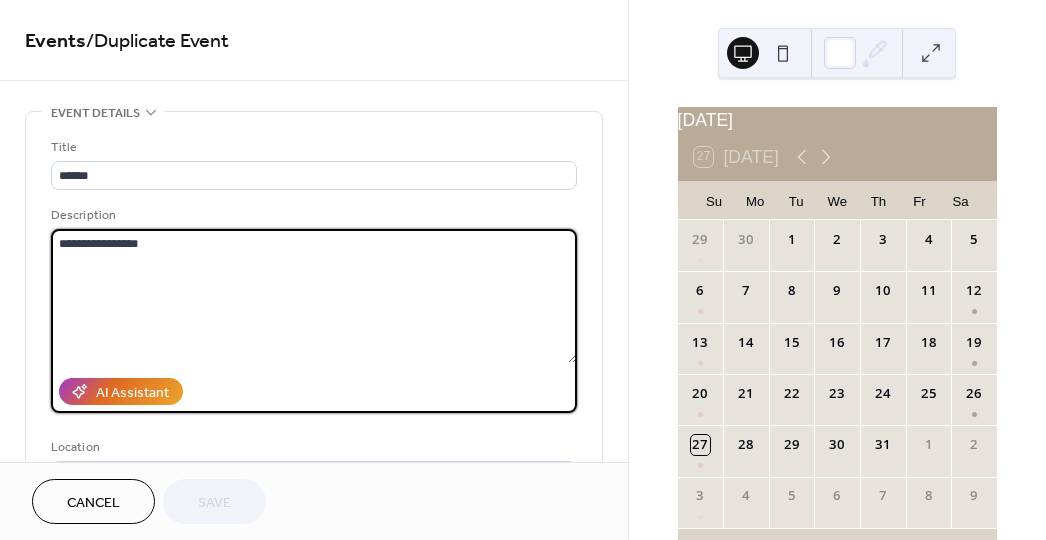click on "**********" at bounding box center [314, 296] 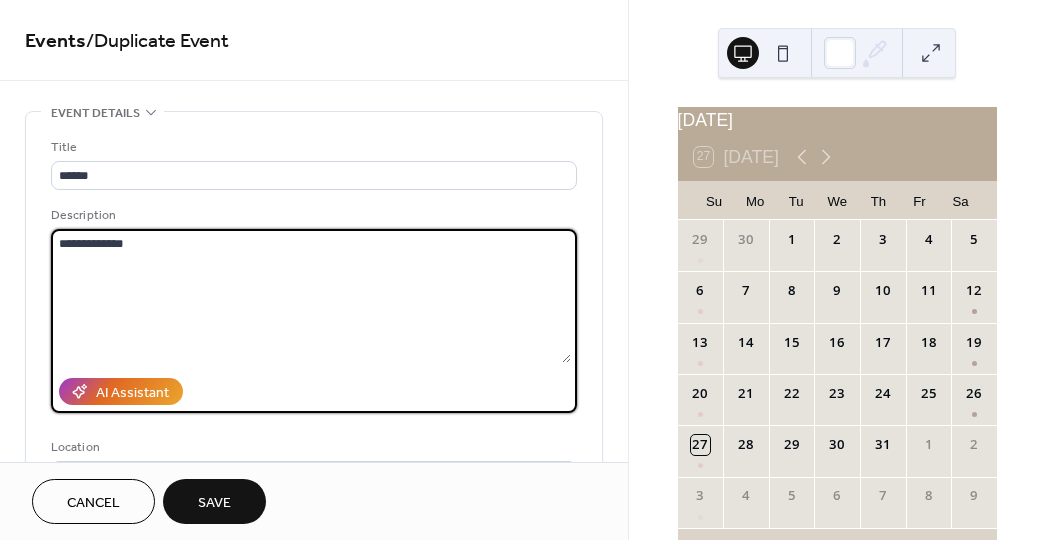 click on "**********" at bounding box center (311, 296) 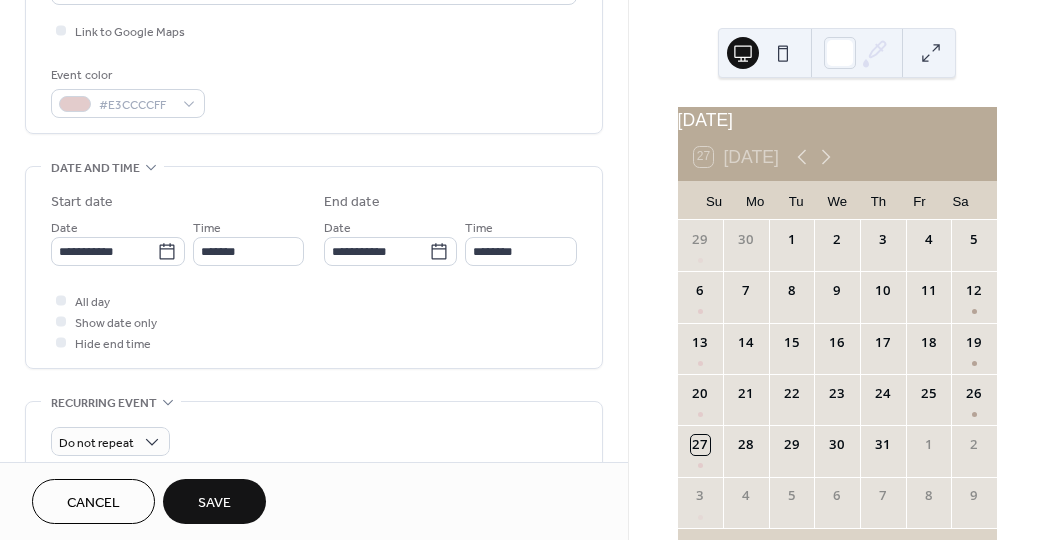 scroll, scrollTop: 484, scrollLeft: 0, axis: vertical 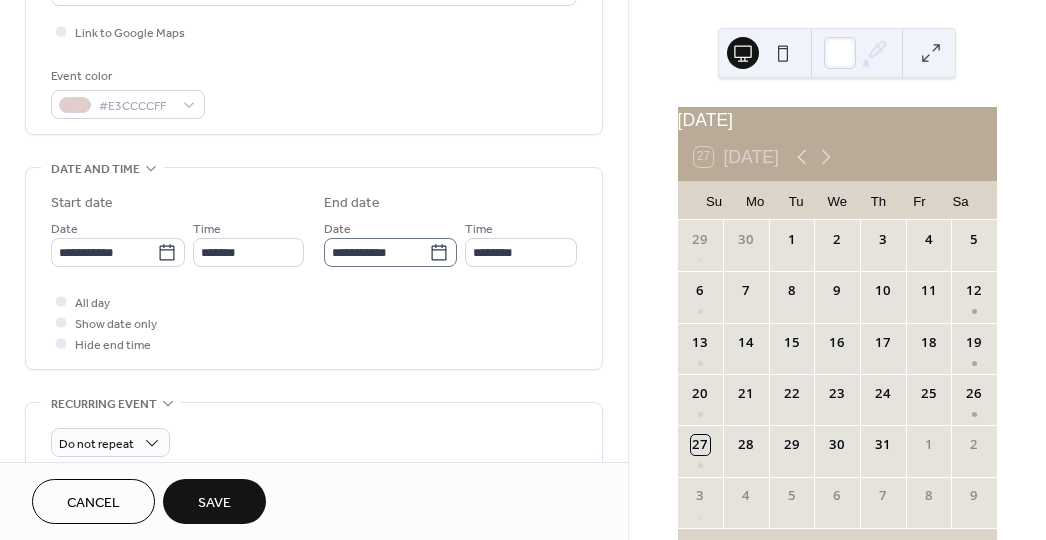 type on "**********" 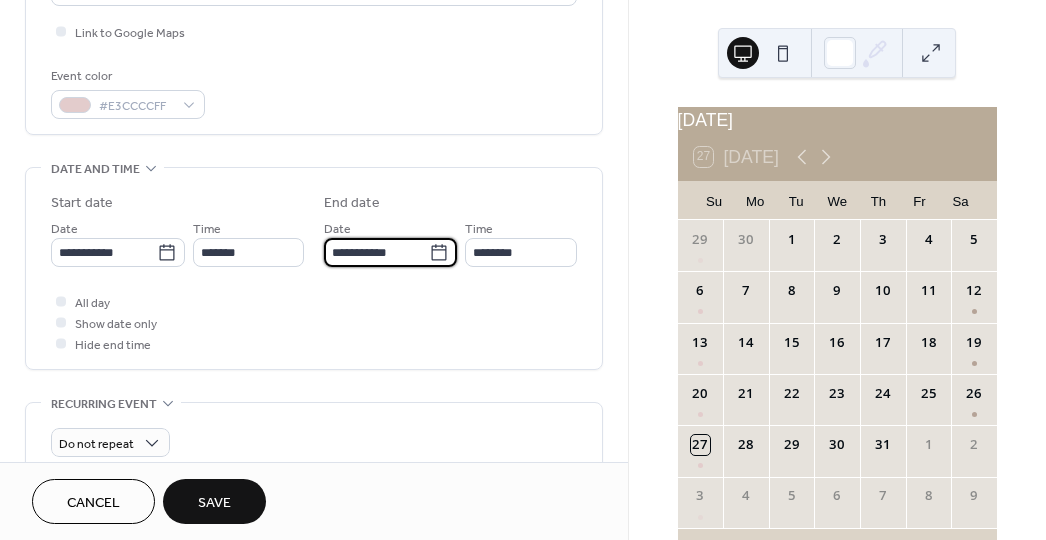 click on "**********" at bounding box center [377, 252] 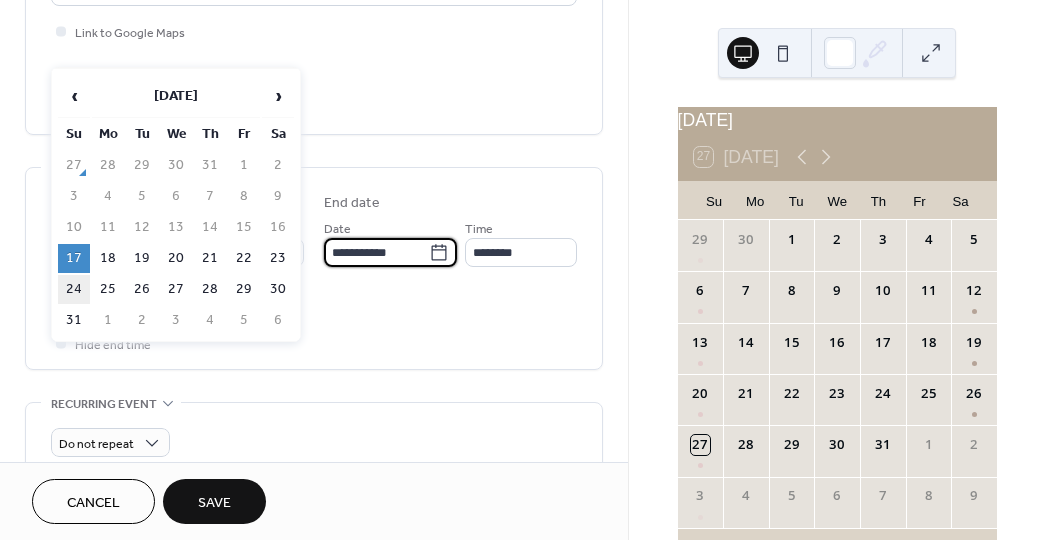 click on "24" at bounding box center [74, 289] 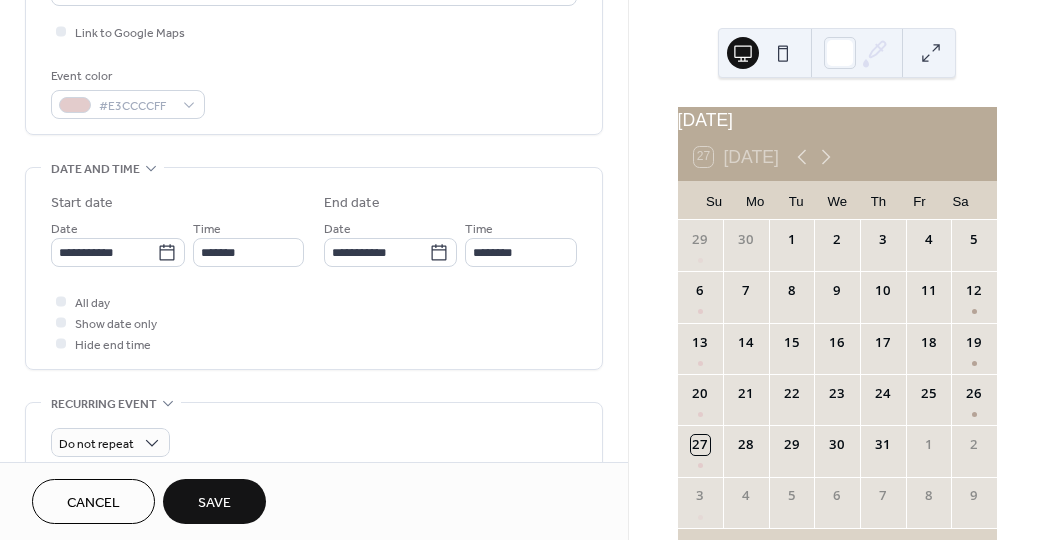 type on "**********" 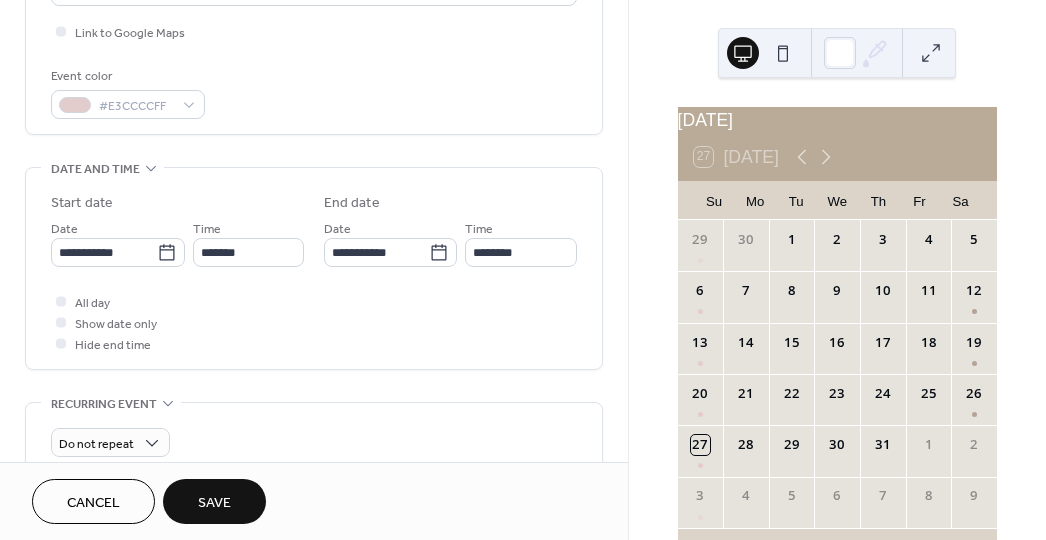 click on "Save" at bounding box center [214, 503] 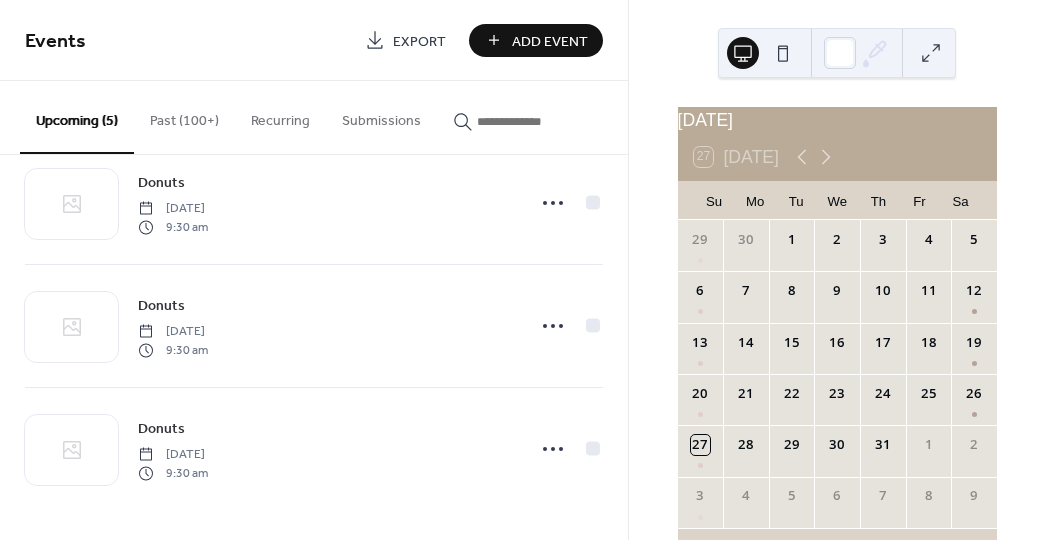 scroll, scrollTop: 289, scrollLeft: 0, axis: vertical 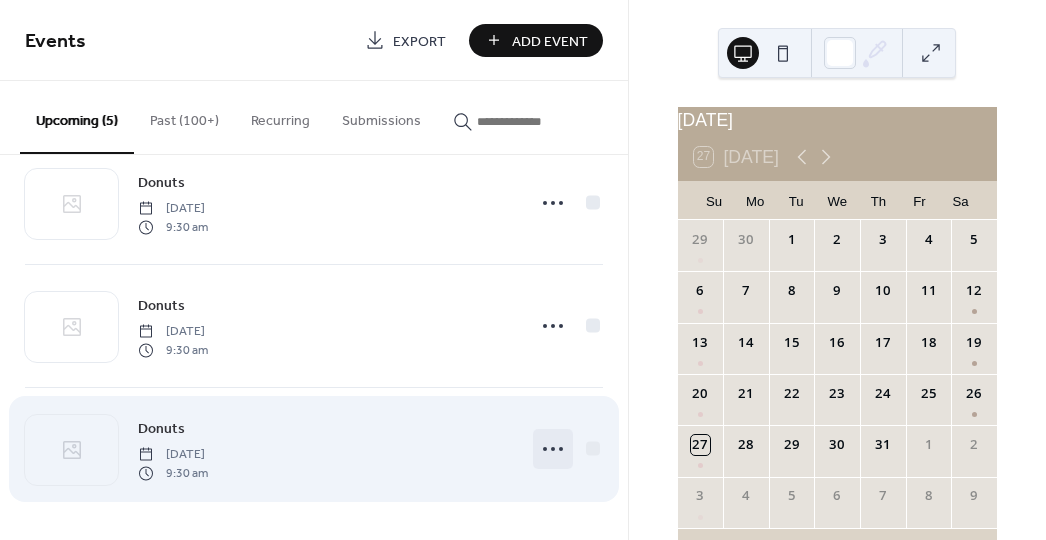 click 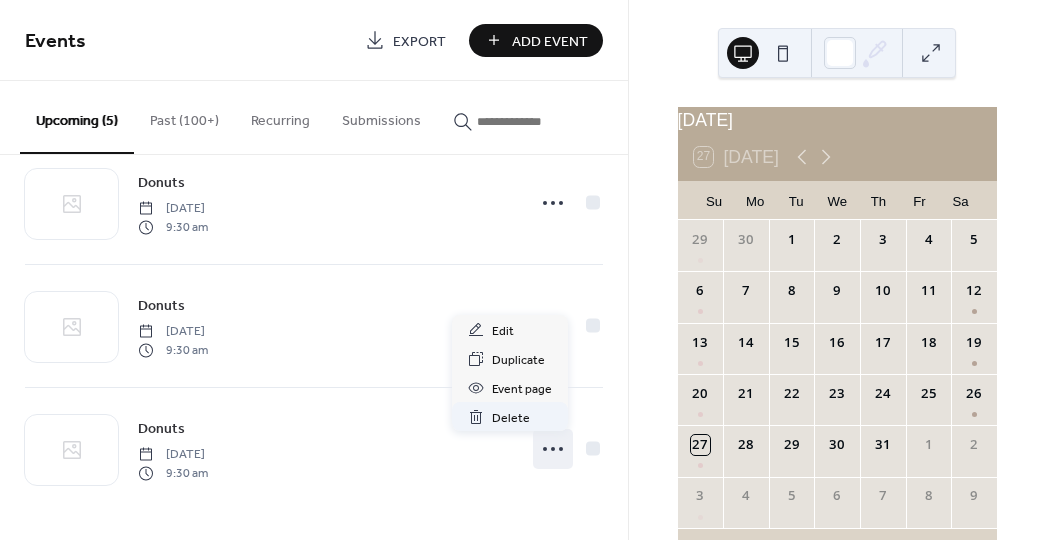 scroll, scrollTop: 287, scrollLeft: 0, axis: vertical 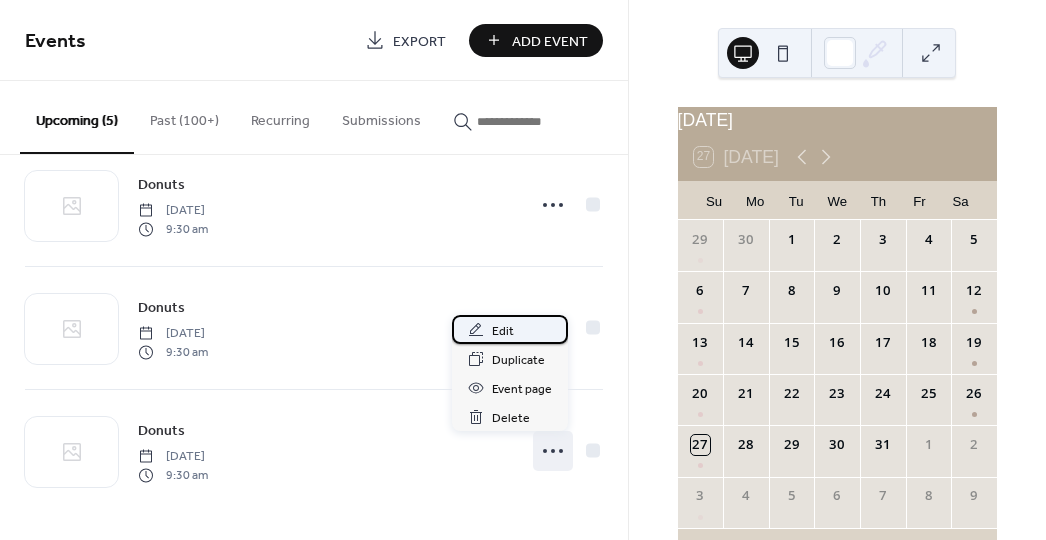 click on "Edit" at bounding box center (503, 331) 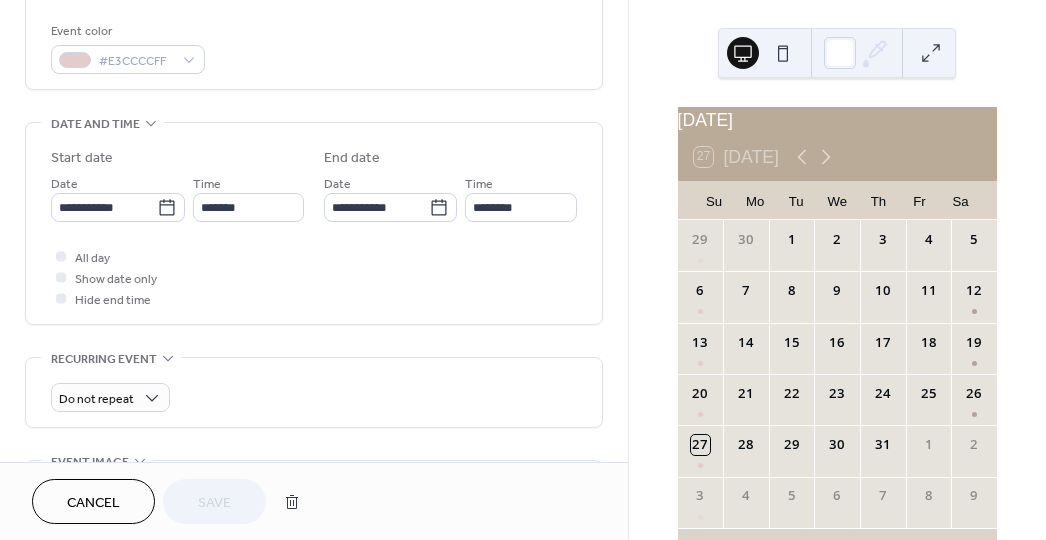 scroll, scrollTop: 531, scrollLeft: 0, axis: vertical 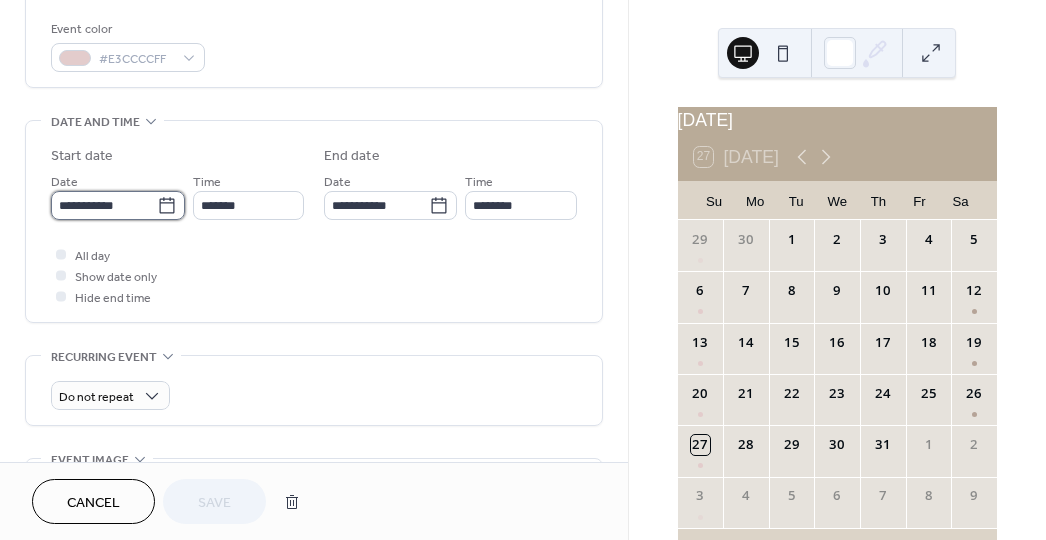 click on "**********" at bounding box center (104, 205) 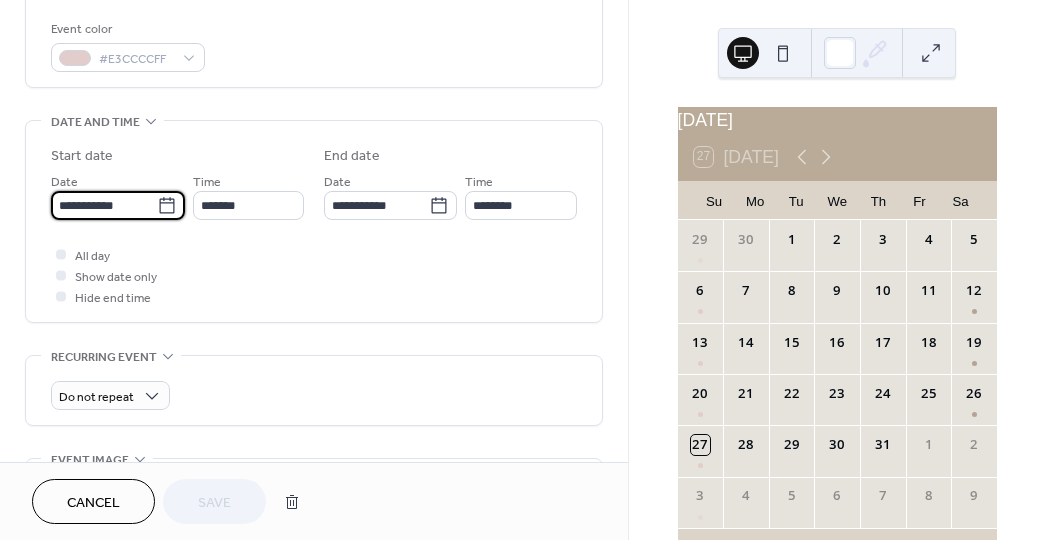 click on "**********" at bounding box center (104, 205) 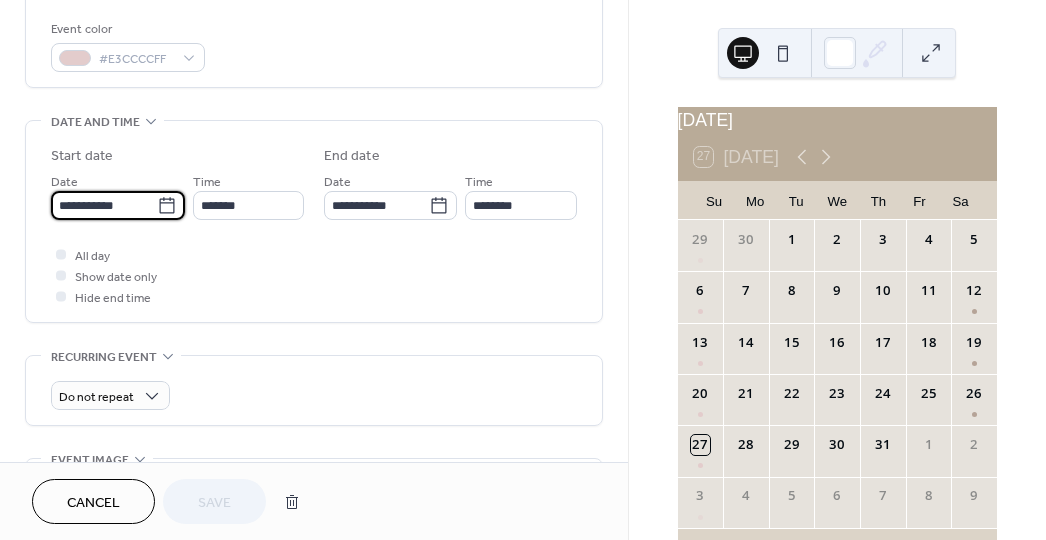 scroll, scrollTop: 524, scrollLeft: 0, axis: vertical 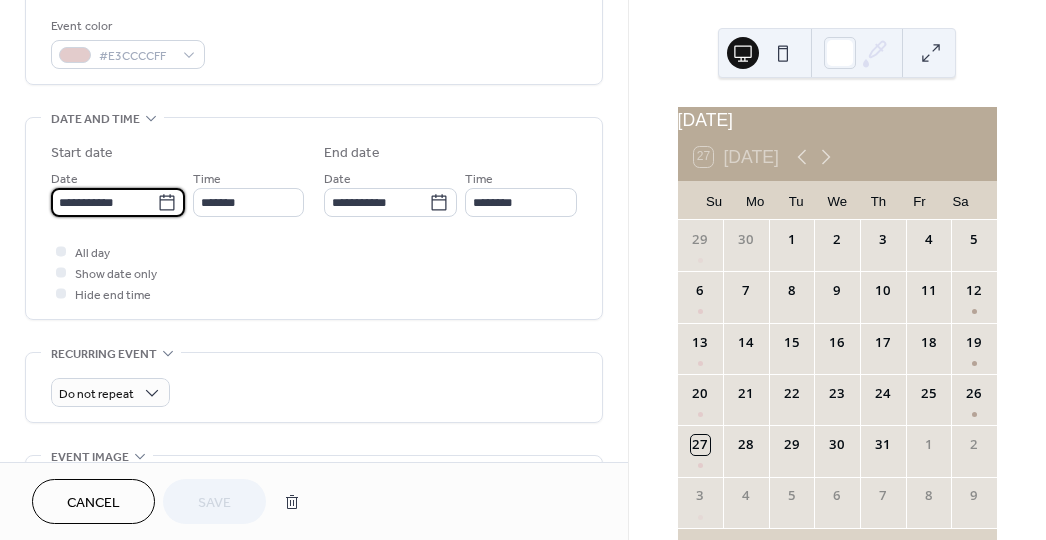 click on "**********" at bounding box center (104, 202) 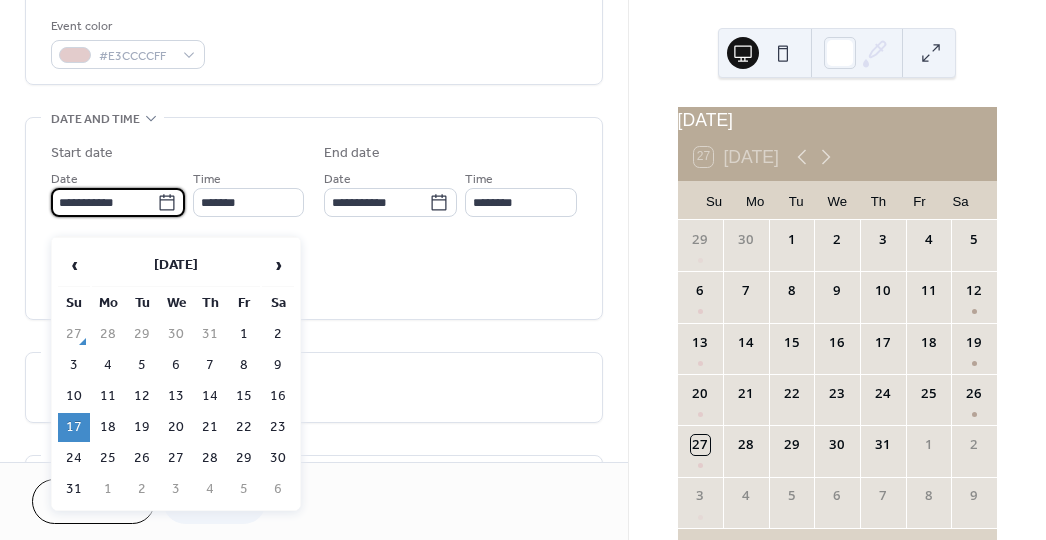 scroll, scrollTop: 525, scrollLeft: 0, axis: vertical 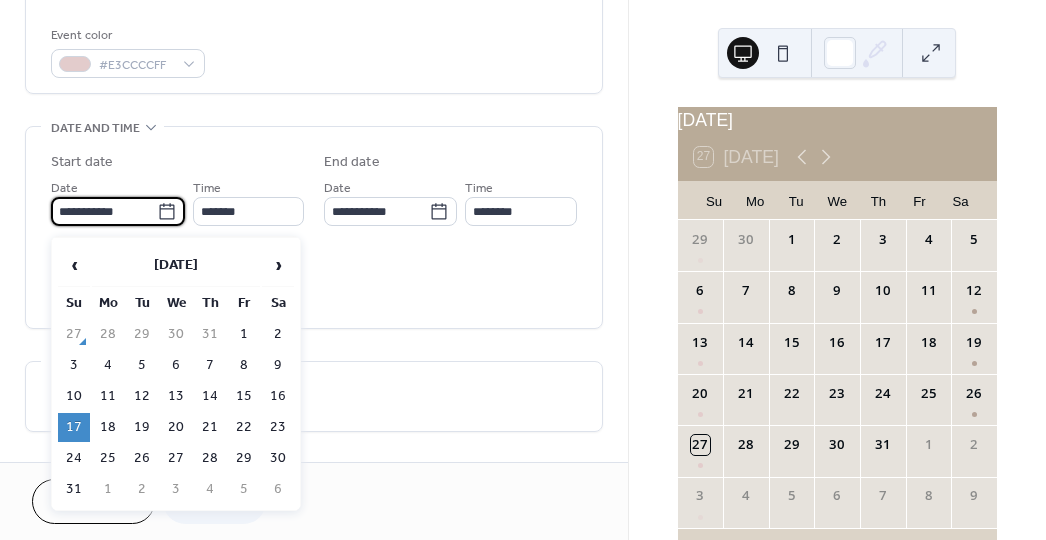 click on "24" at bounding box center (74, 458) 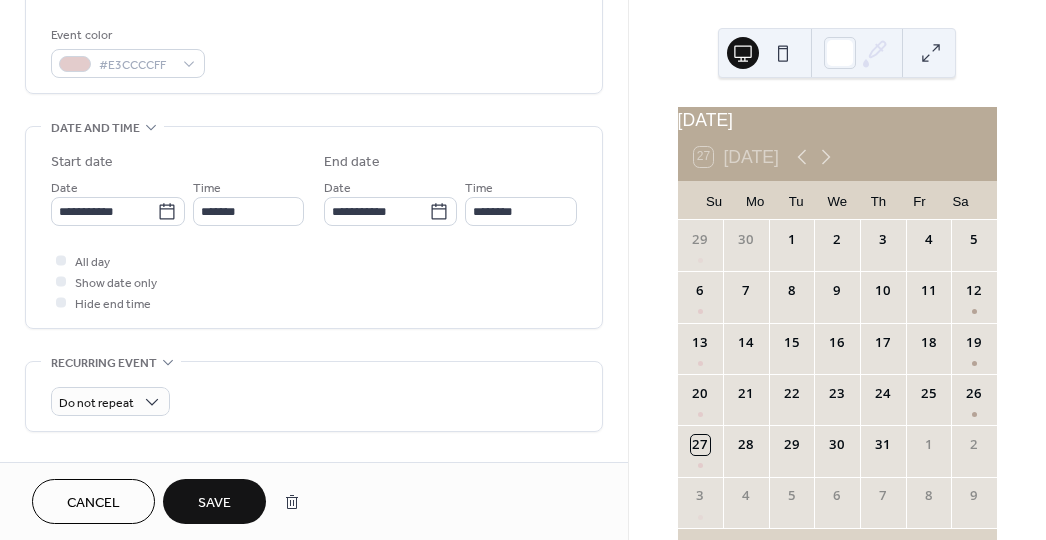 type on "**********" 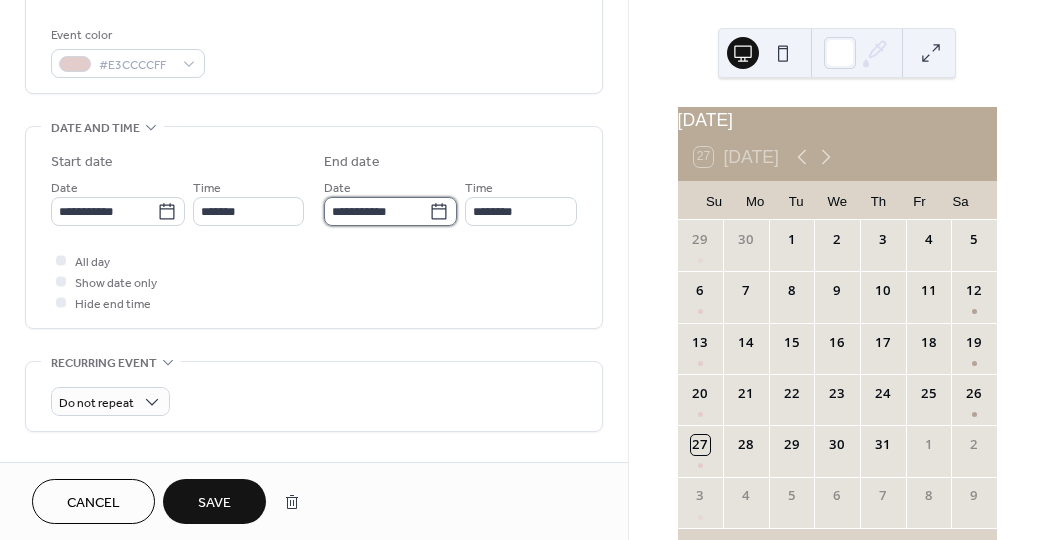click on "**********" at bounding box center [377, 211] 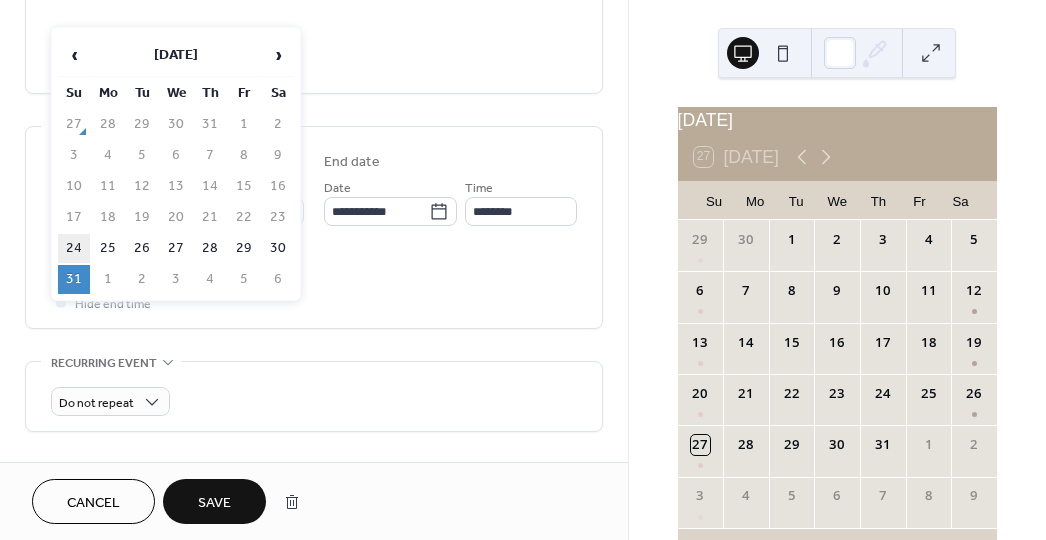 click on "24" at bounding box center [74, 248] 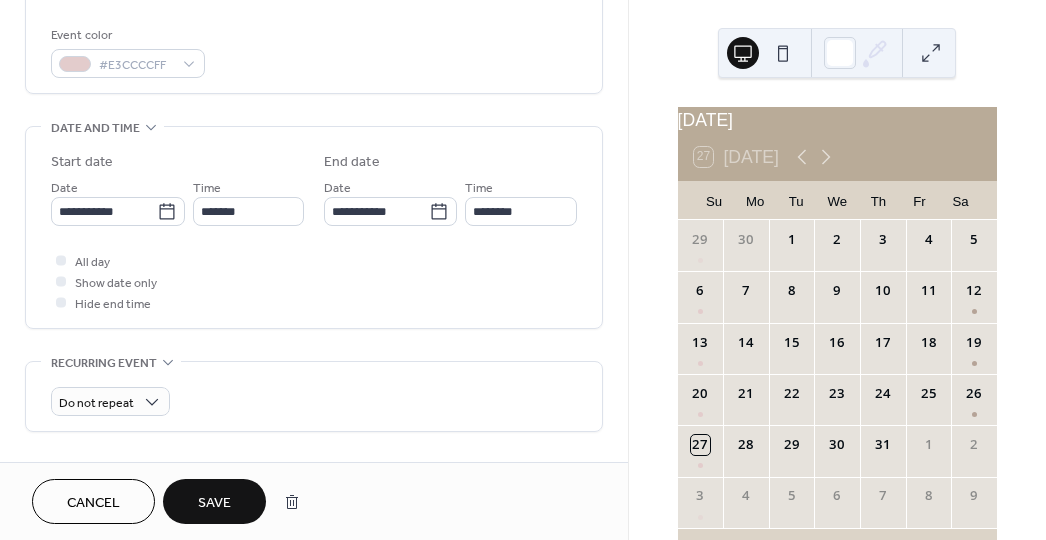 type on "**********" 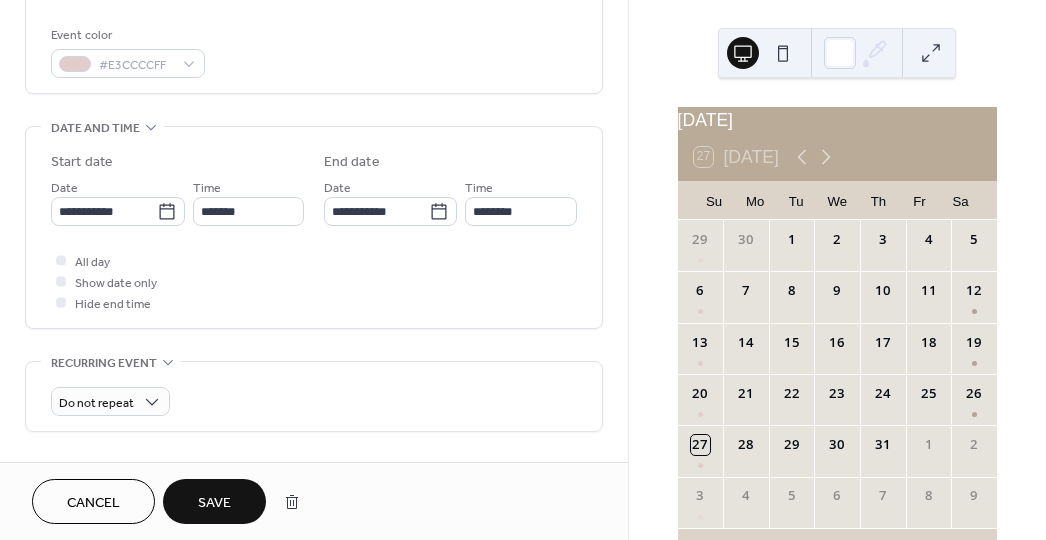 click on "Save" at bounding box center [214, 503] 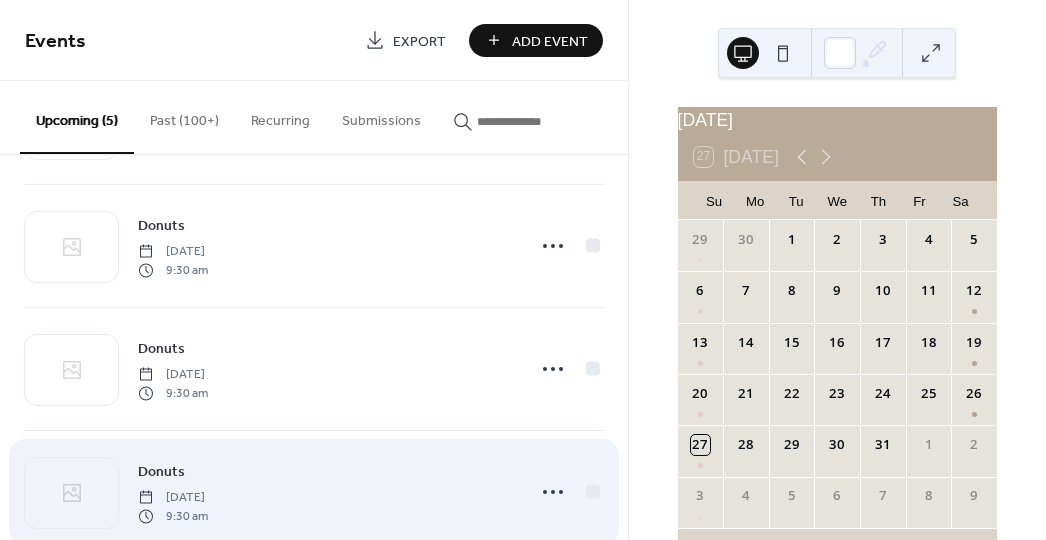scroll, scrollTop: 289, scrollLeft: 0, axis: vertical 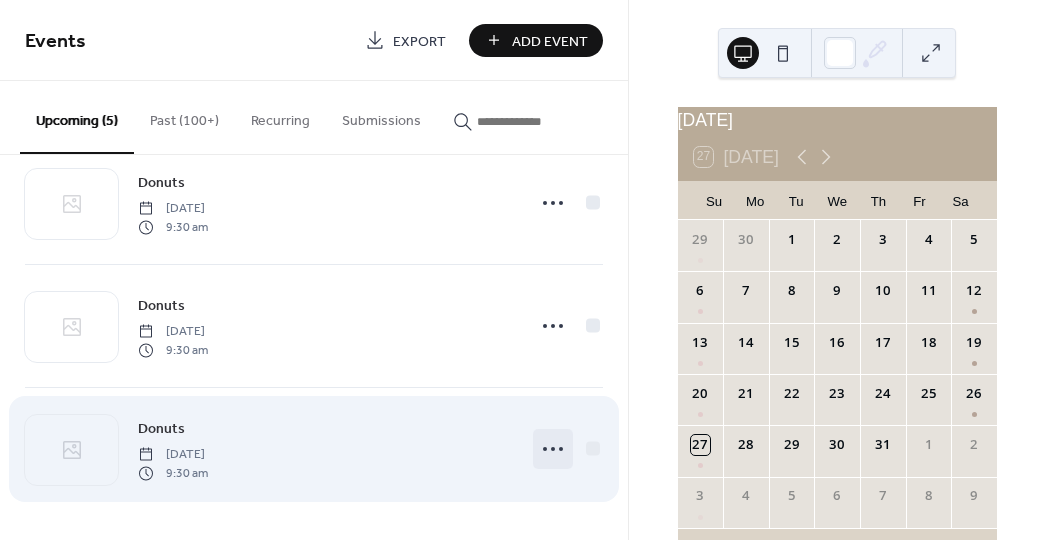 click 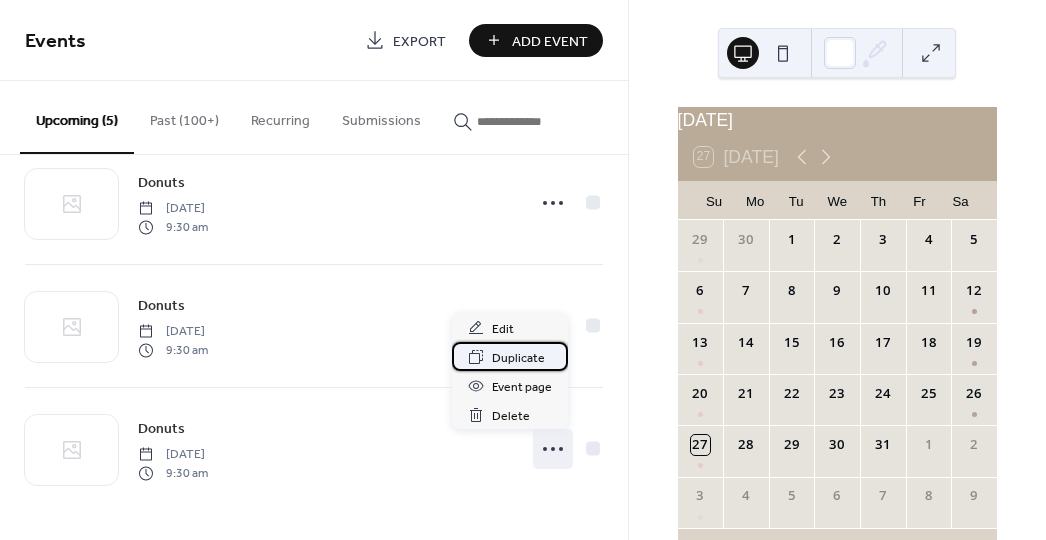 click on "Duplicate" at bounding box center [518, 358] 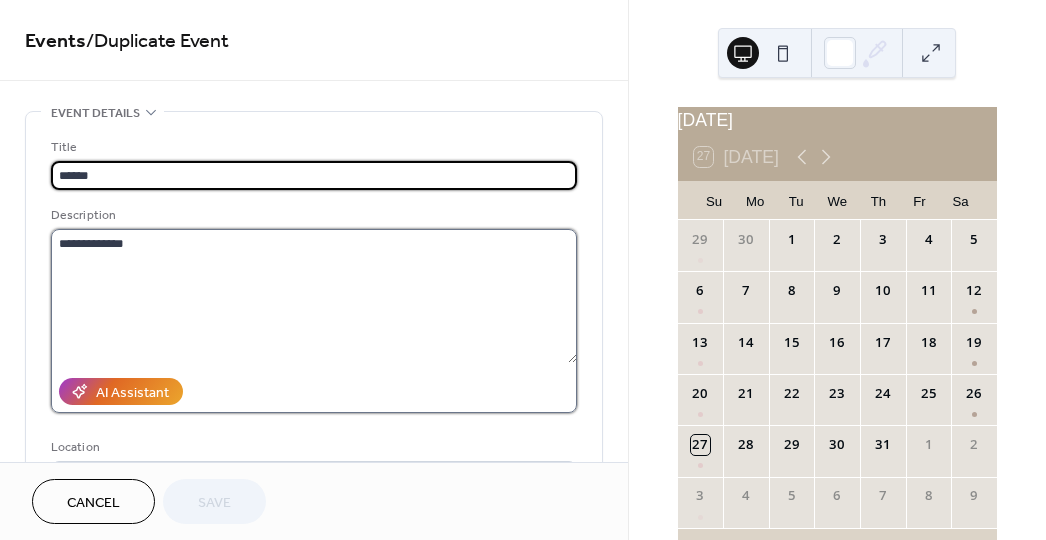 click on "**********" at bounding box center [314, 296] 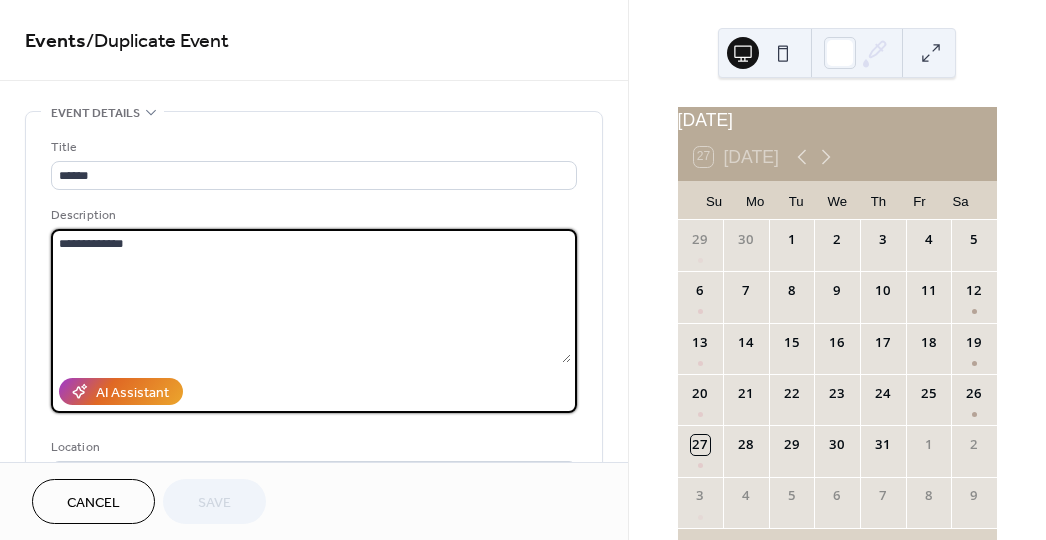 click on "**********" at bounding box center (311, 296) 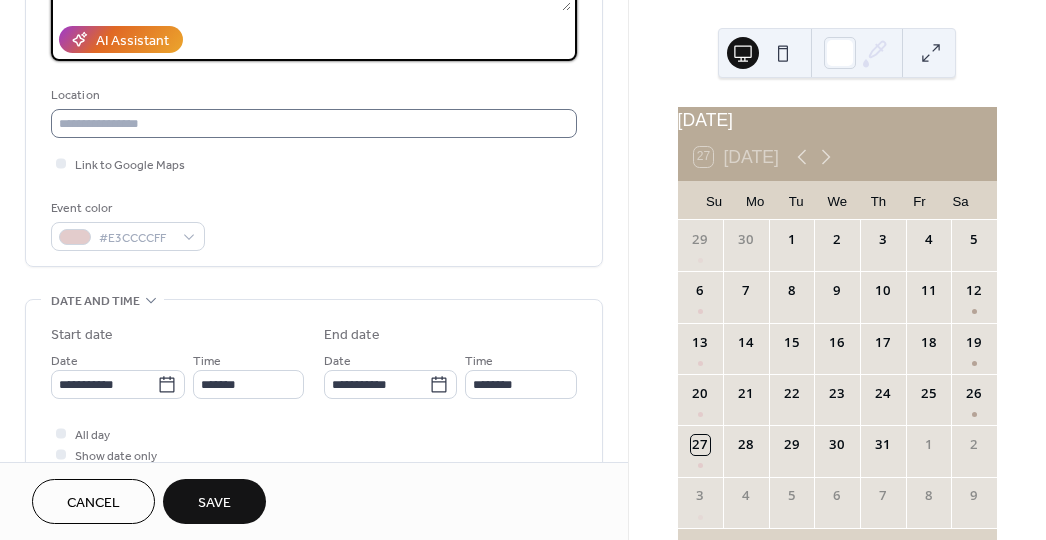 scroll, scrollTop: 492, scrollLeft: 0, axis: vertical 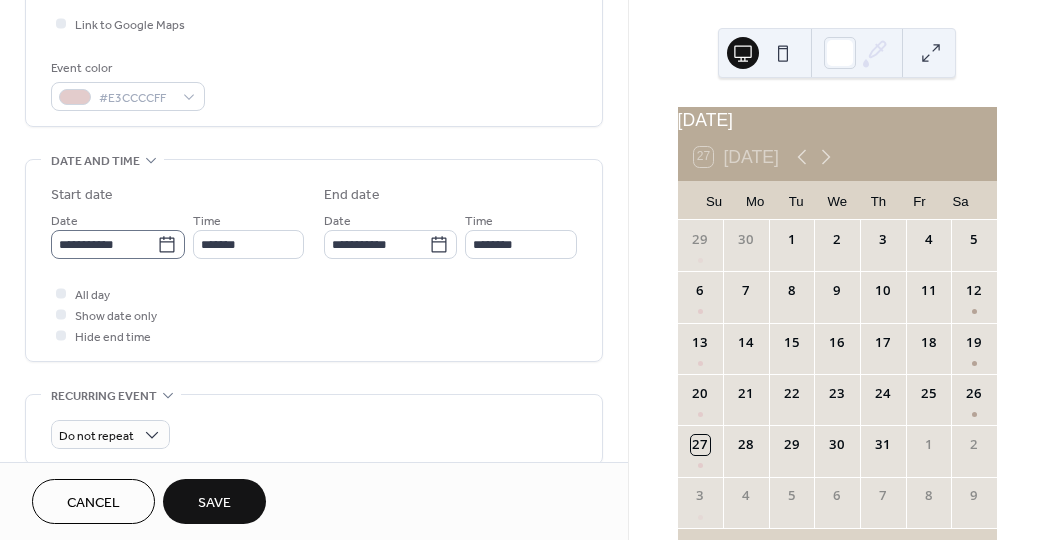 type on "**********" 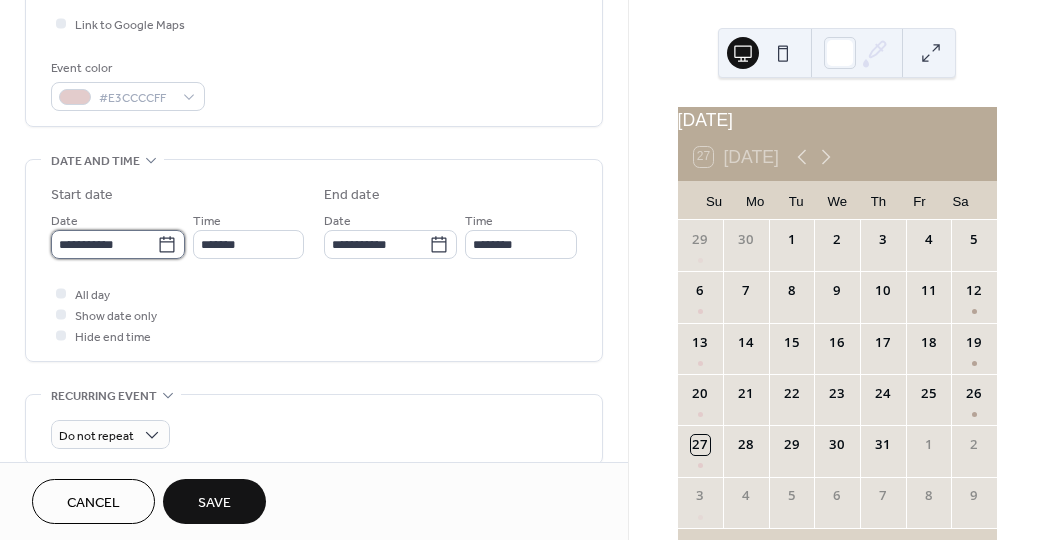 click on "**********" at bounding box center [104, 244] 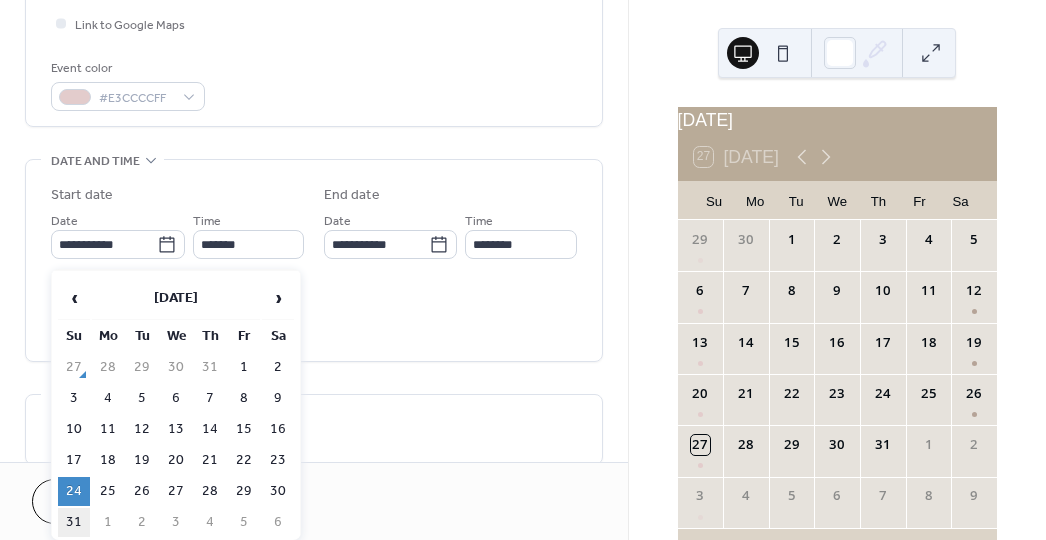 click on "31" at bounding box center (74, 522) 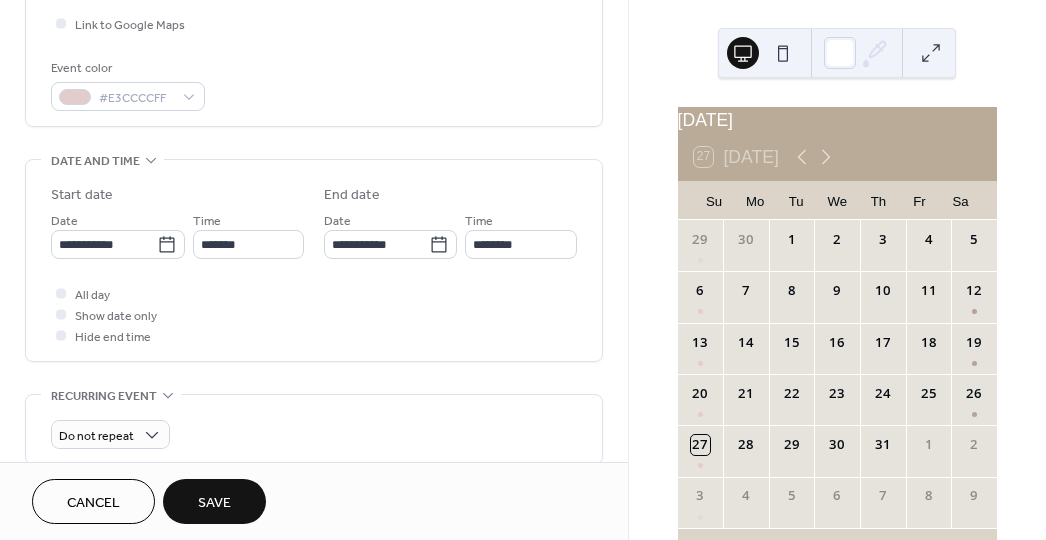 type on "**********" 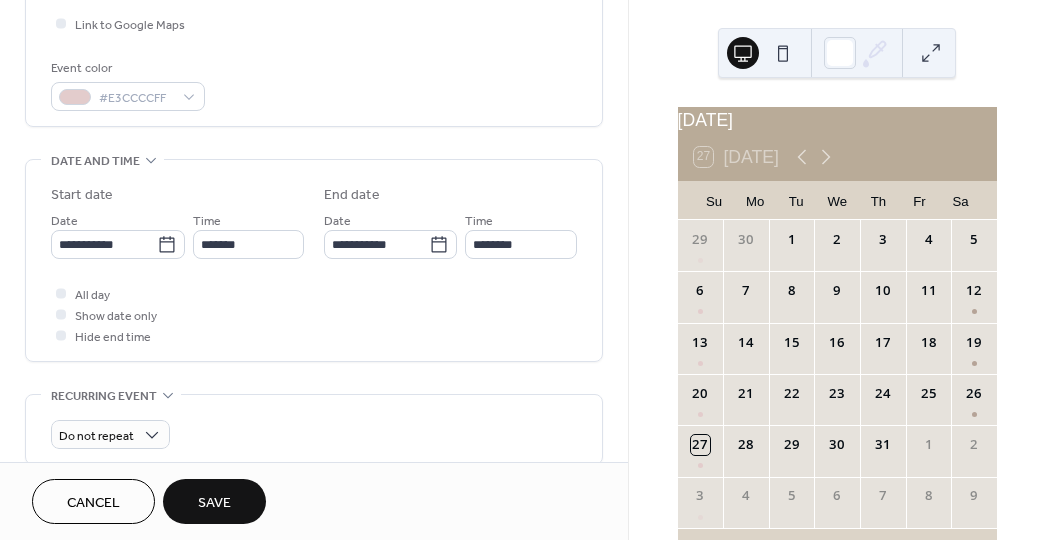 type on "**********" 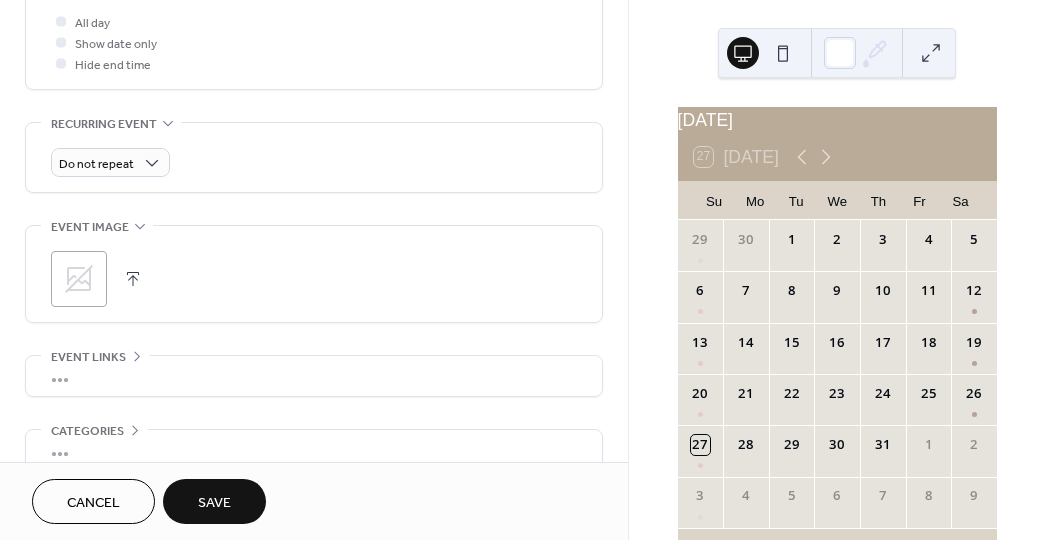 scroll, scrollTop: 823, scrollLeft: 0, axis: vertical 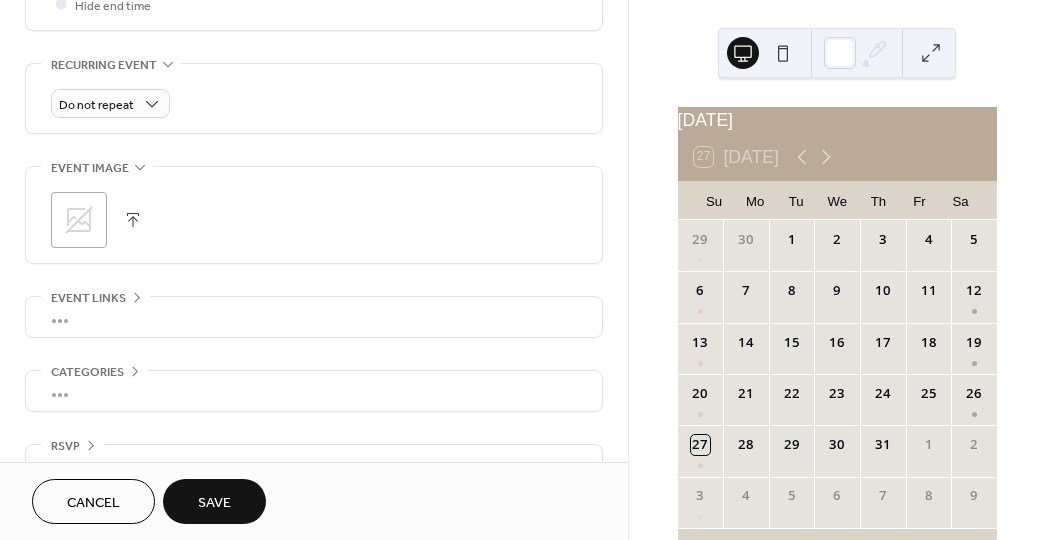 click on "Save" at bounding box center [214, 503] 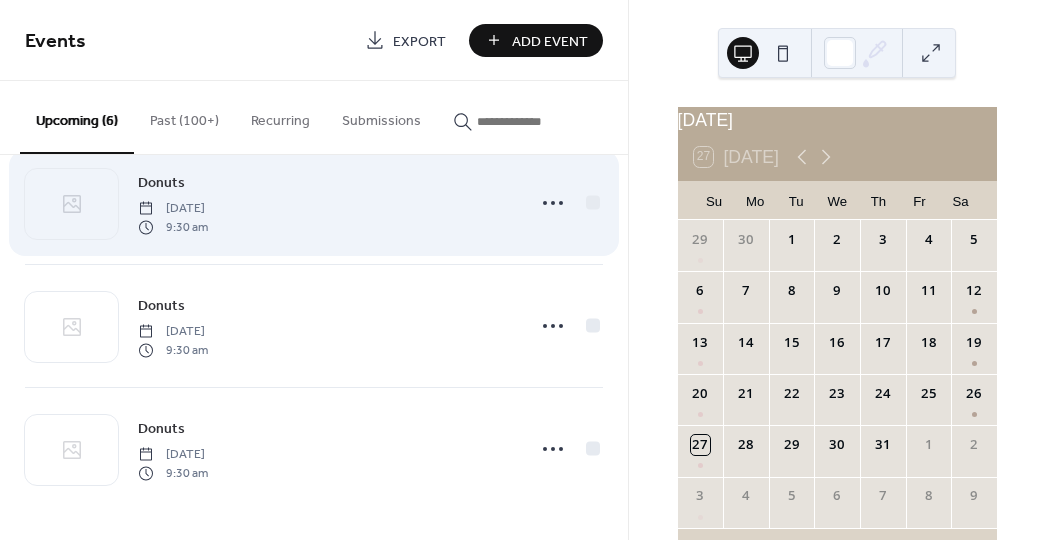 scroll, scrollTop: 412, scrollLeft: 0, axis: vertical 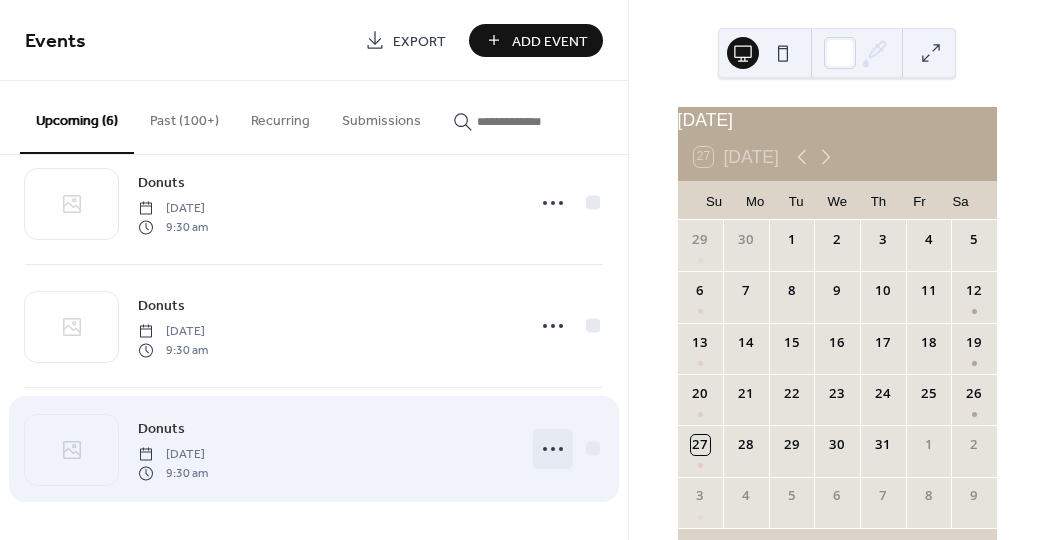 click 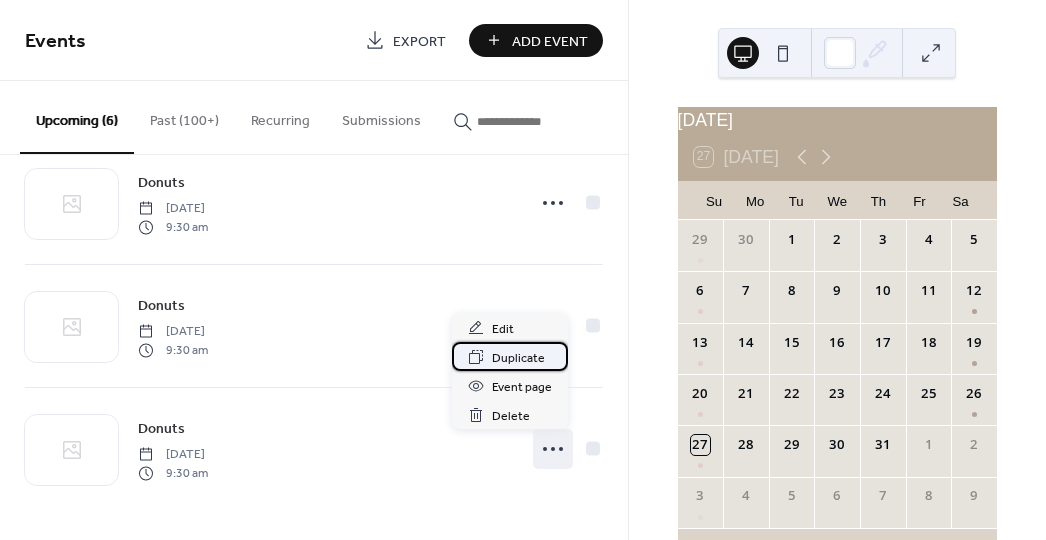 click on "Duplicate" at bounding box center (518, 358) 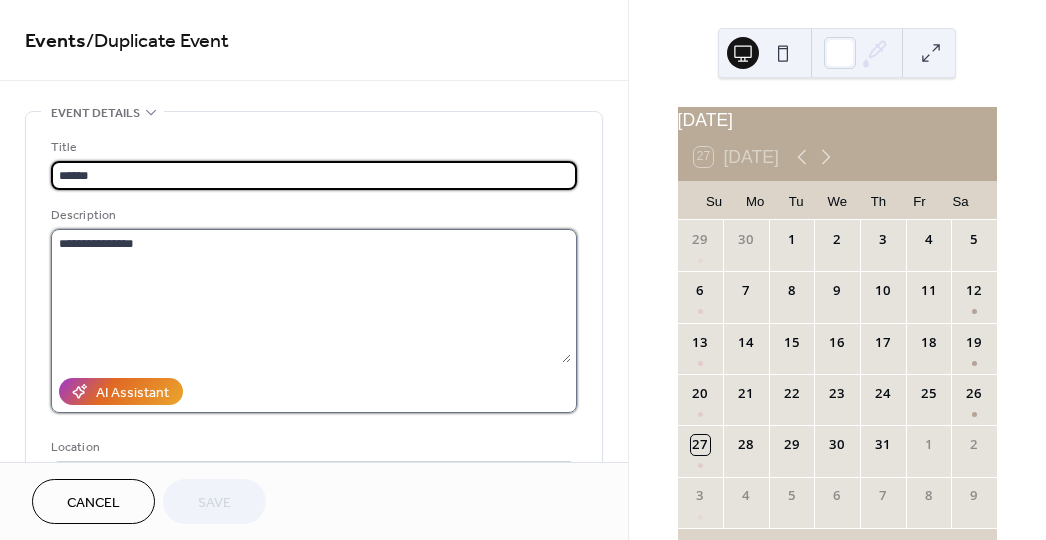 click on "**********" at bounding box center [311, 296] 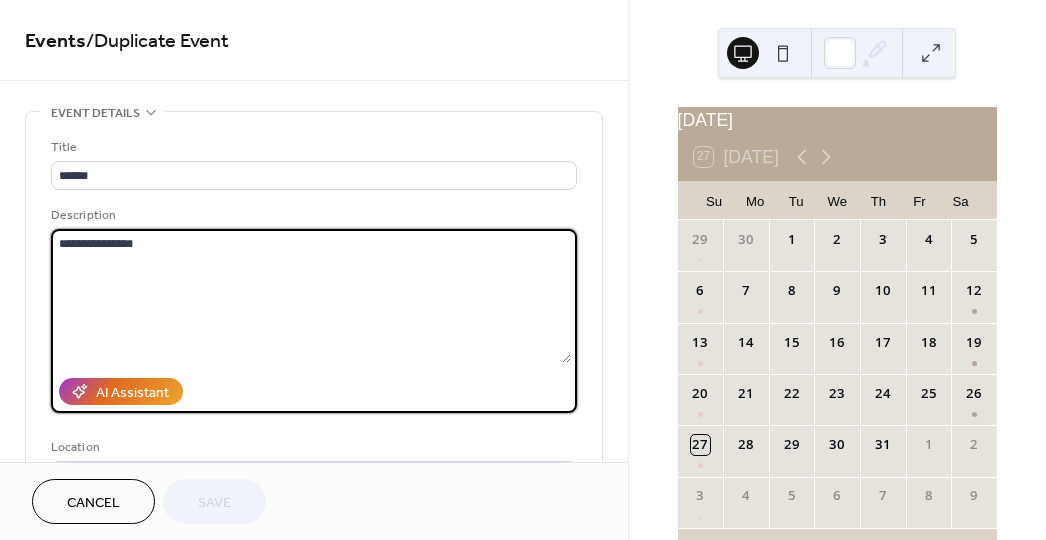 click on "**********" at bounding box center [311, 296] 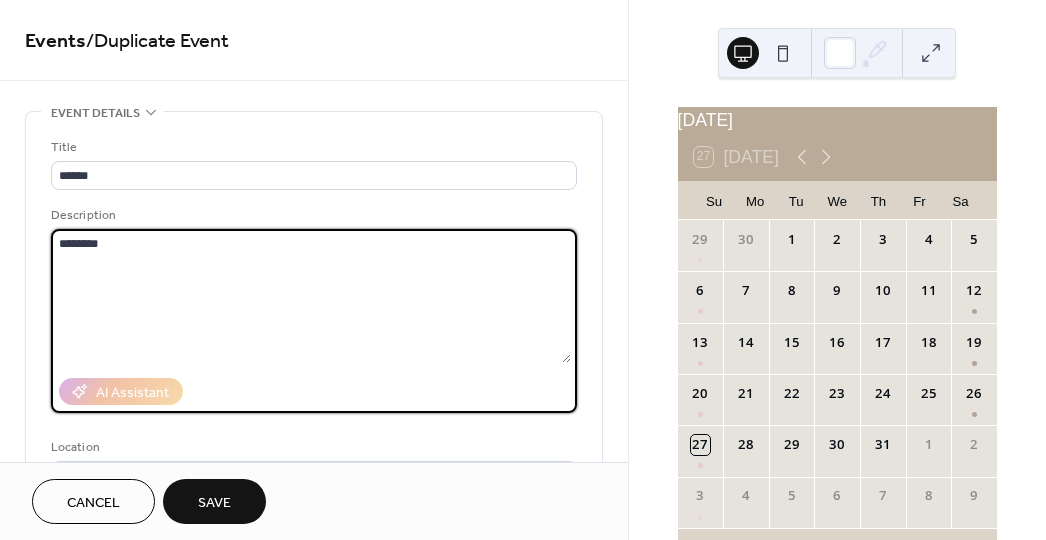 scroll, scrollTop: 309, scrollLeft: 0, axis: vertical 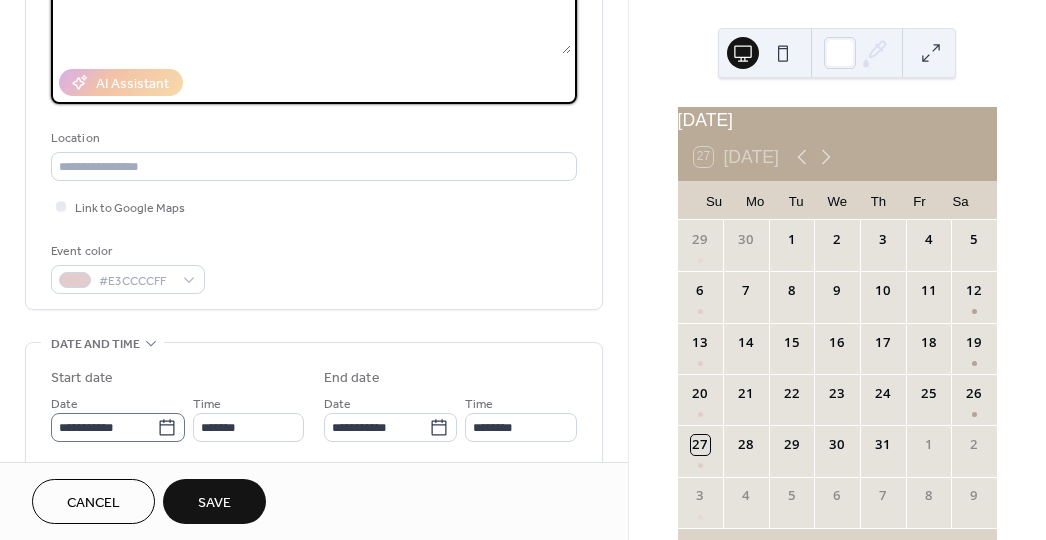 type on "********" 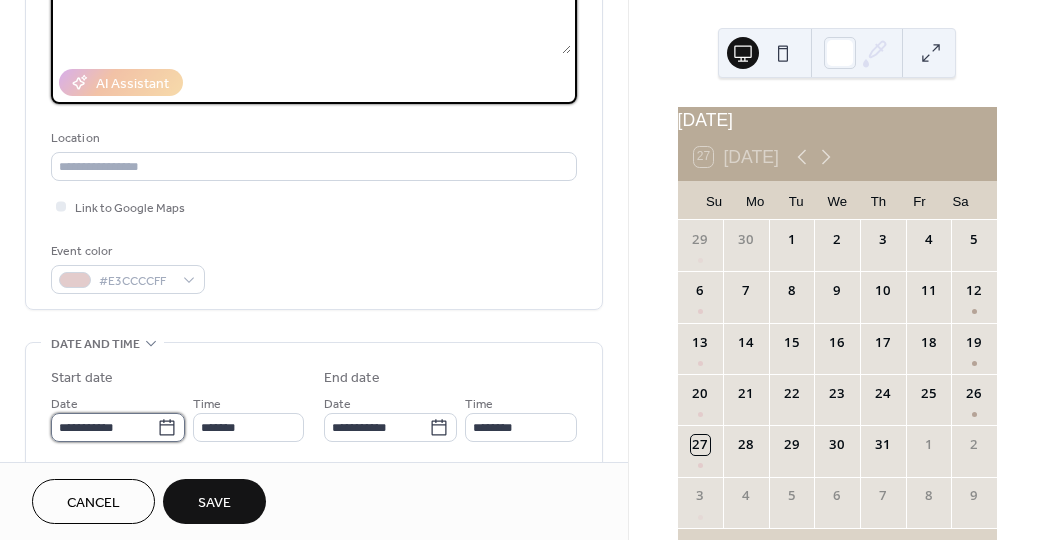 click on "**********" at bounding box center [104, 427] 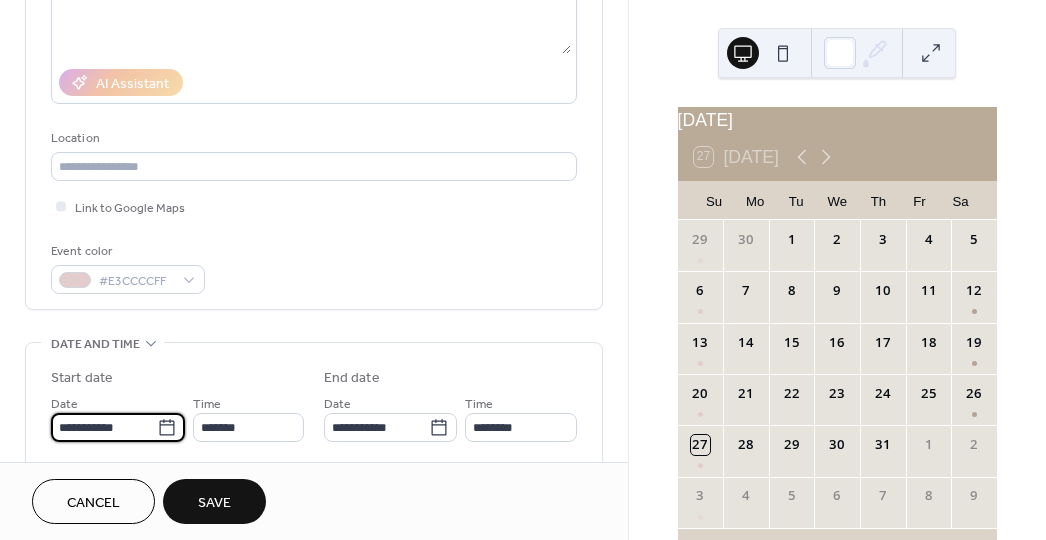 scroll, scrollTop: 590, scrollLeft: 0, axis: vertical 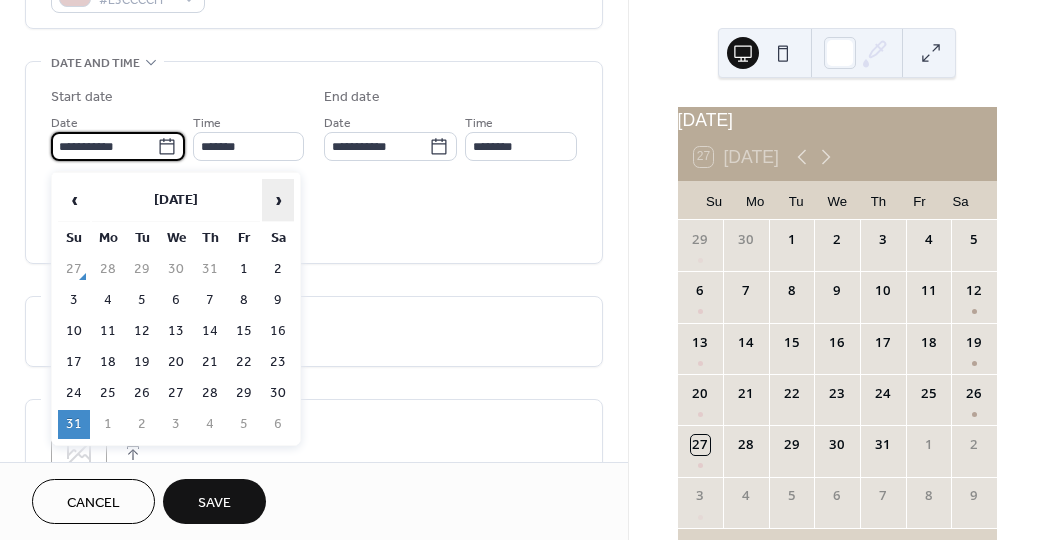 click on "›" at bounding box center (278, 200) 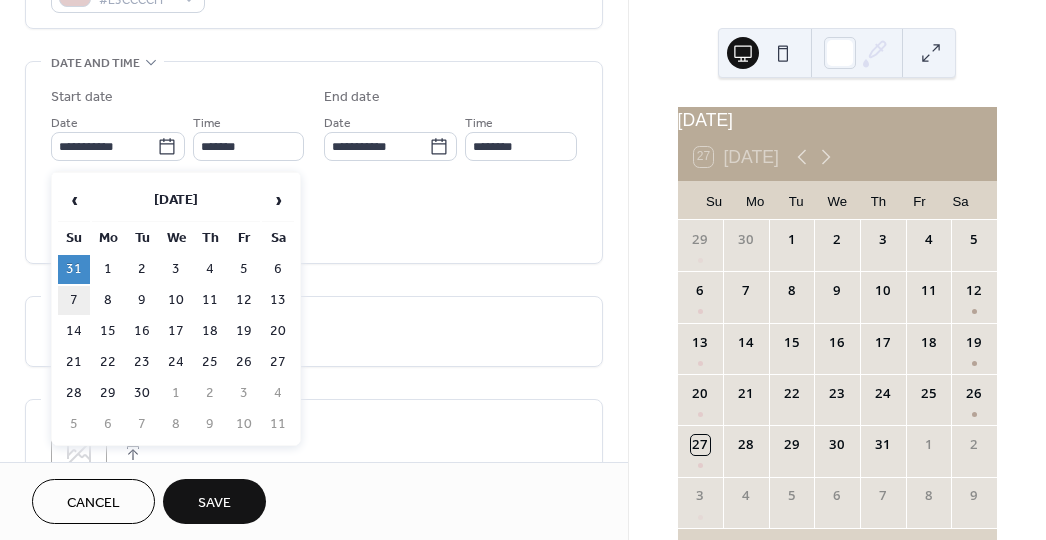 click on "7" at bounding box center (74, 300) 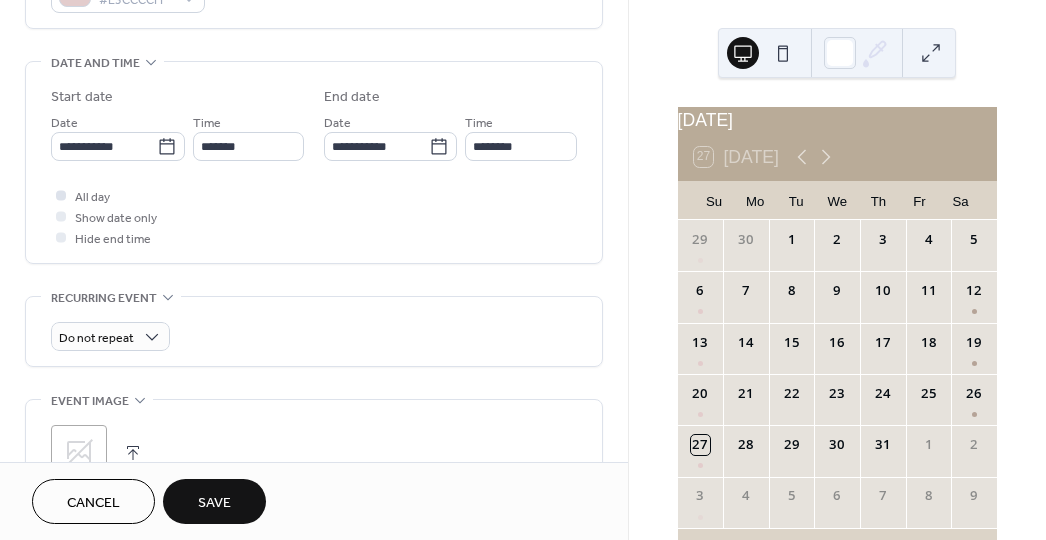 type on "**********" 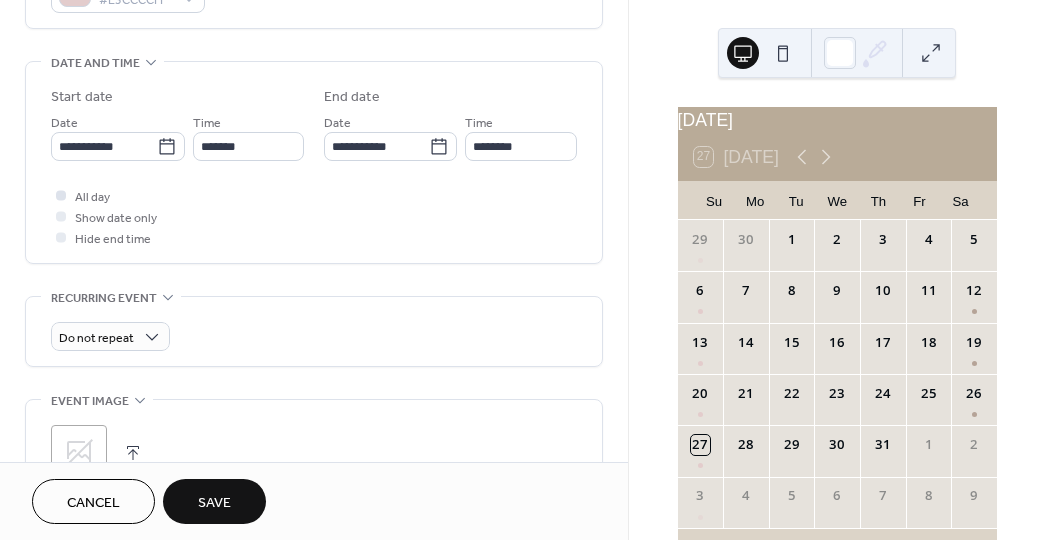 type on "**********" 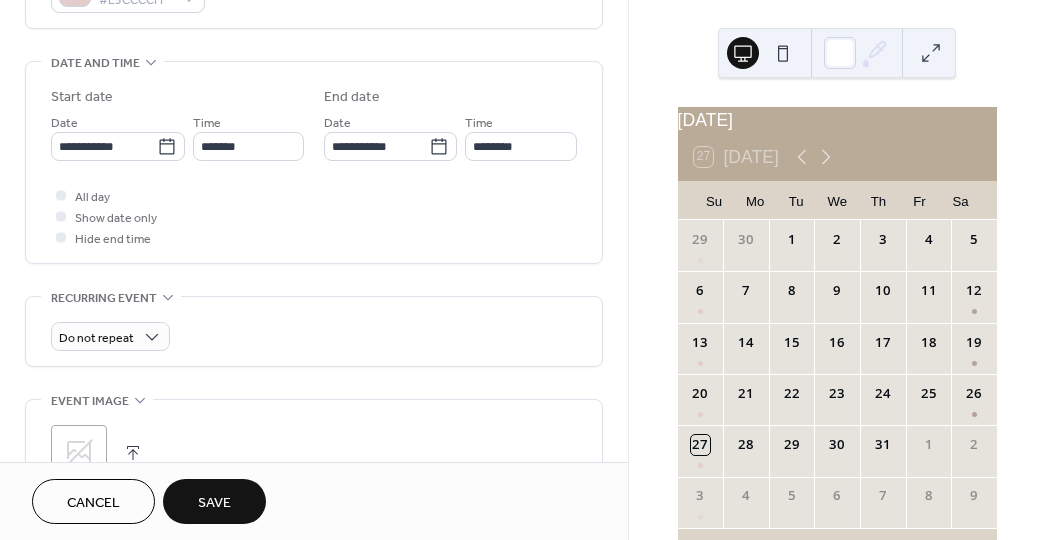 click on "Save" at bounding box center [214, 503] 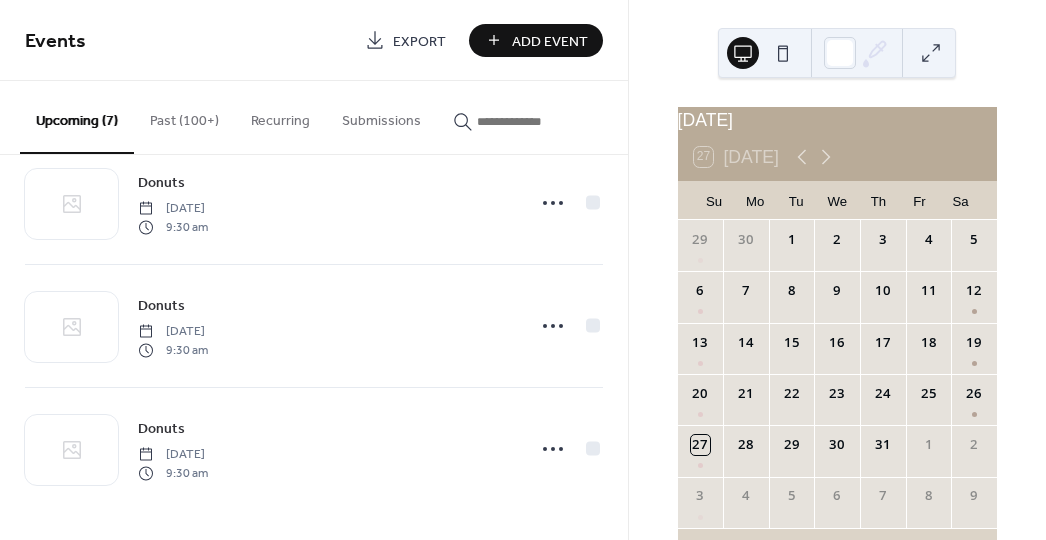 scroll, scrollTop: 535, scrollLeft: 0, axis: vertical 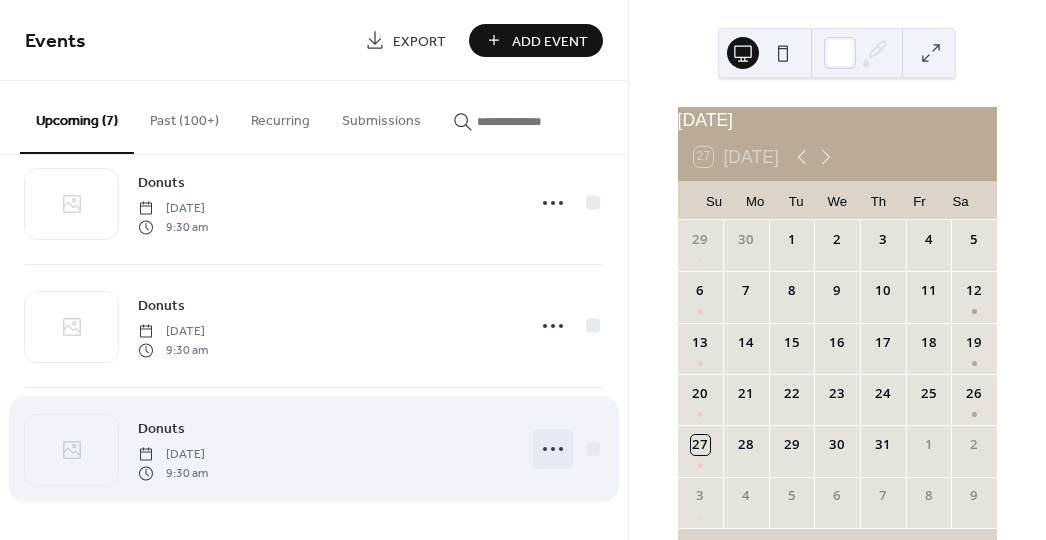 click 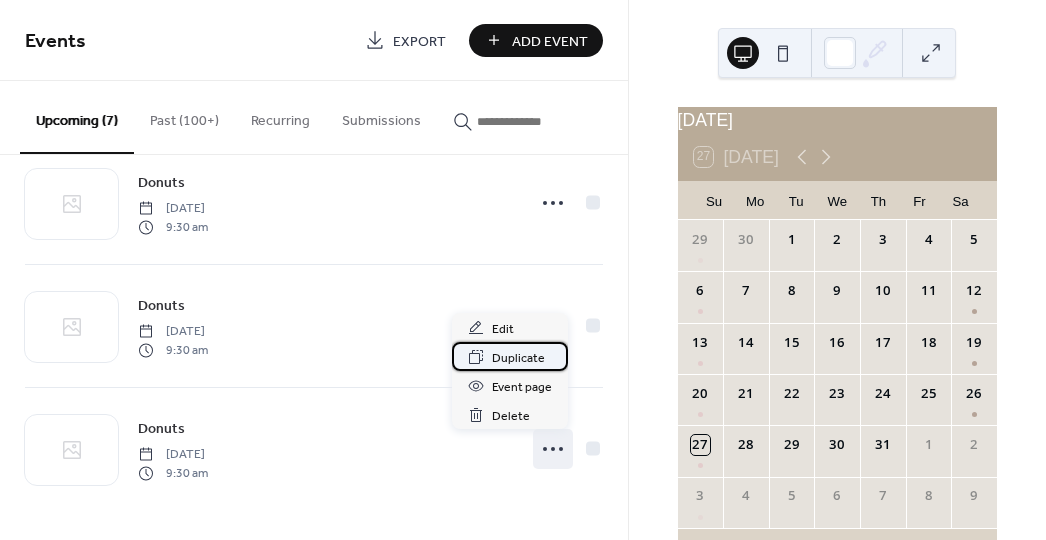 click on "Duplicate" at bounding box center (518, 358) 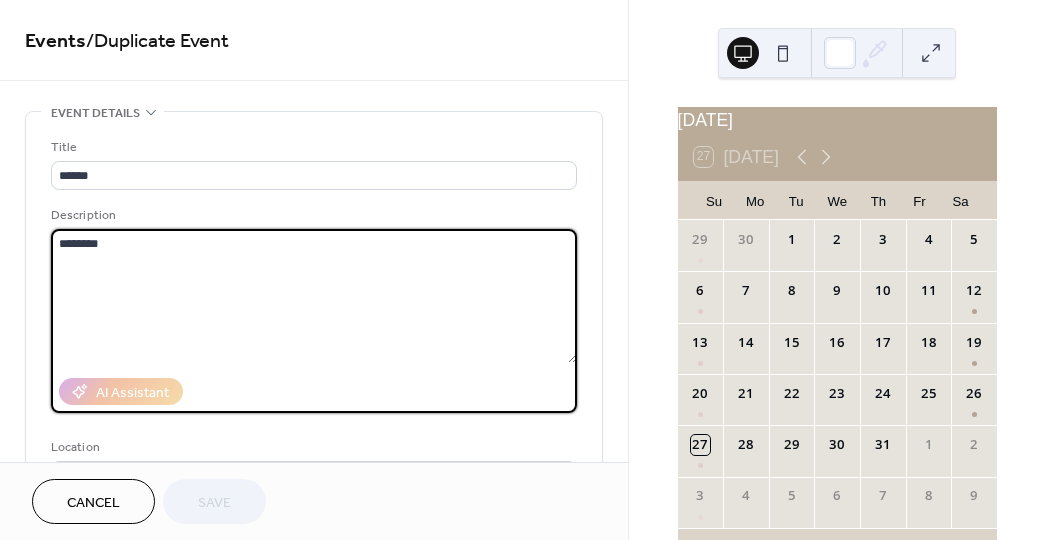 click on "********" at bounding box center [314, 296] 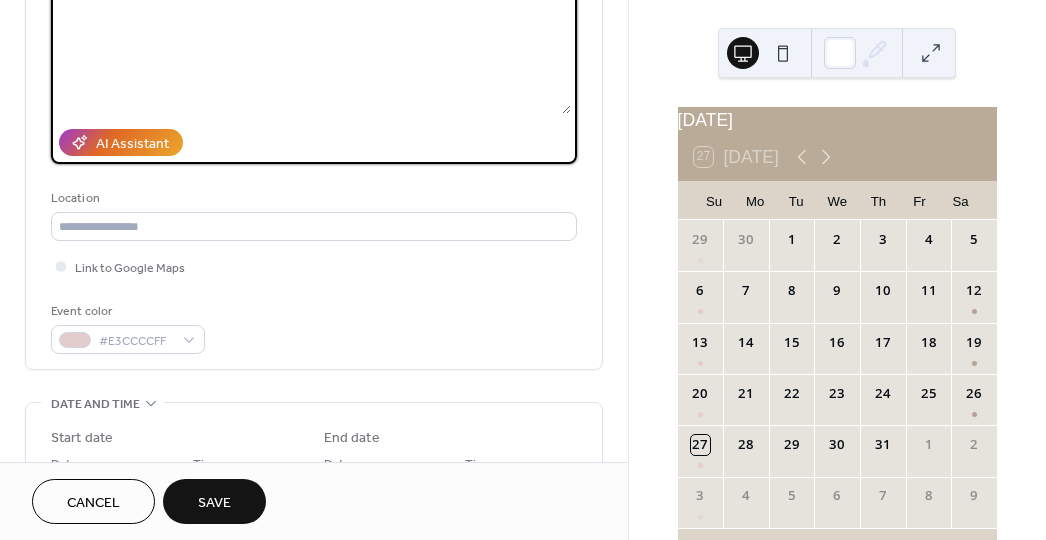 scroll, scrollTop: 424, scrollLeft: 0, axis: vertical 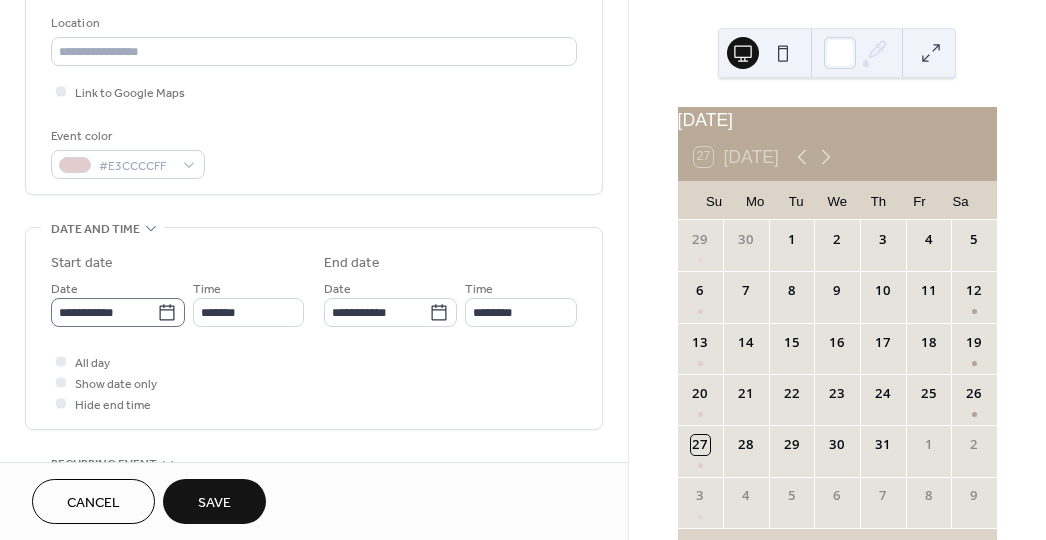 type on "**********" 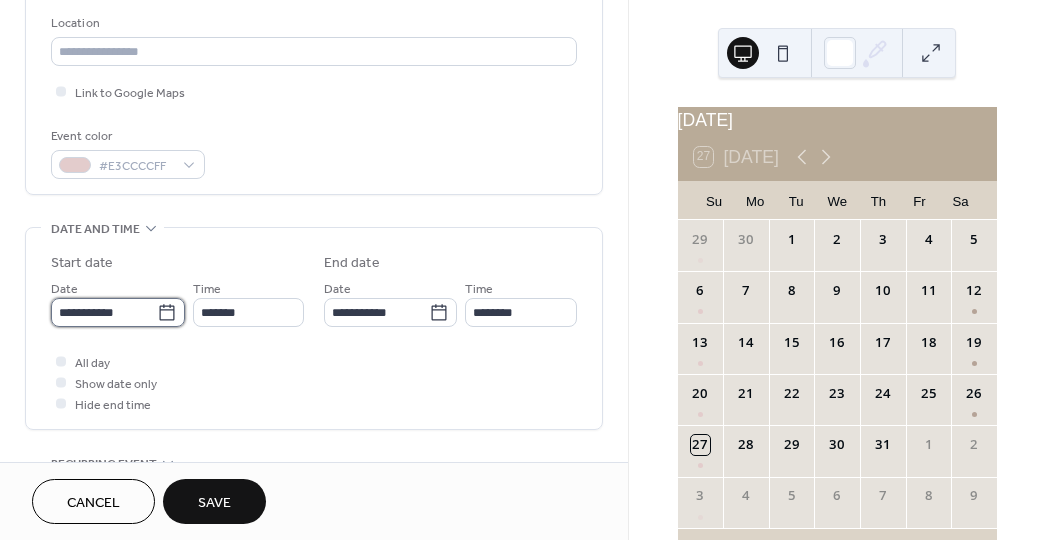click on "**********" at bounding box center [104, 312] 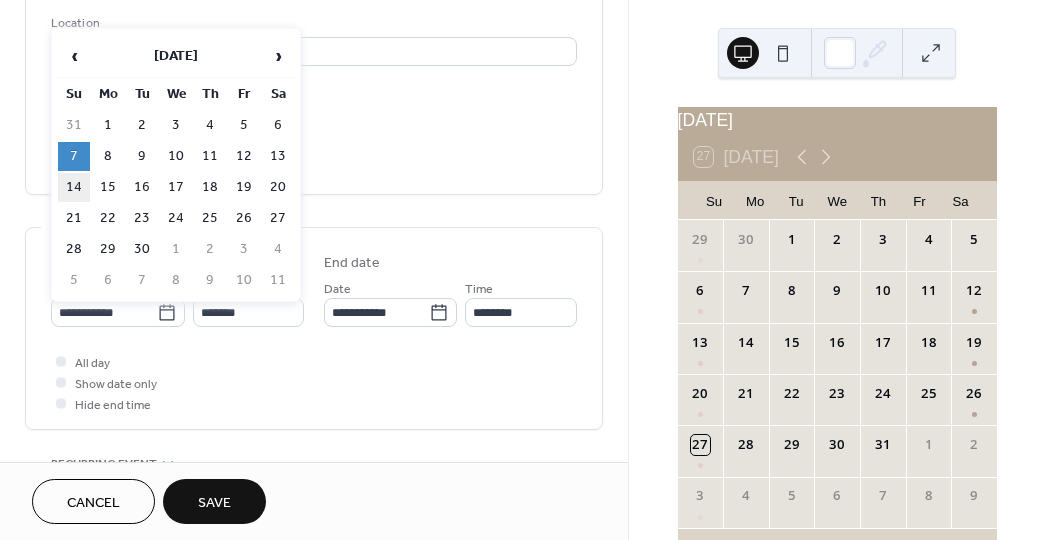 click on "14" at bounding box center (74, 187) 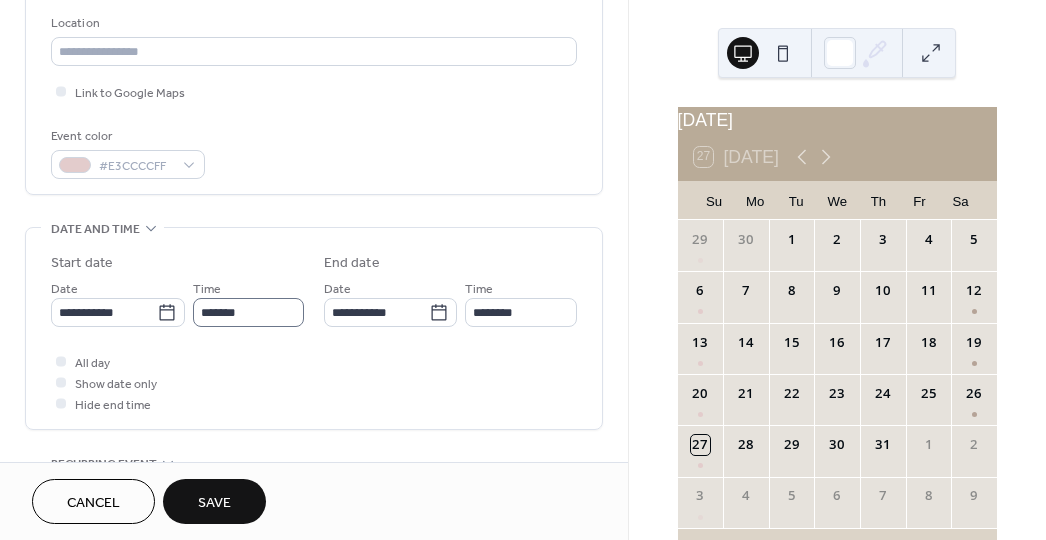 type on "**********" 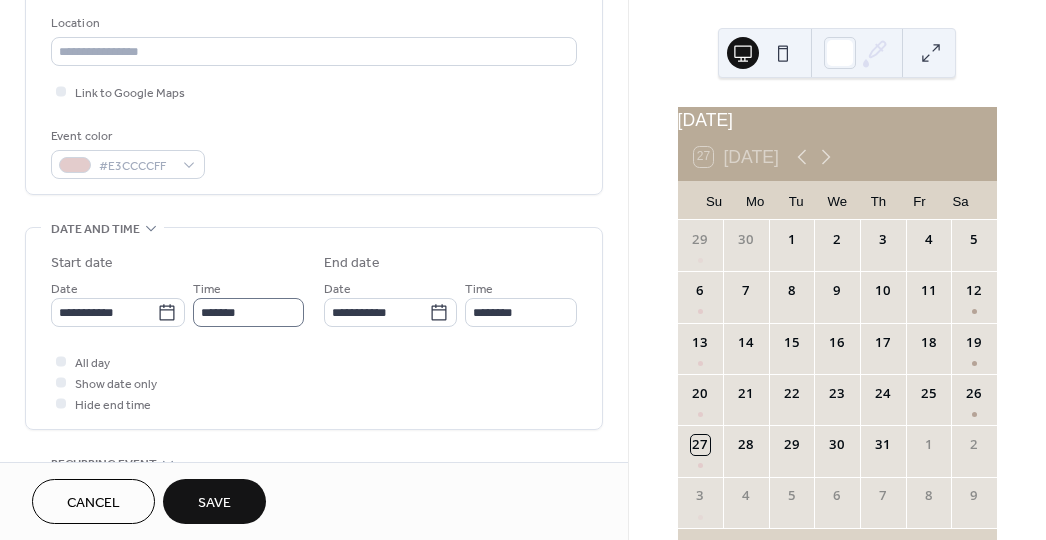 type on "**********" 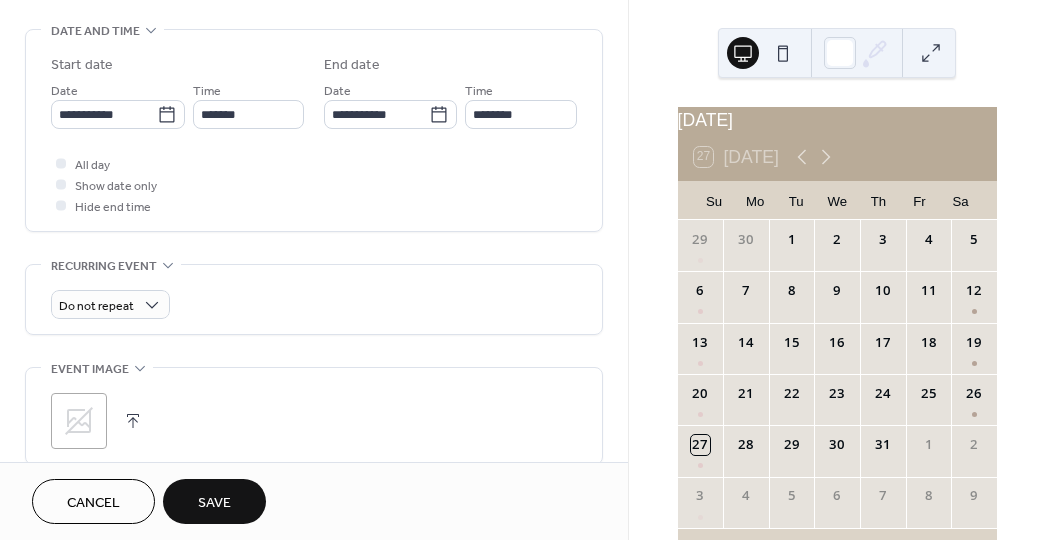 scroll, scrollTop: 636, scrollLeft: 0, axis: vertical 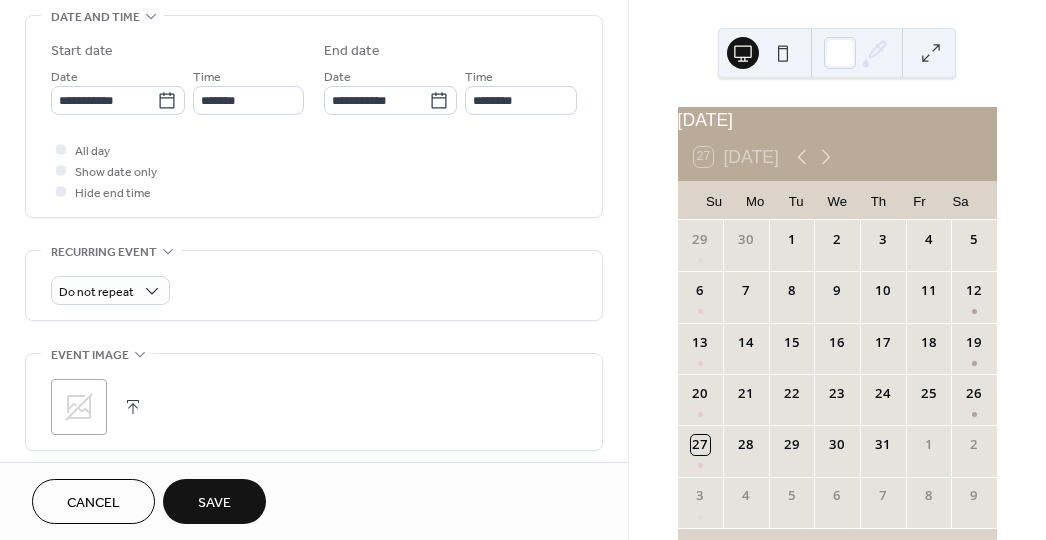 click on "Save" at bounding box center [214, 501] 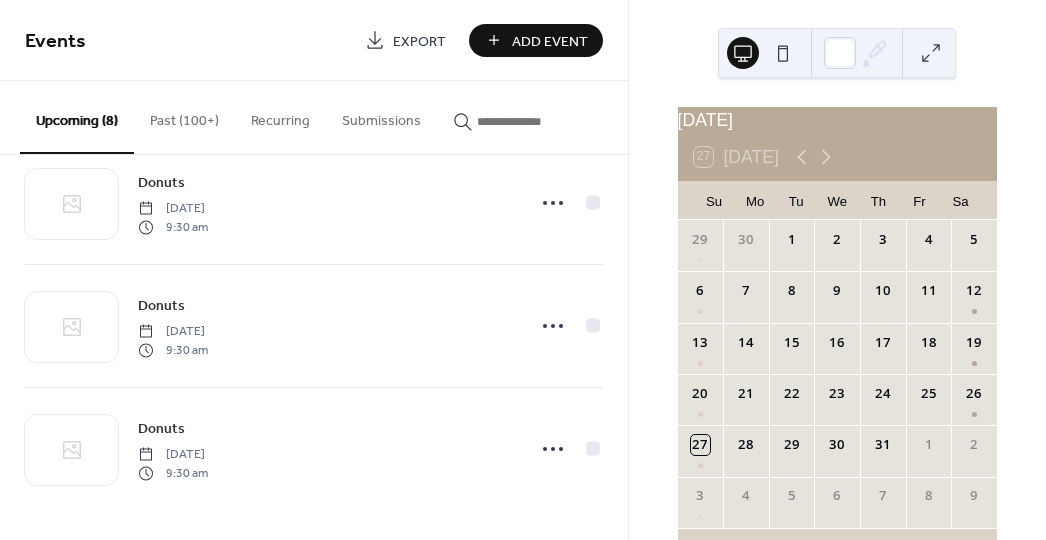 scroll, scrollTop: 658, scrollLeft: 0, axis: vertical 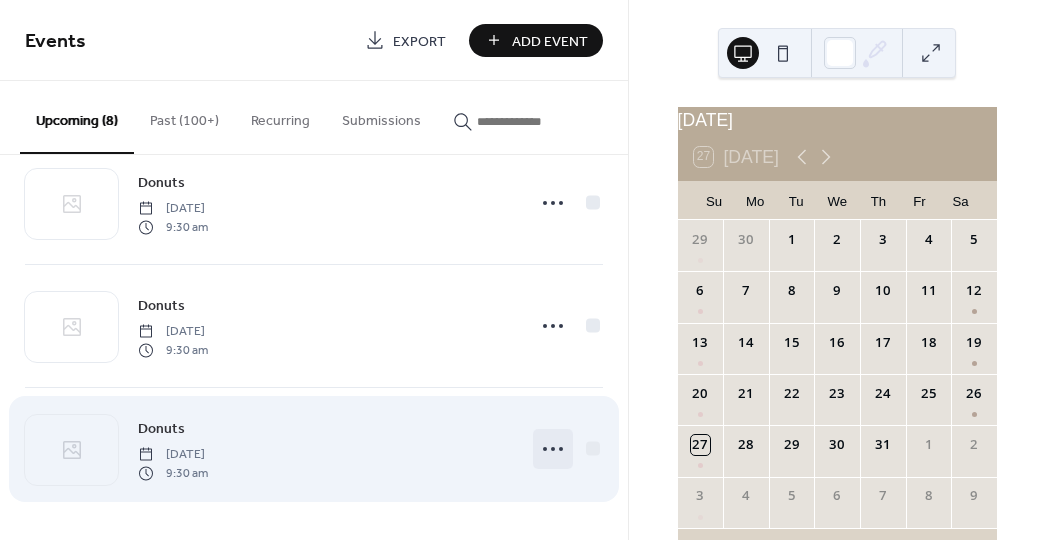 click 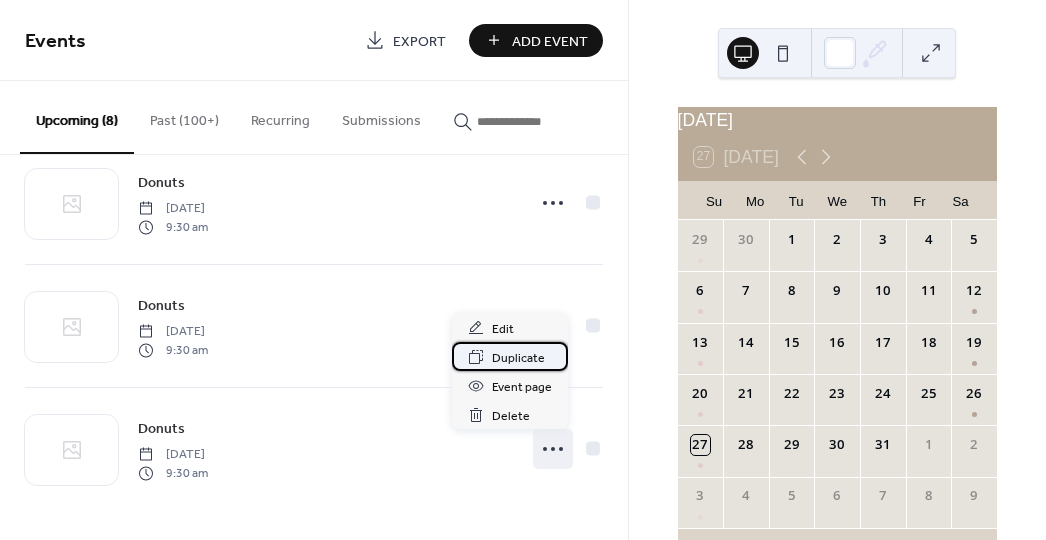 click on "Duplicate" at bounding box center (518, 358) 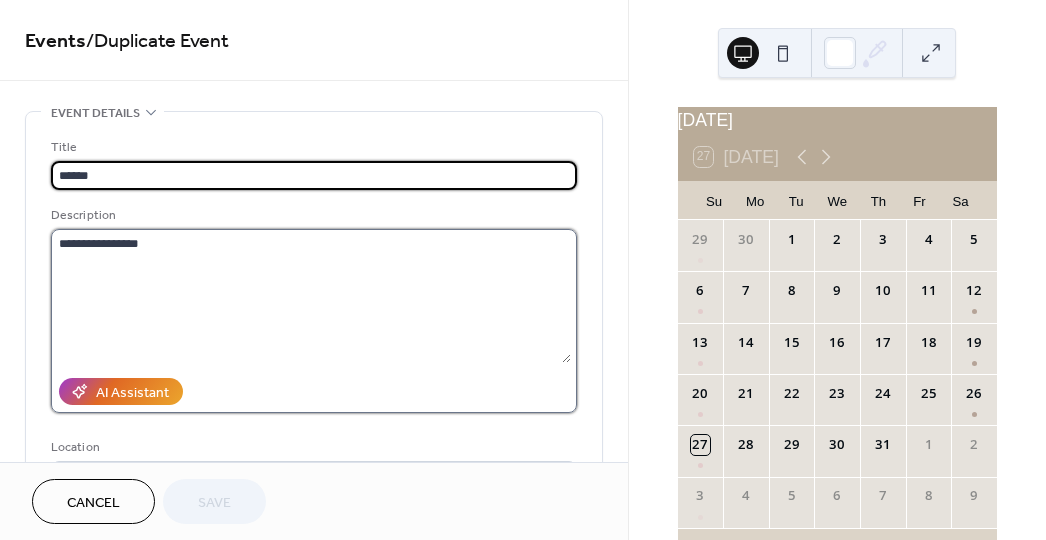 click on "**********" at bounding box center (311, 296) 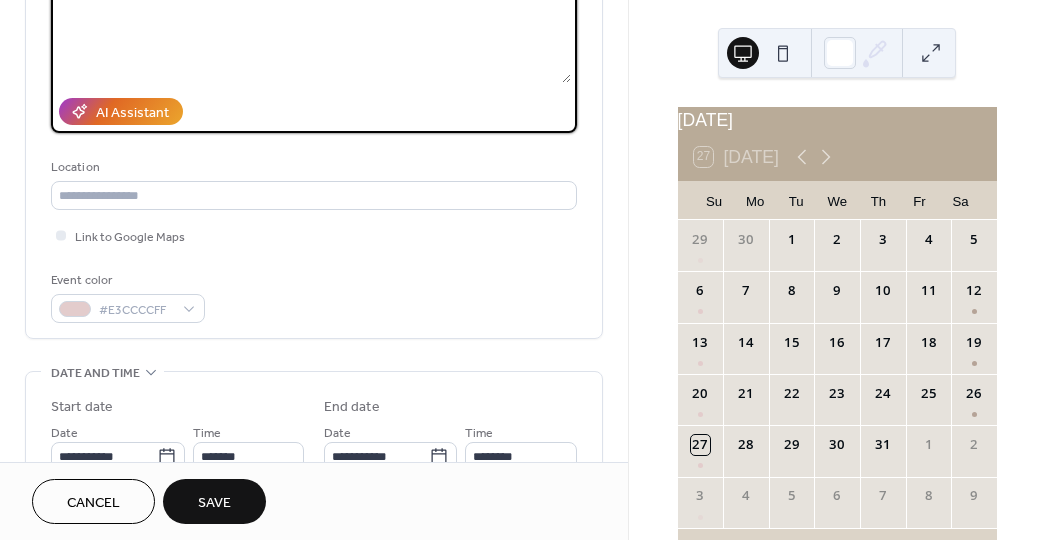 scroll, scrollTop: 460, scrollLeft: 0, axis: vertical 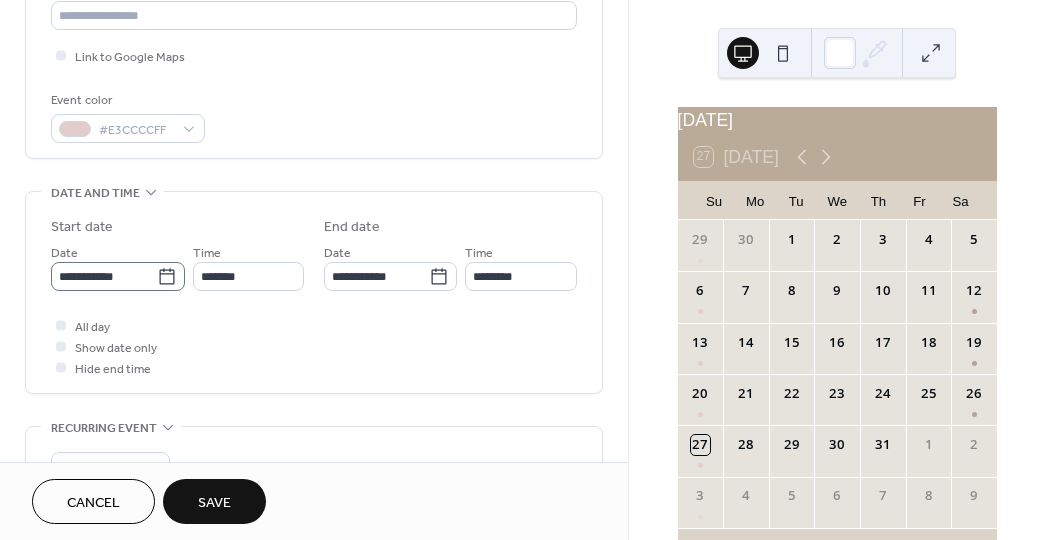 type on "**********" 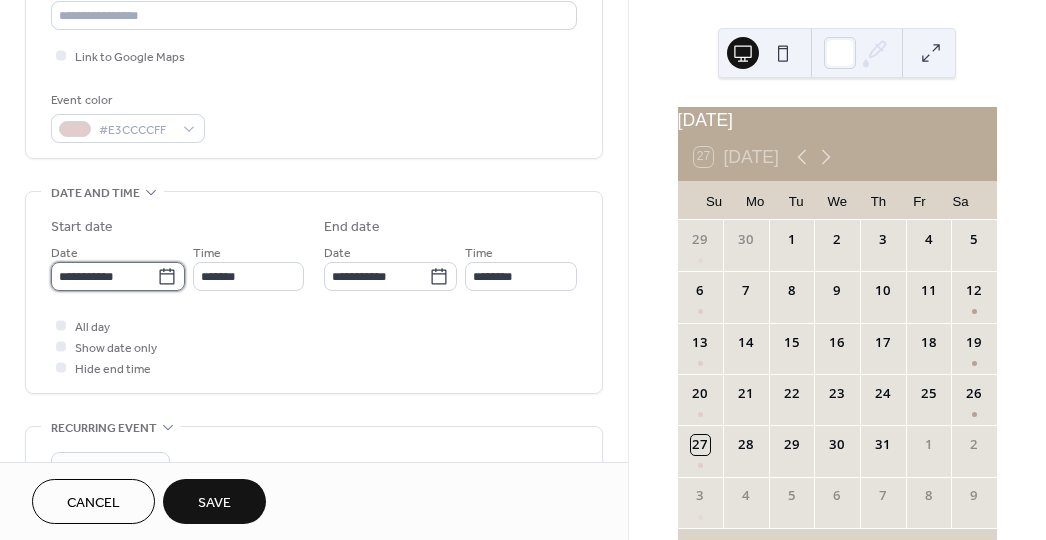 click on "**********" at bounding box center (104, 276) 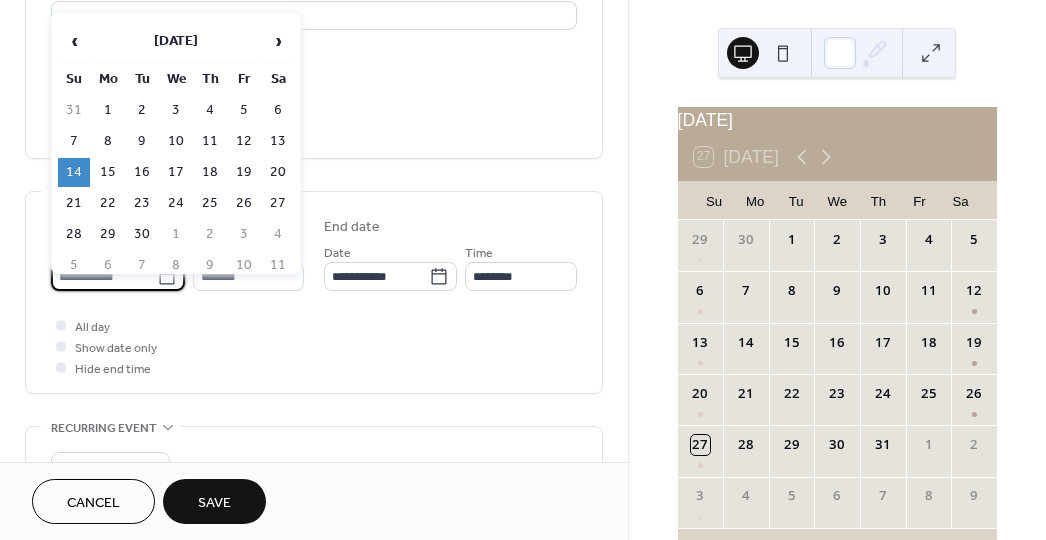 scroll, scrollTop: 452, scrollLeft: 0, axis: vertical 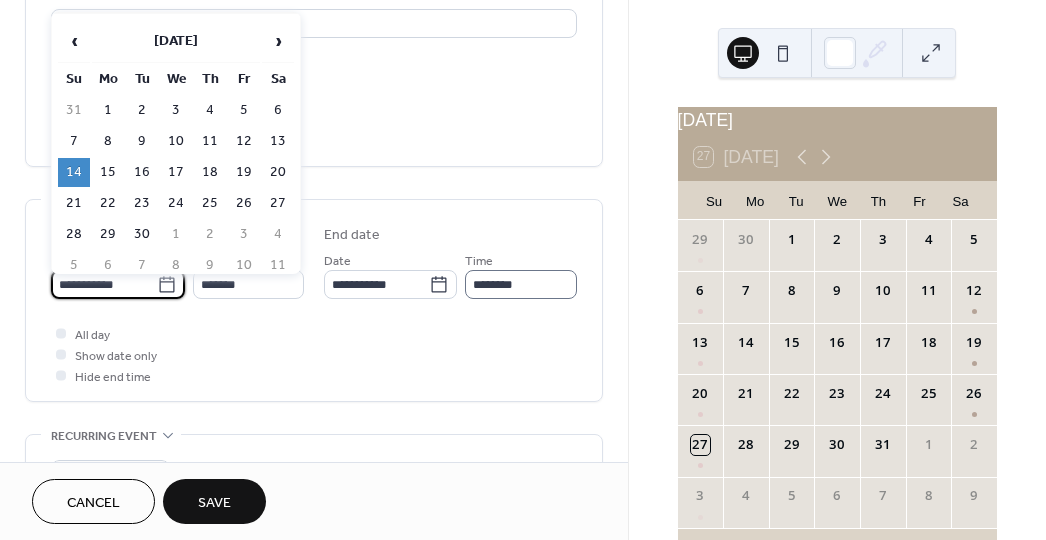 click on "21" at bounding box center [74, 203] 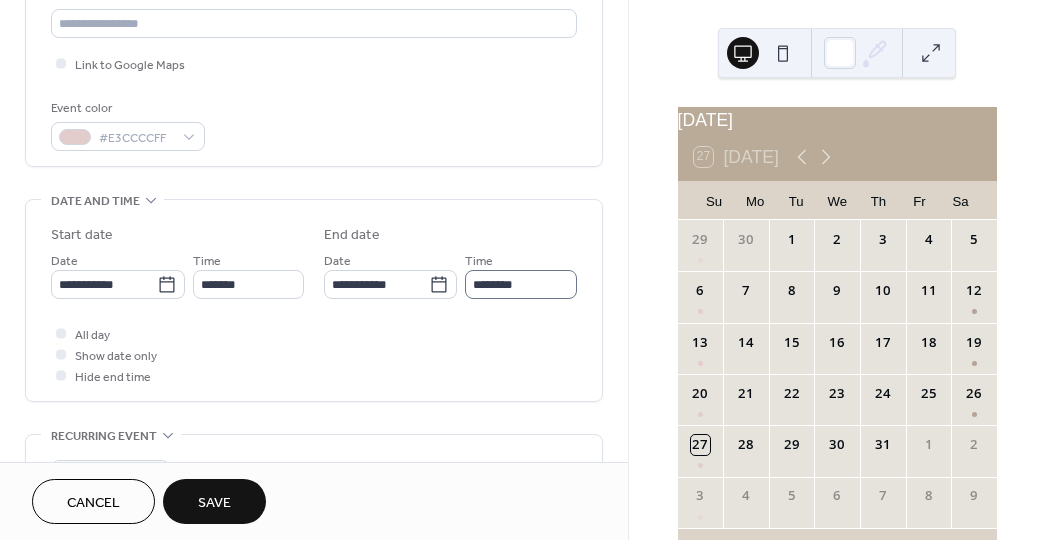 type on "**********" 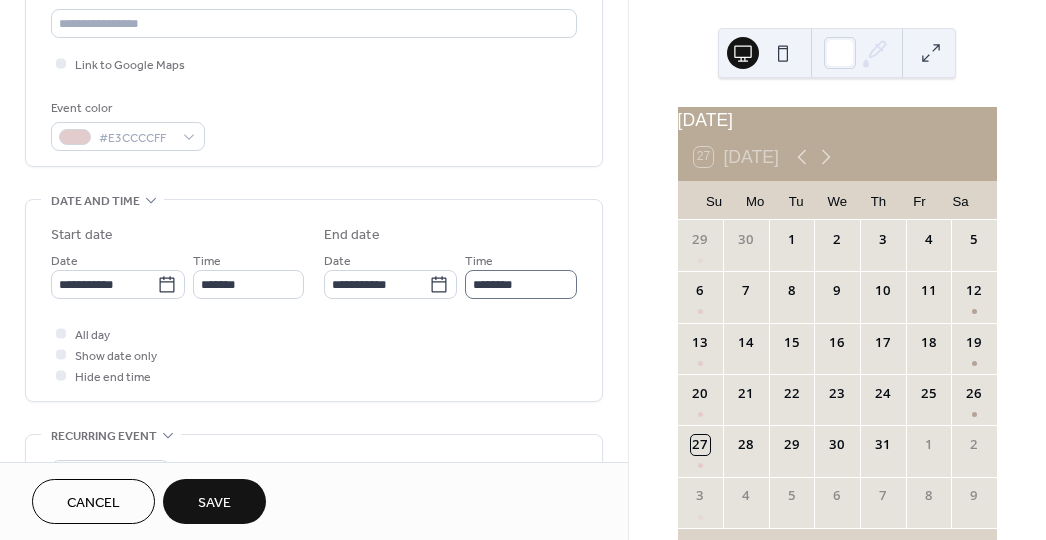 type on "**********" 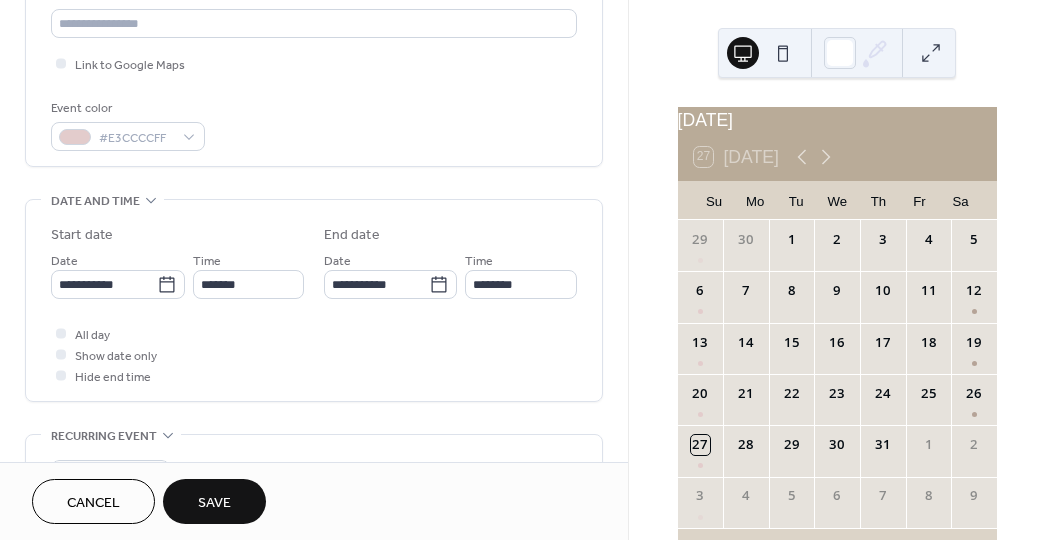 click on "Save" at bounding box center [214, 503] 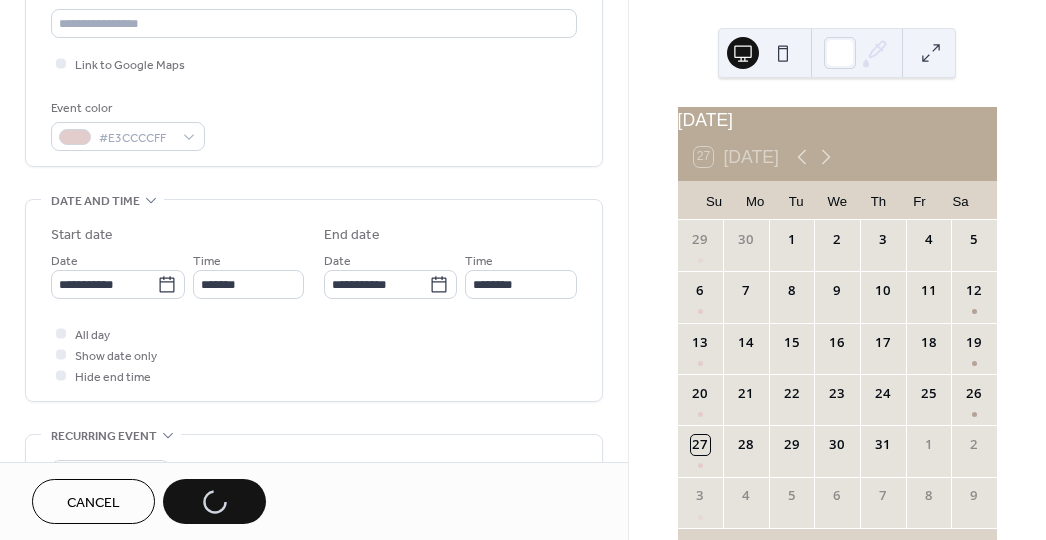 scroll, scrollTop: 833, scrollLeft: 0, axis: vertical 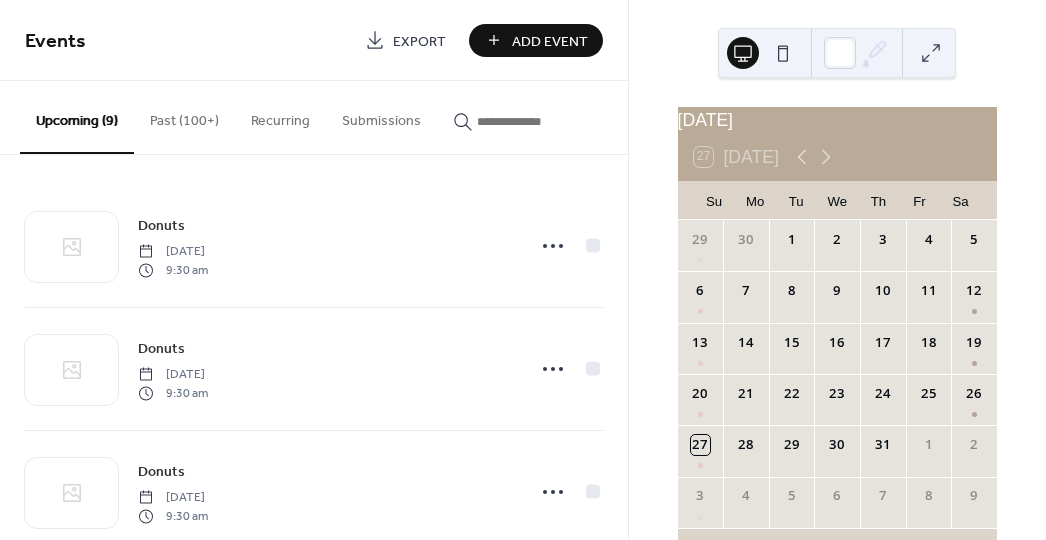 click on "Add Event" at bounding box center (550, 41) 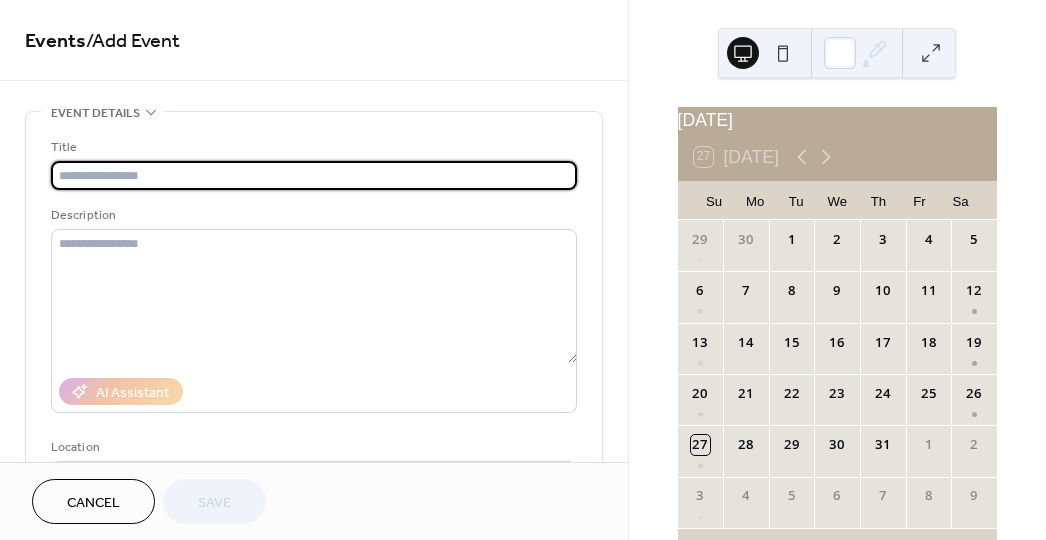 click on "Cancel" at bounding box center [93, 503] 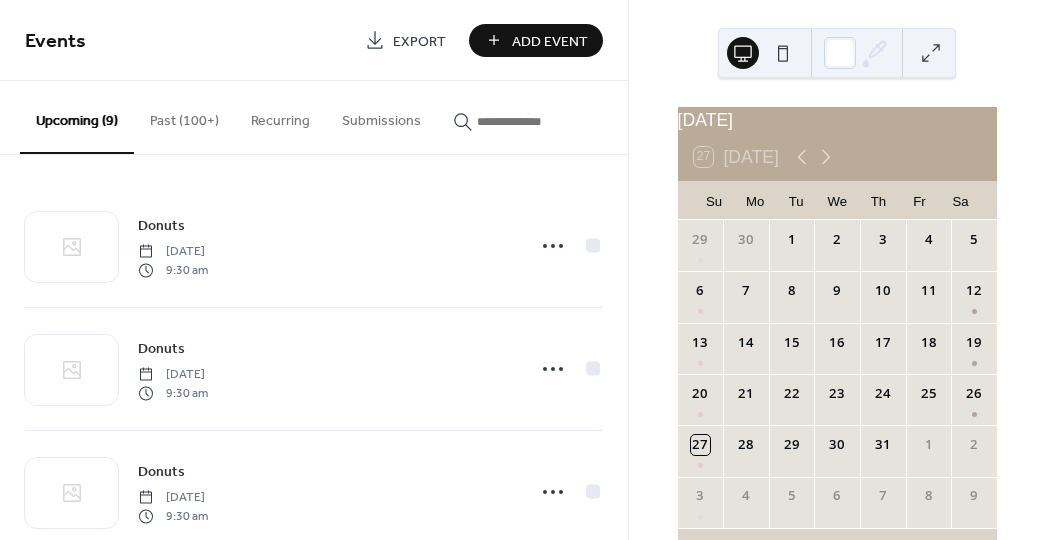 click on "Past (100+)" at bounding box center (184, 116) 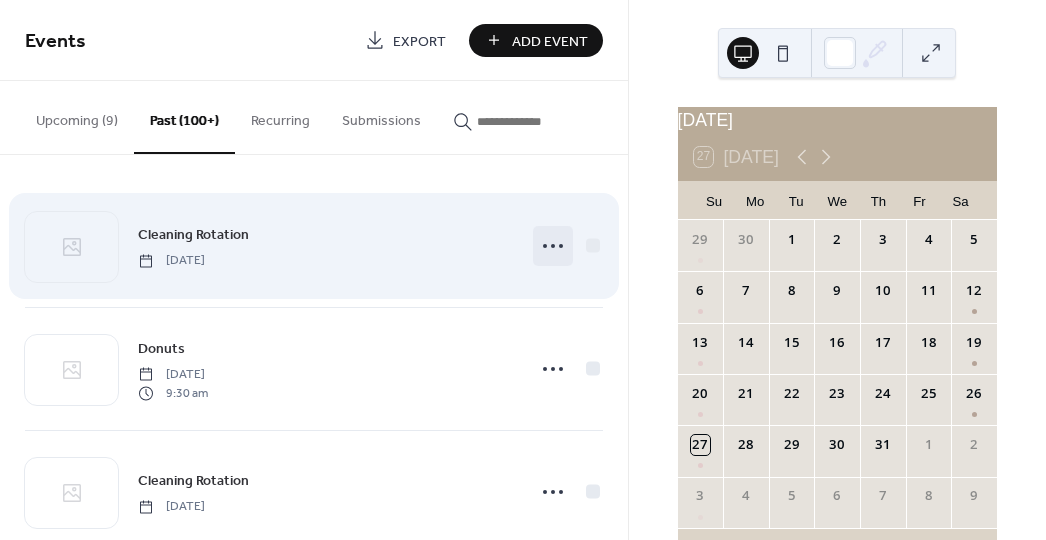 click 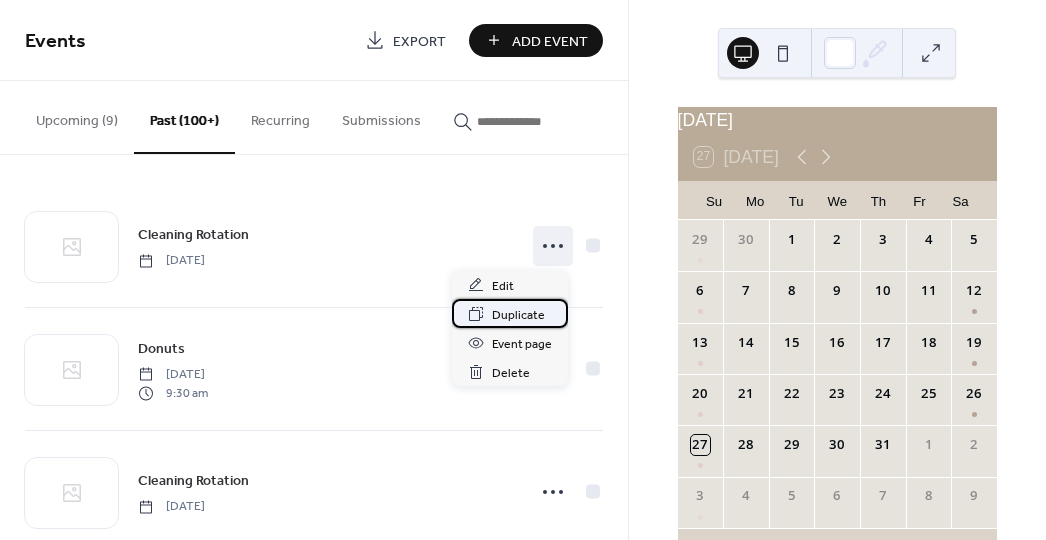 click on "Duplicate" at bounding box center (518, 315) 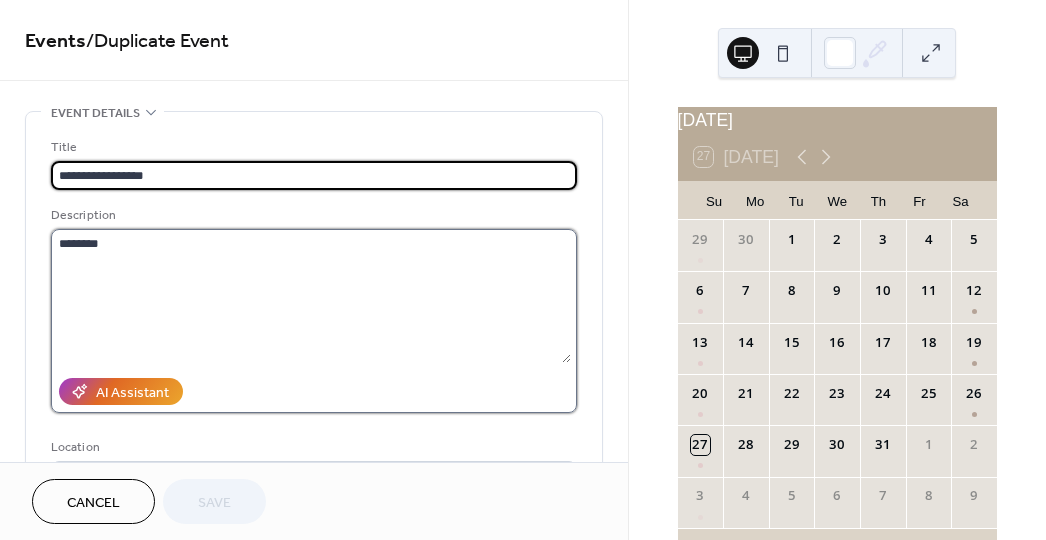 click on "********" at bounding box center (311, 296) 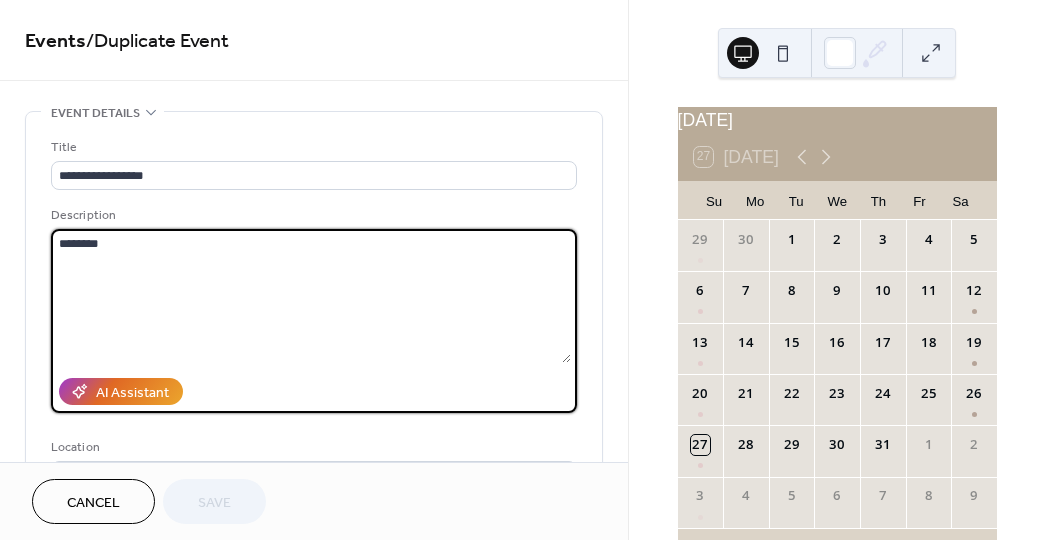 click on "********" at bounding box center (311, 296) 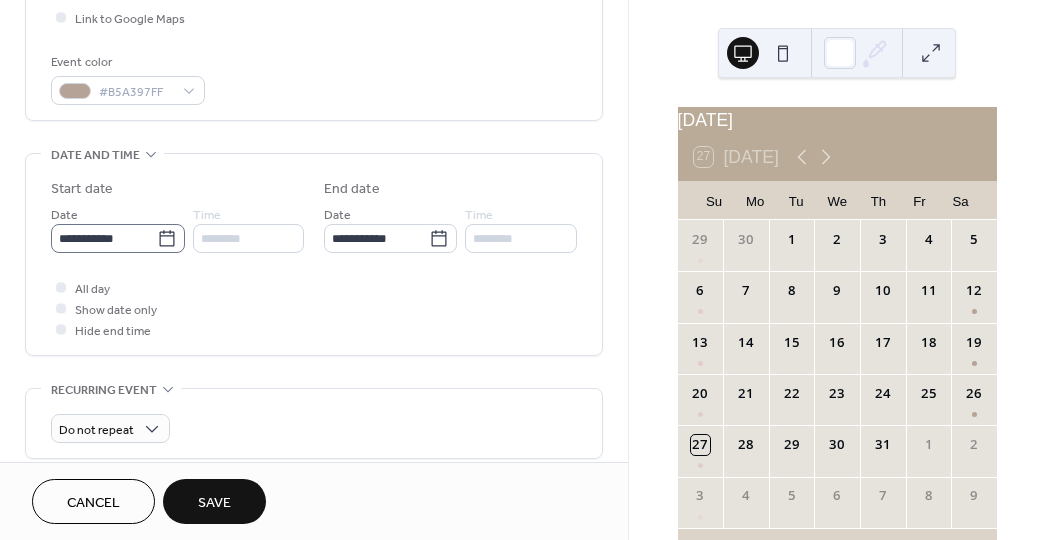 scroll, scrollTop: 524, scrollLeft: 0, axis: vertical 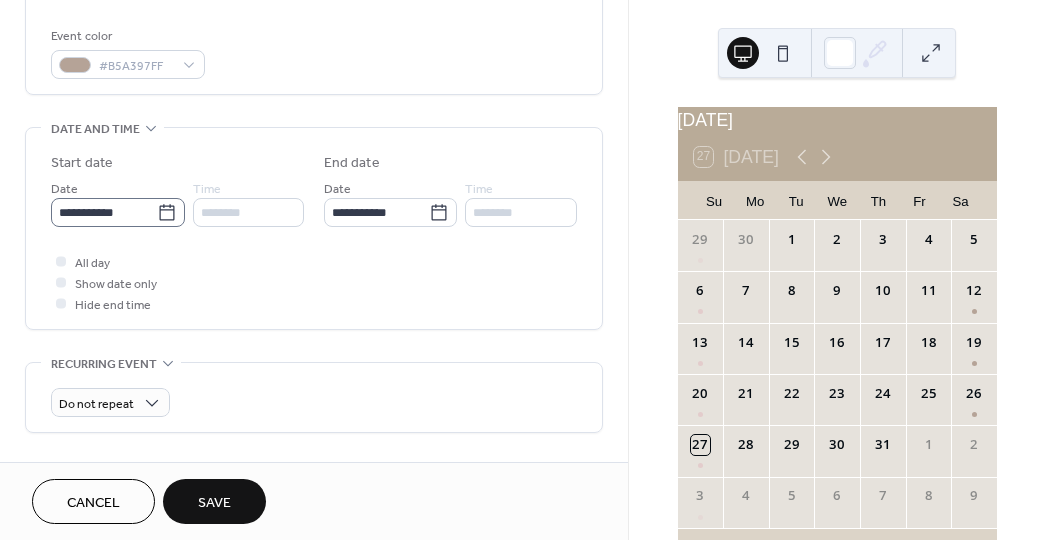 type on "**********" 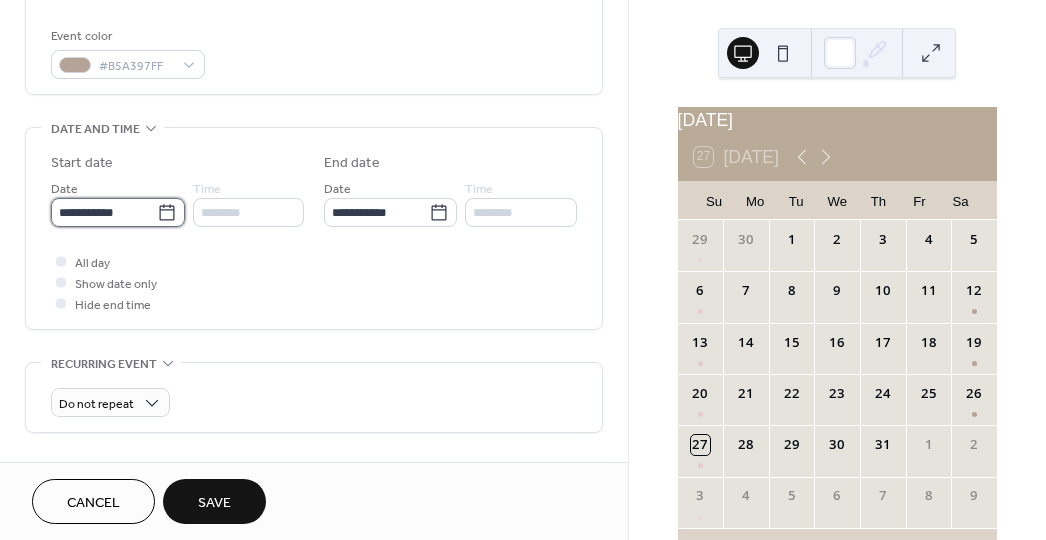 click on "**********" at bounding box center [104, 212] 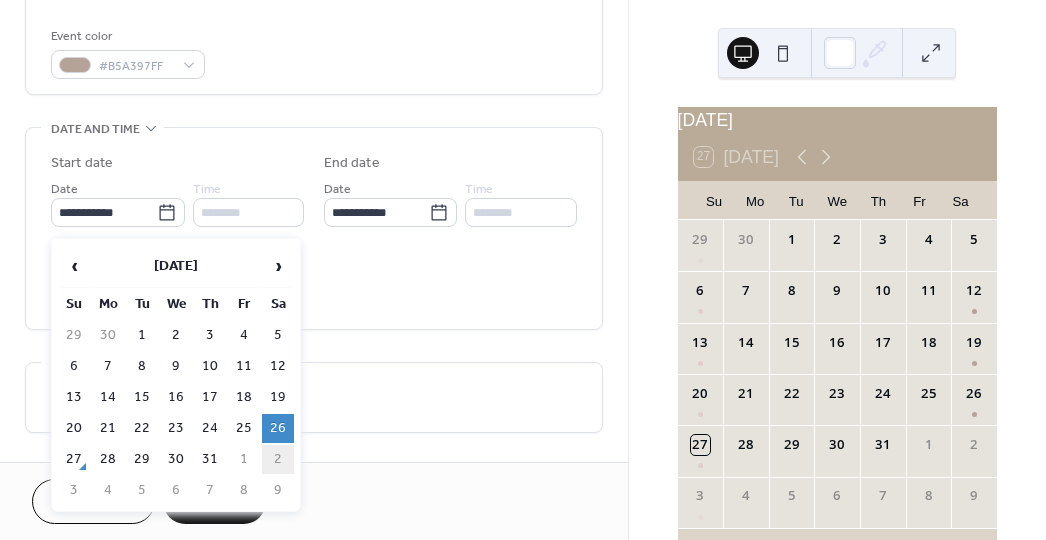 click on "2" at bounding box center (278, 459) 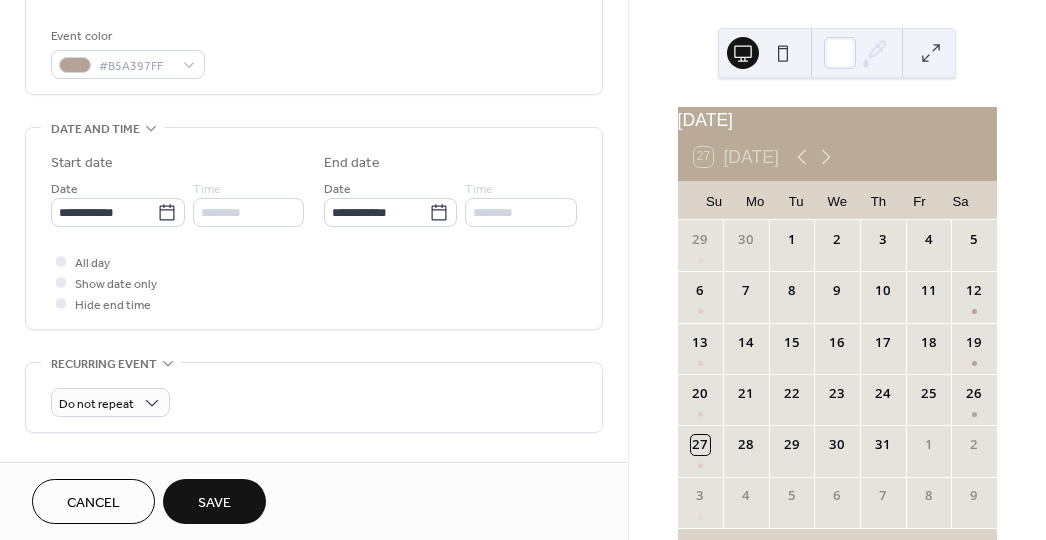 type on "**********" 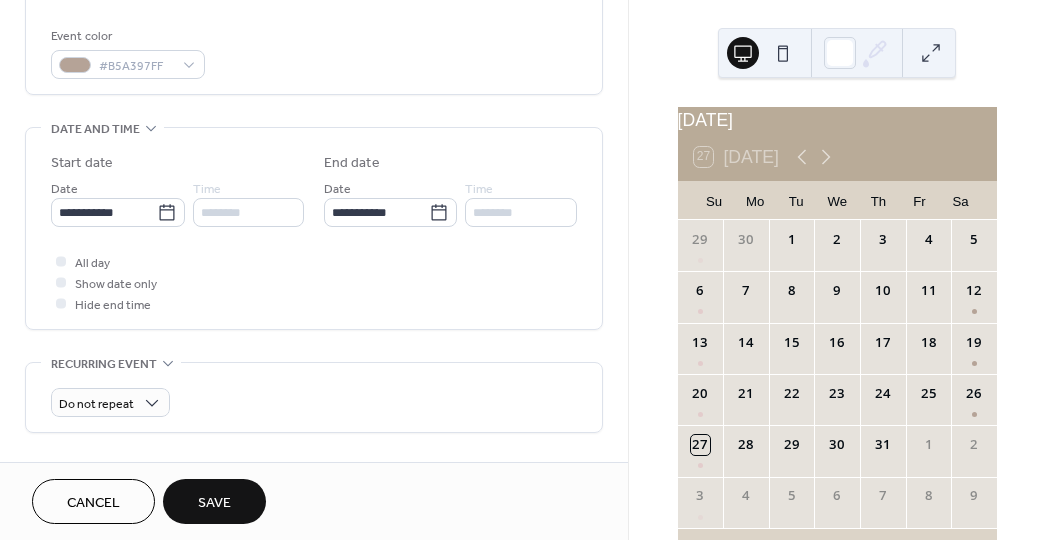 type on "**********" 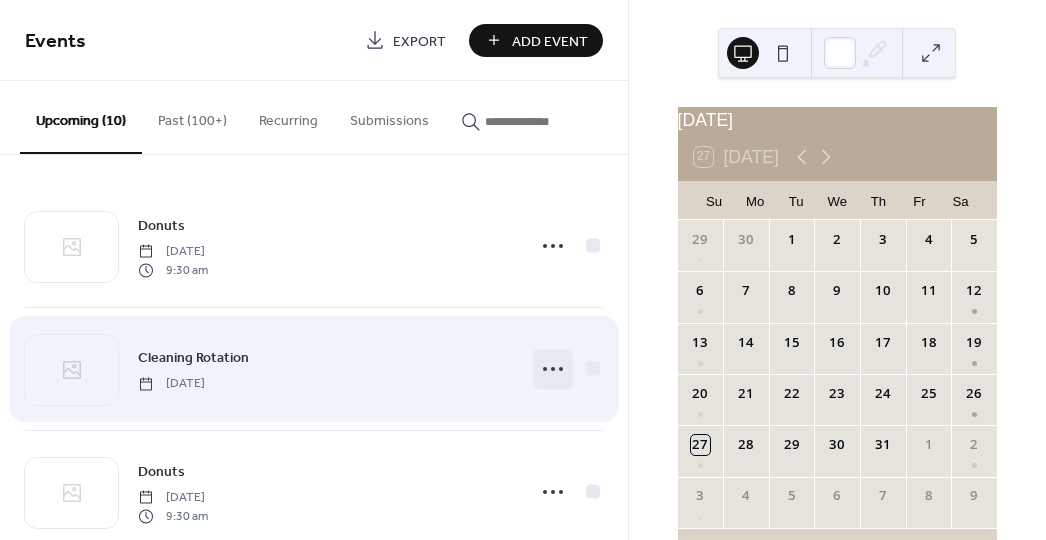 click 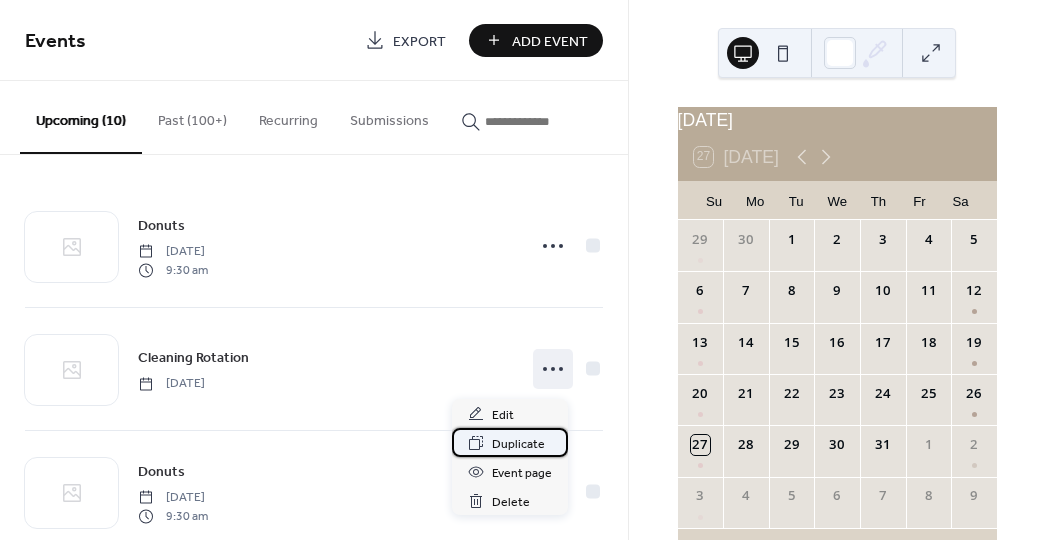 click on "Duplicate" at bounding box center [518, 444] 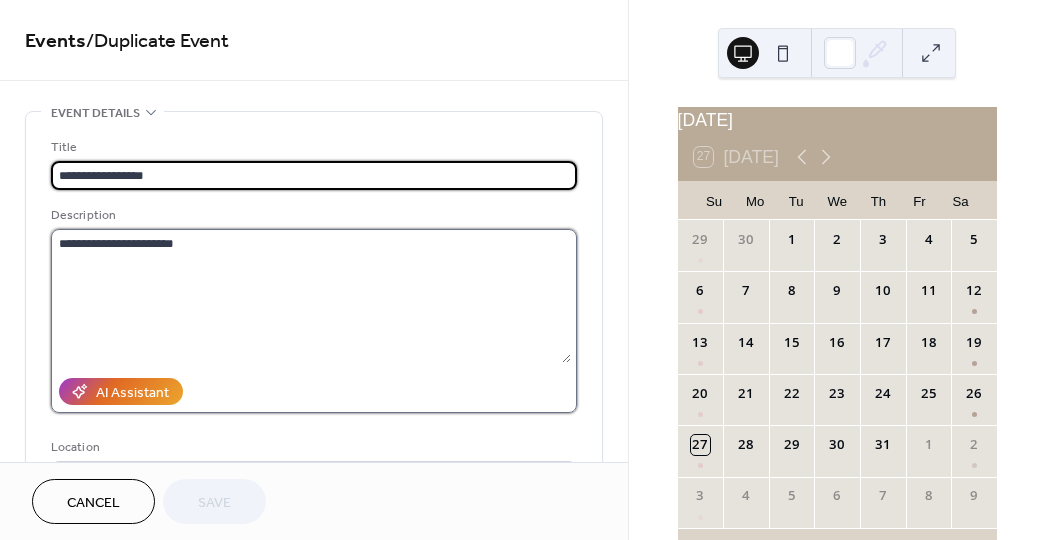 click on "**********" at bounding box center [311, 296] 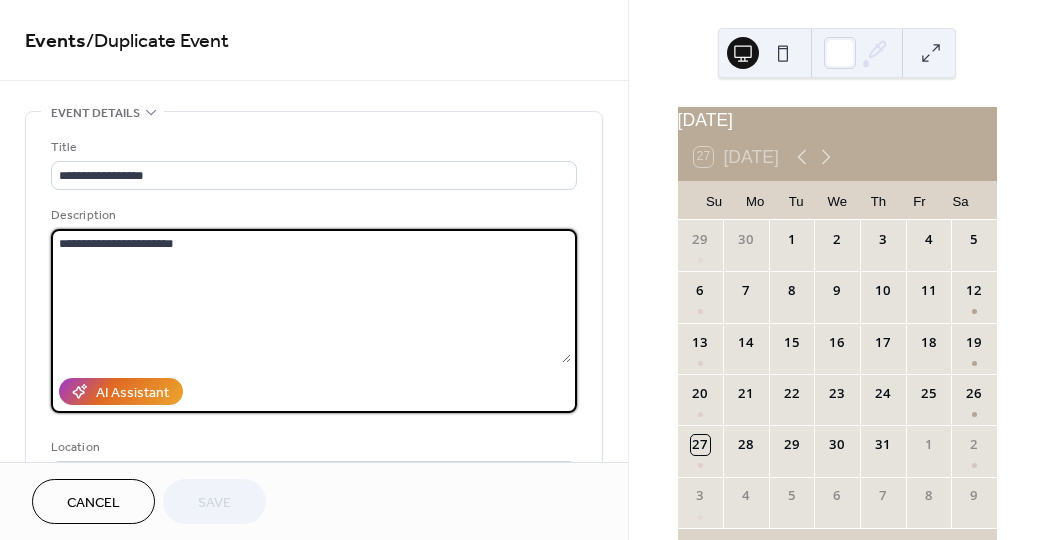 click on "**********" at bounding box center (311, 296) 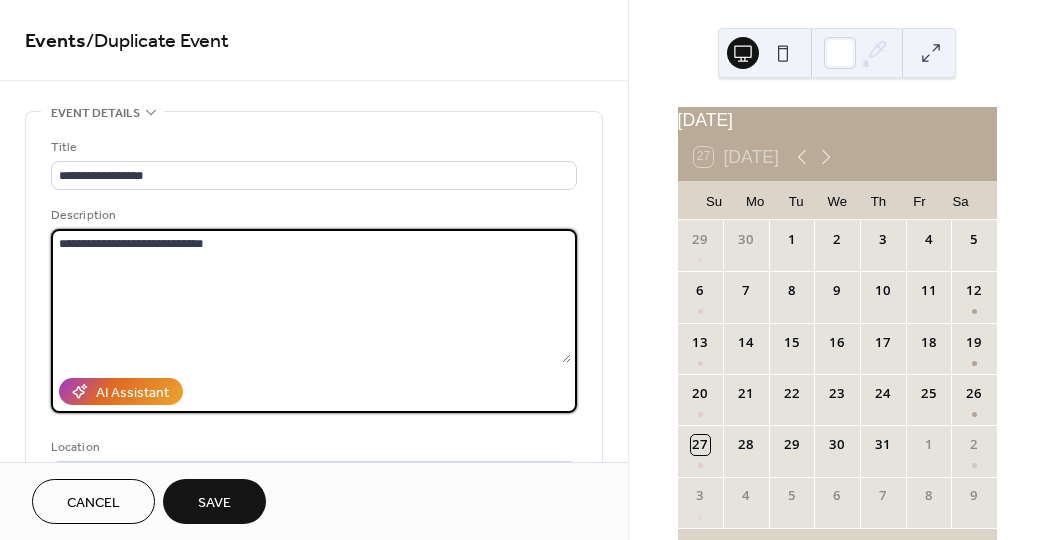 click on "**********" at bounding box center (311, 296) 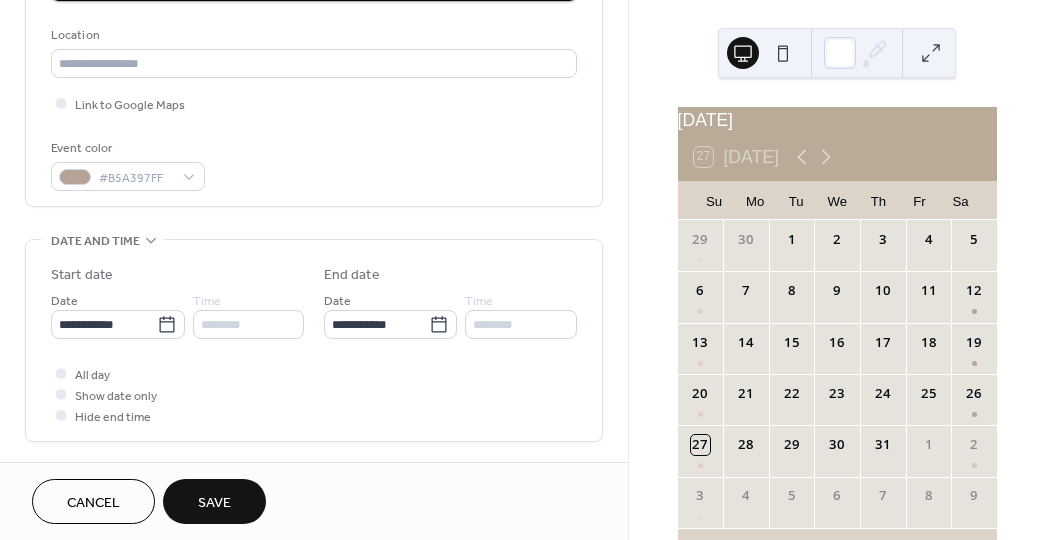 scroll, scrollTop: 486, scrollLeft: 0, axis: vertical 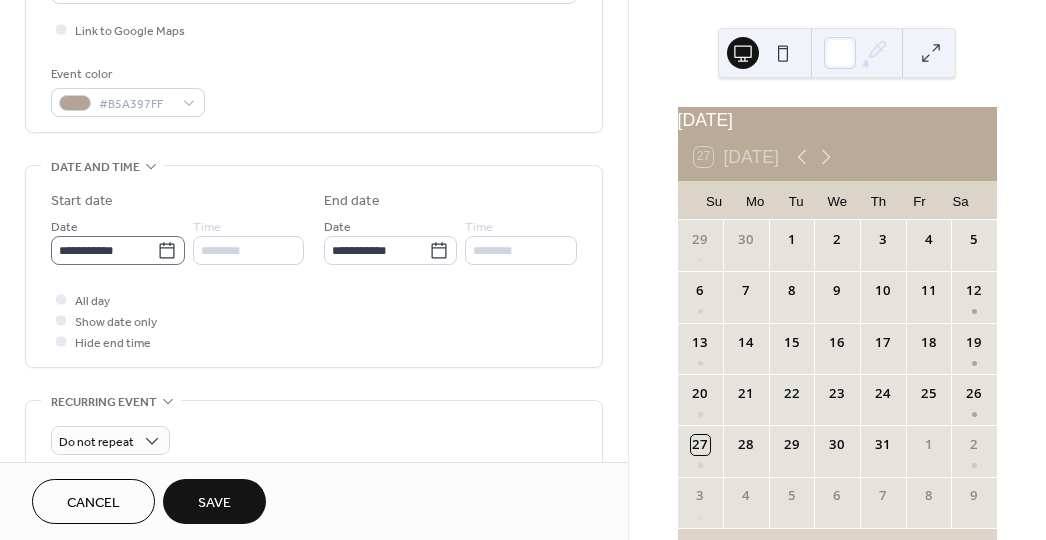 type on "**********" 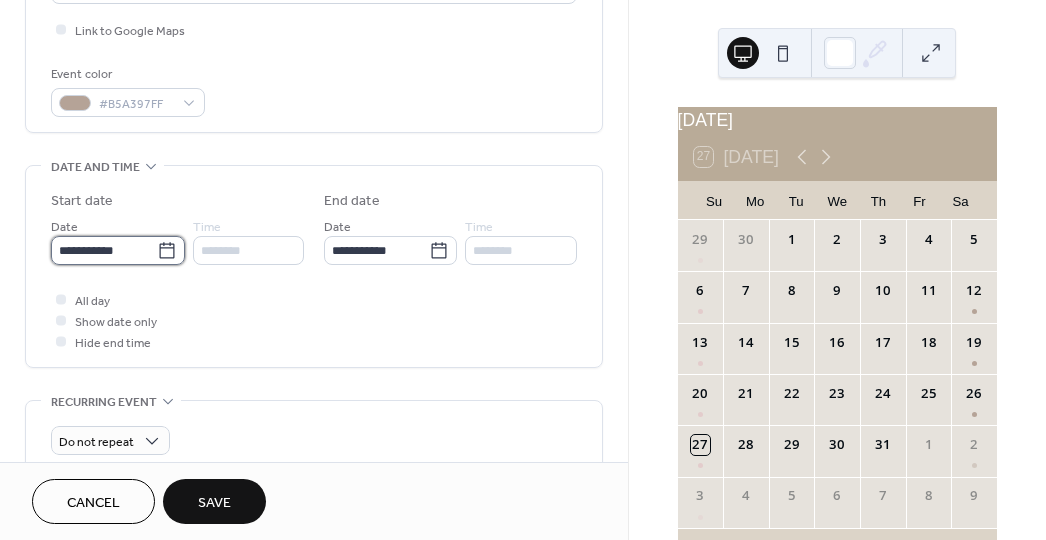 click on "**********" at bounding box center (104, 250) 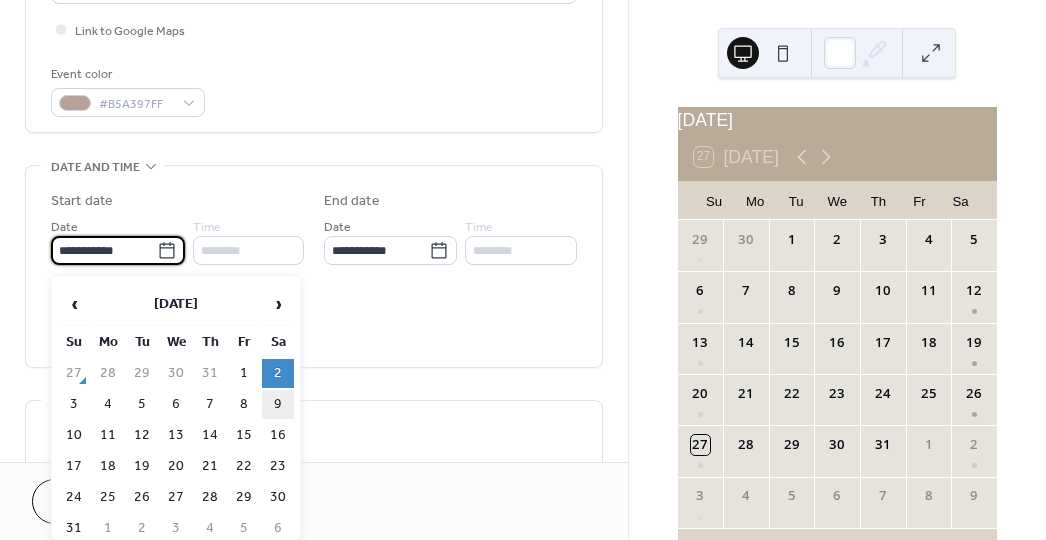 click on "9" at bounding box center (278, 404) 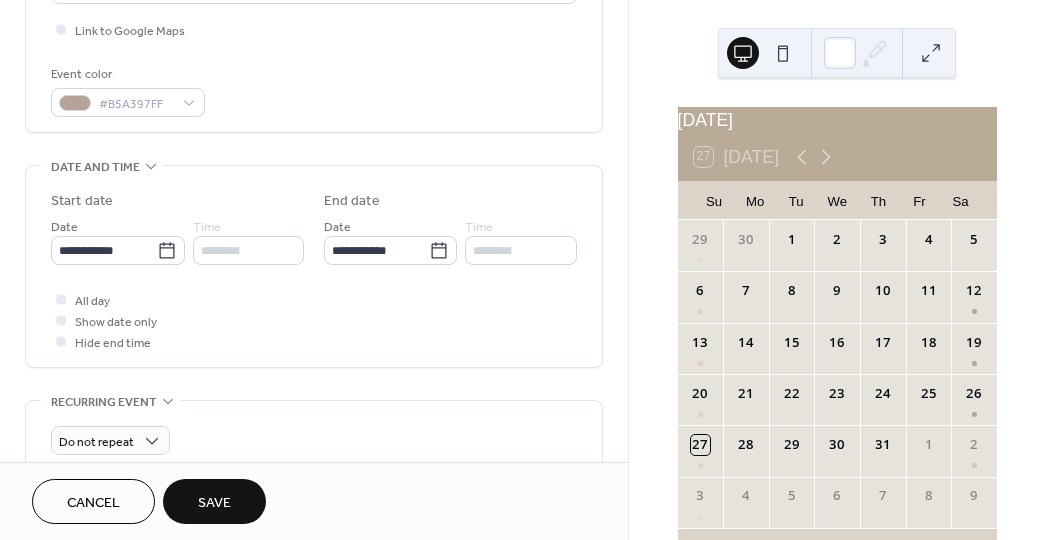type on "**********" 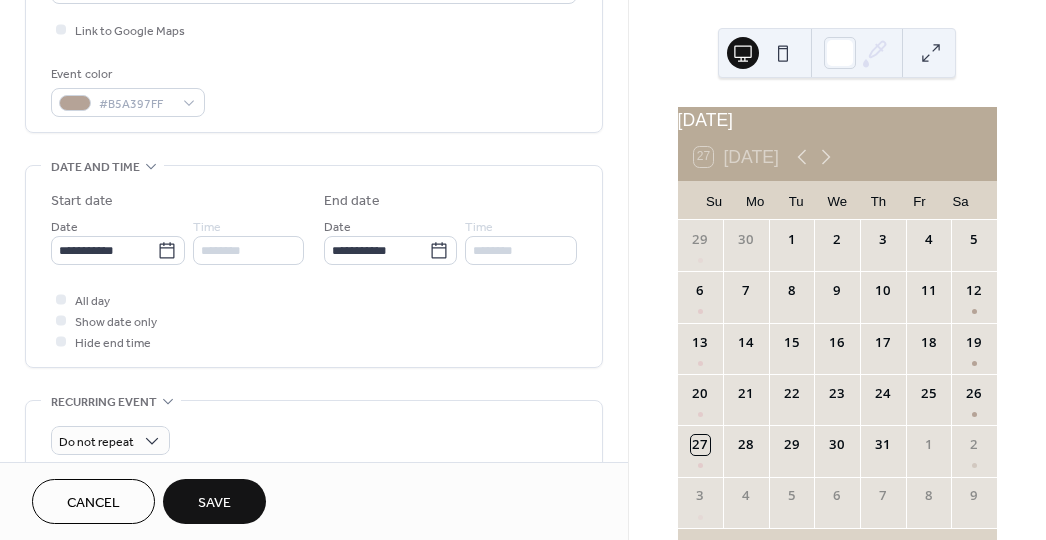 type on "**********" 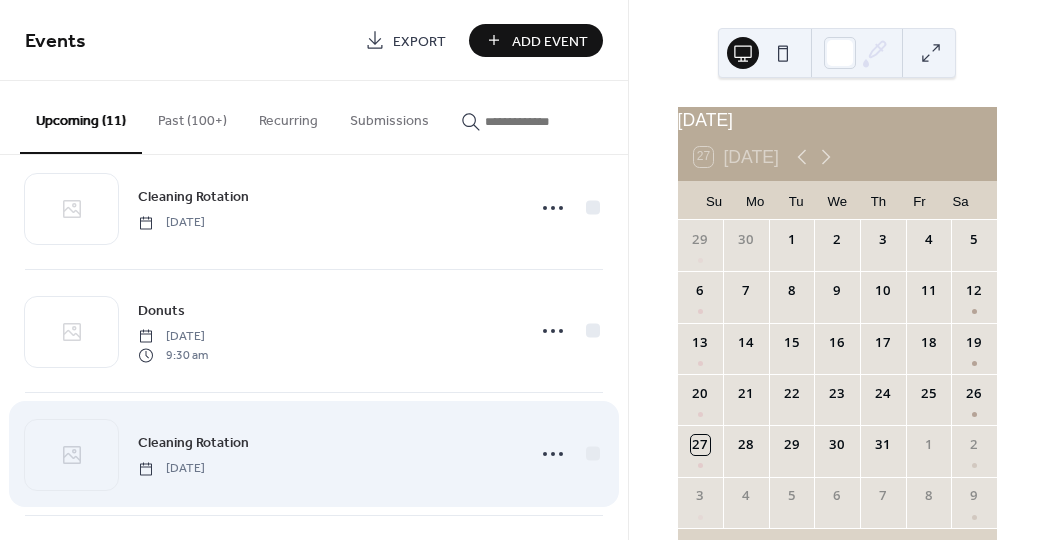 scroll, scrollTop: 300, scrollLeft: 0, axis: vertical 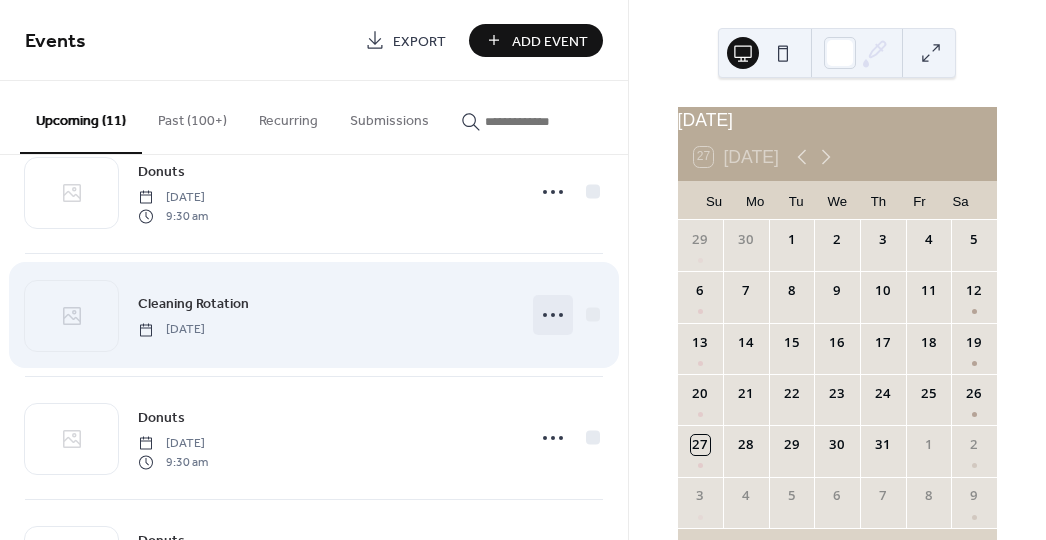 click 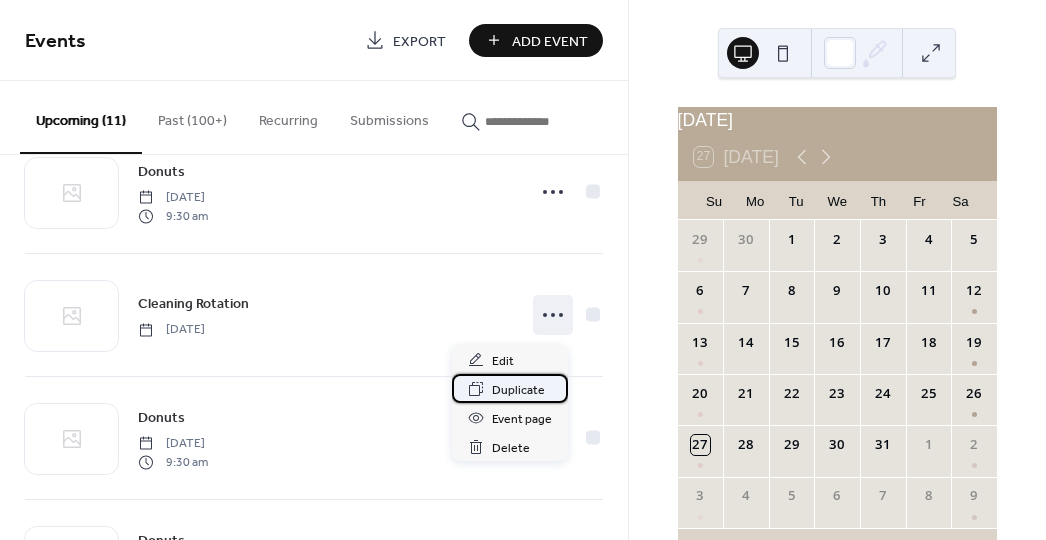 click on "Duplicate" at bounding box center (518, 390) 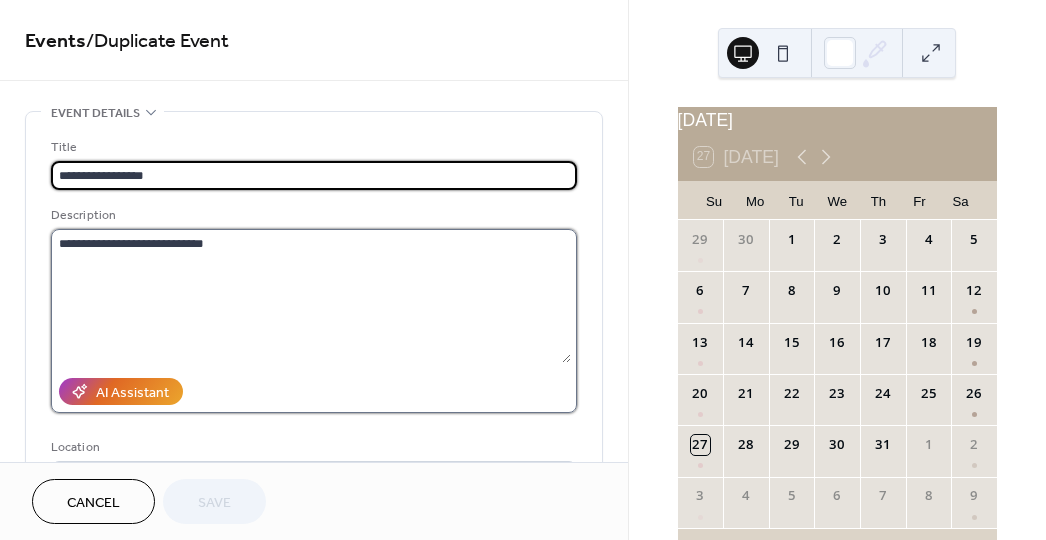 click on "**********" at bounding box center [311, 296] 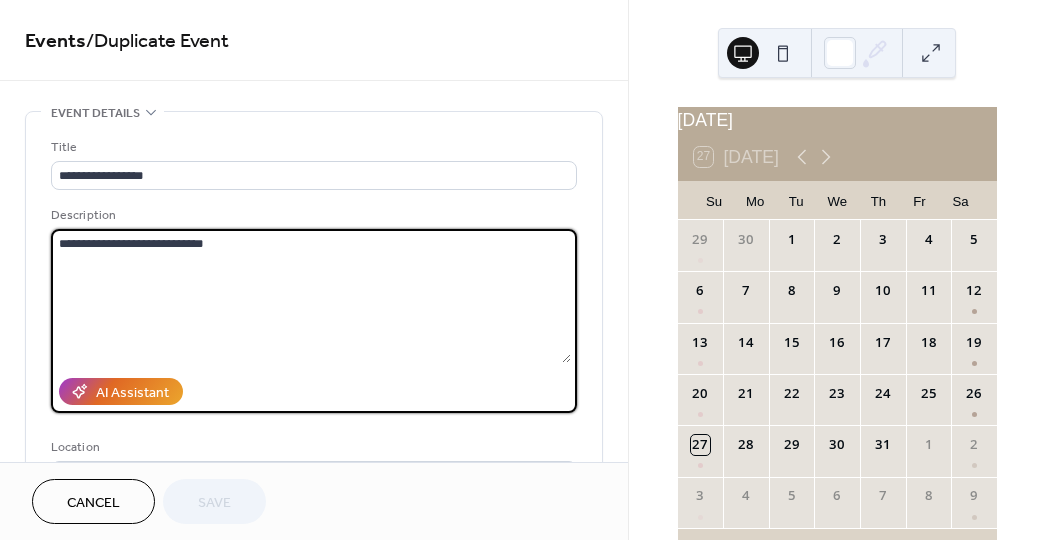 click on "**********" at bounding box center (311, 296) 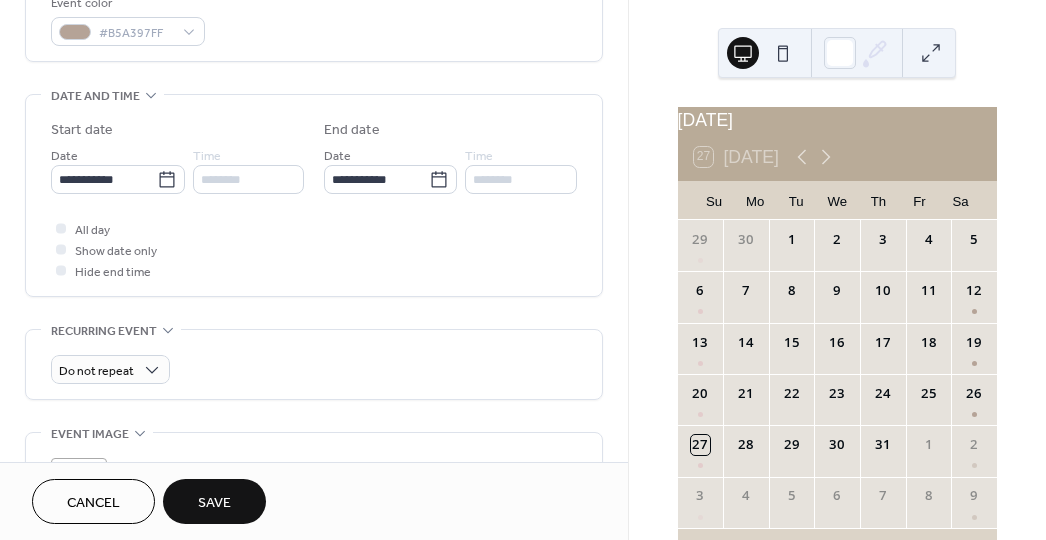 scroll, scrollTop: 551, scrollLeft: 0, axis: vertical 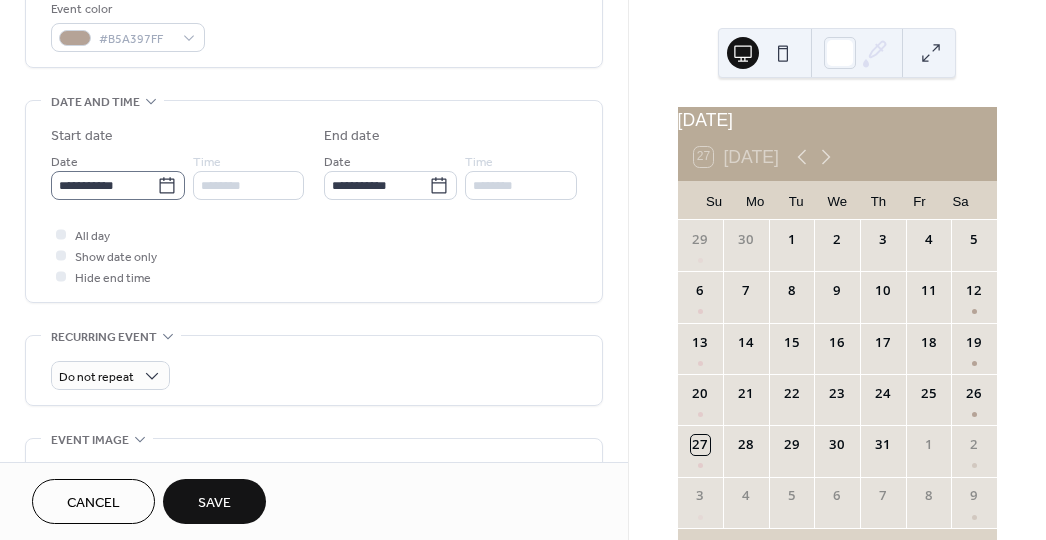 type on "**********" 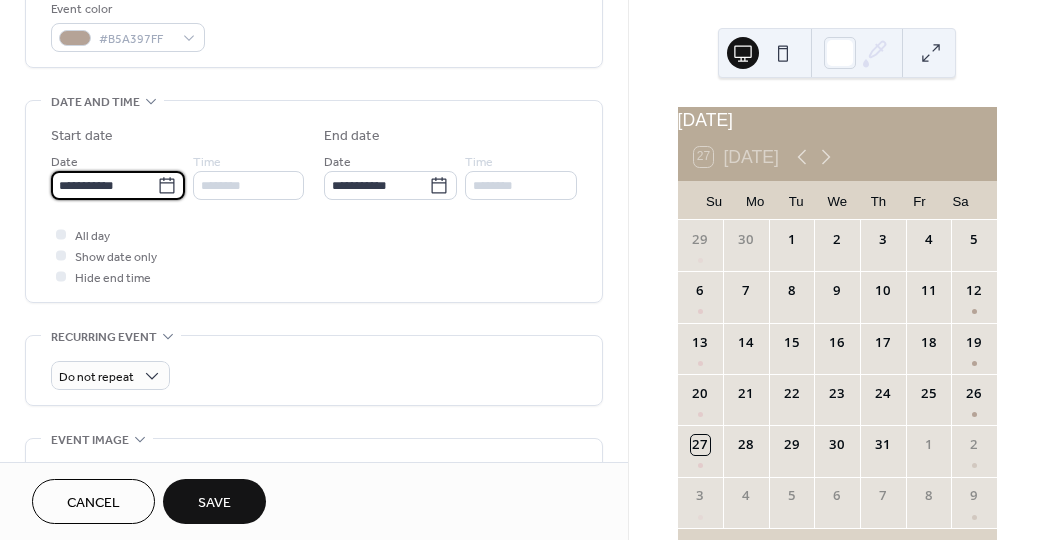 click on "**********" at bounding box center (104, 185) 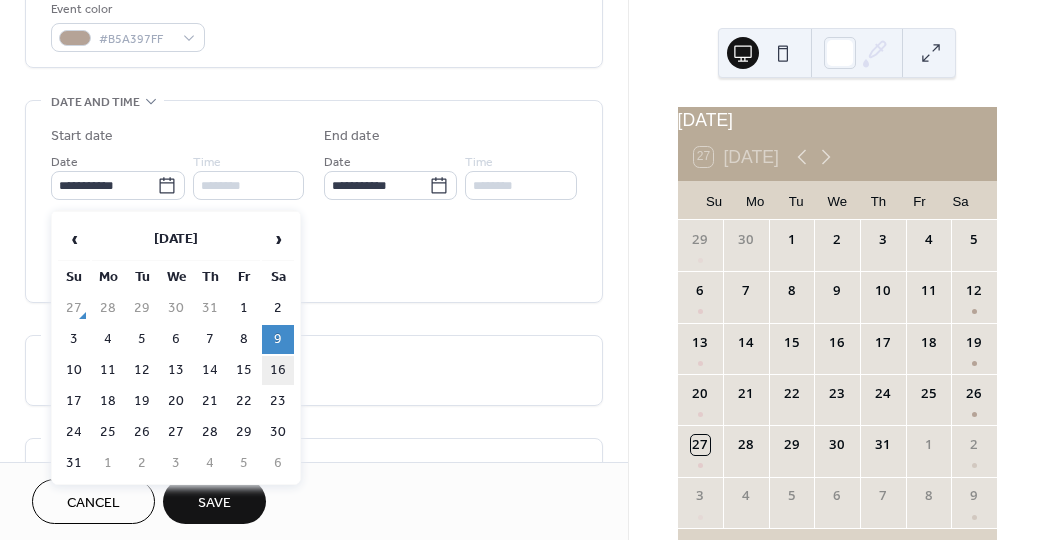 click on "16" at bounding box center (278, 370) 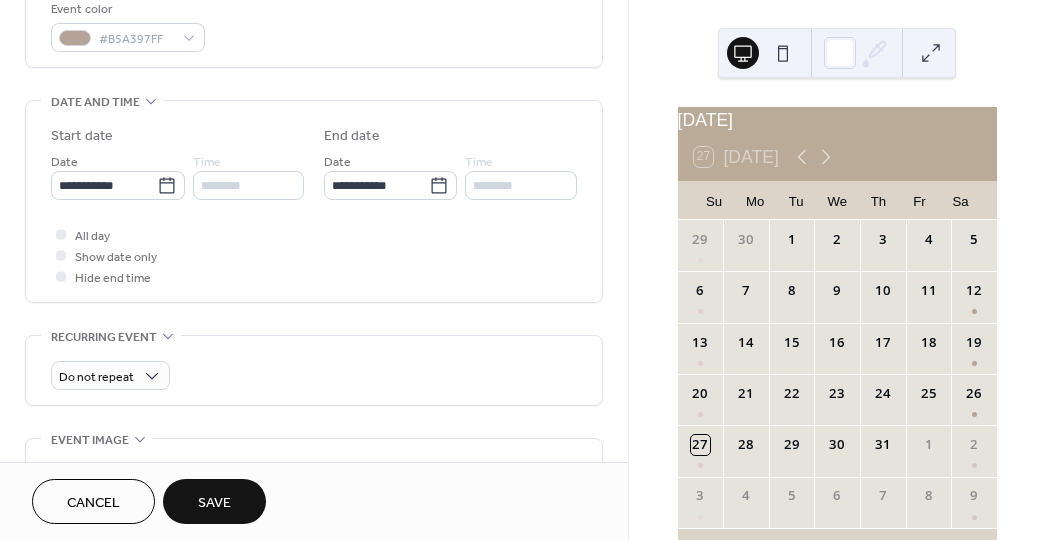 type on "**********" 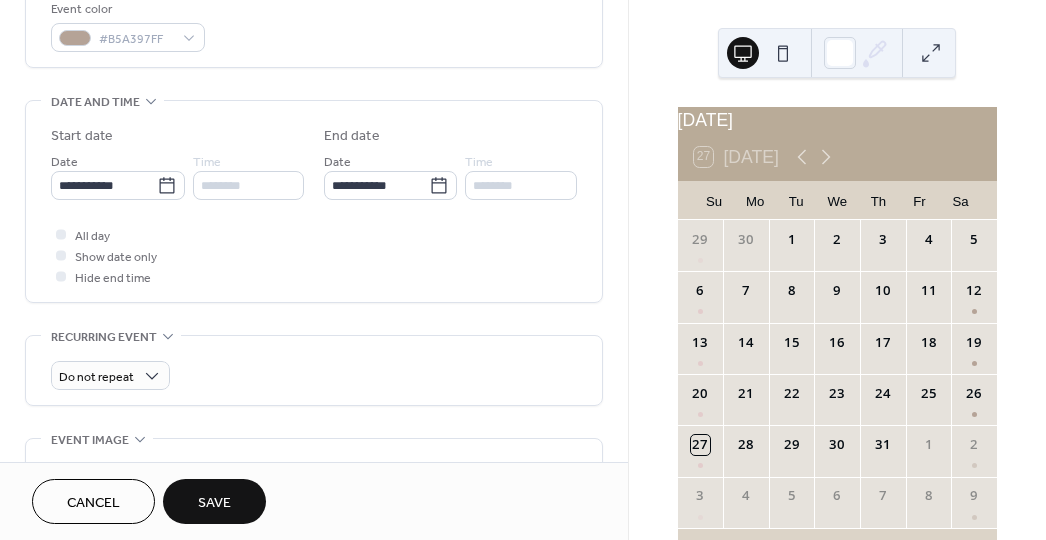 type on "**********" 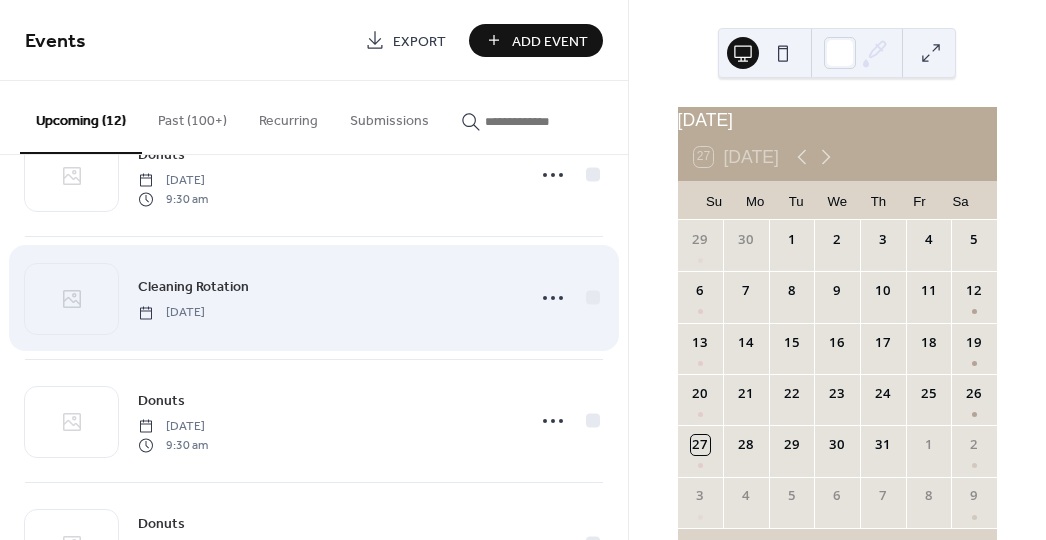 scroll, scrollTop: 558, scrollLeft: 0, axis: vertical 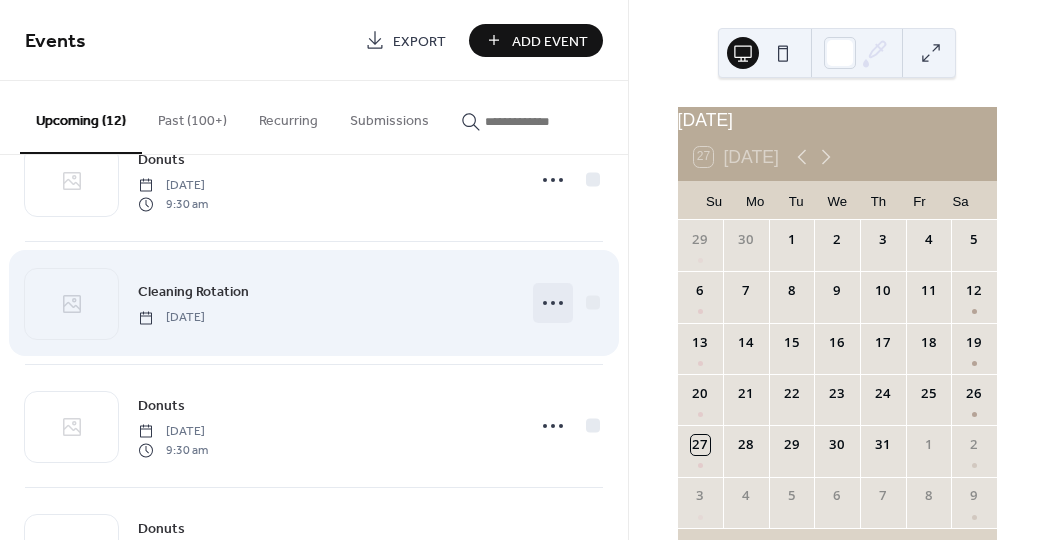 click 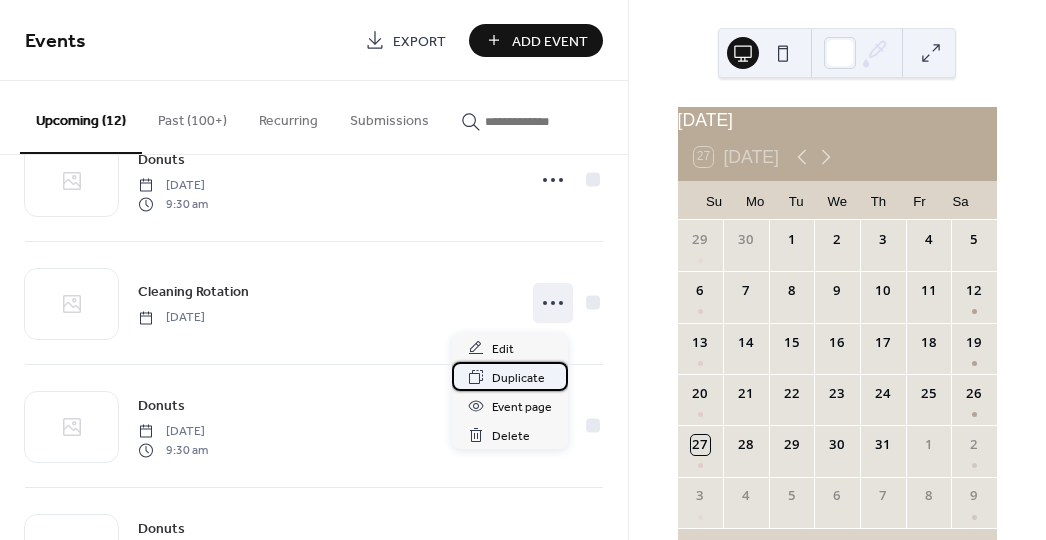 click on "Duplicate" at bounding box center [518, 378] 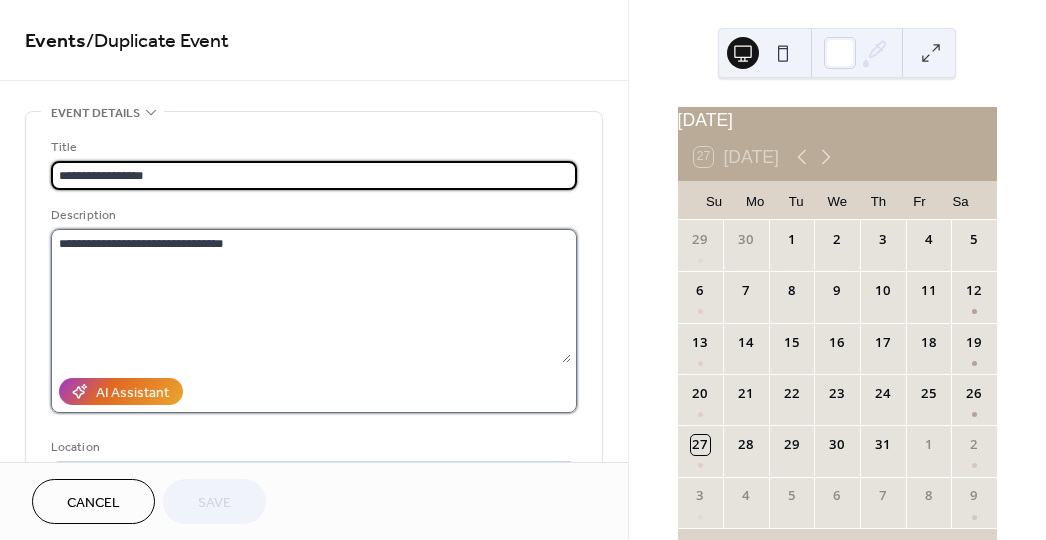 click on "**********" at bounding box center [311, 296] 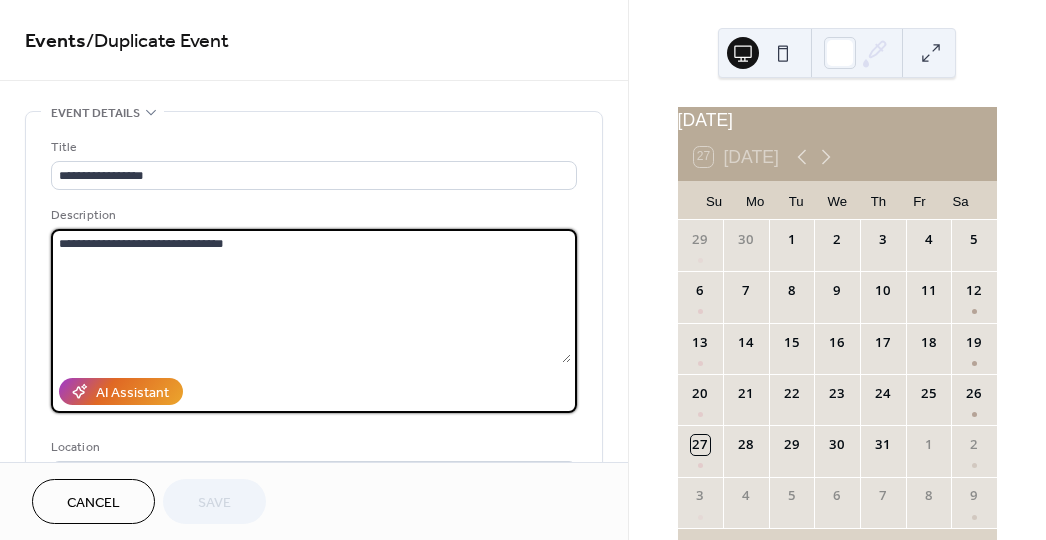 click on "**********" at bounding box center [311, 296] 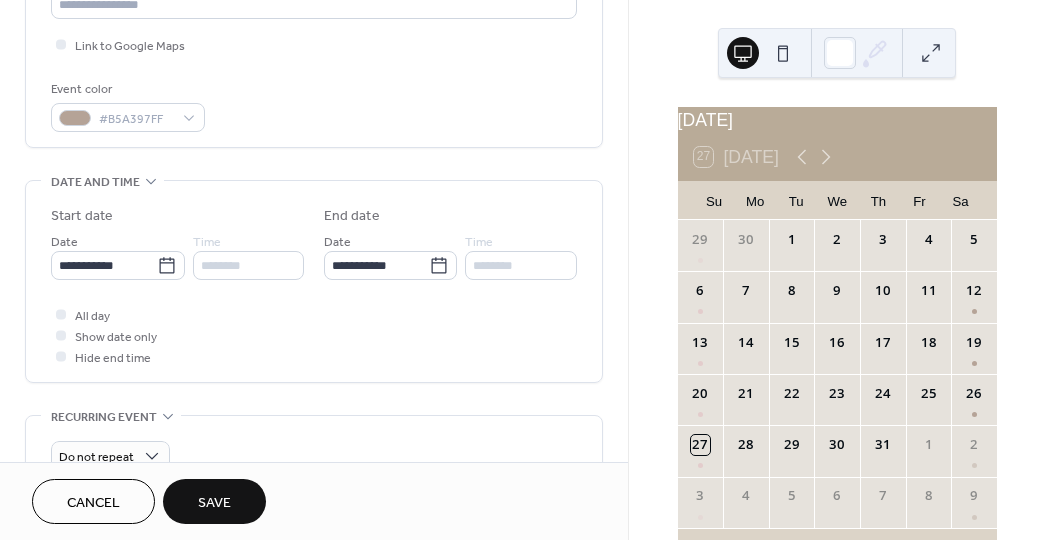scroll, scrollTop: 487, scrollLeft: 0, axis: vertical 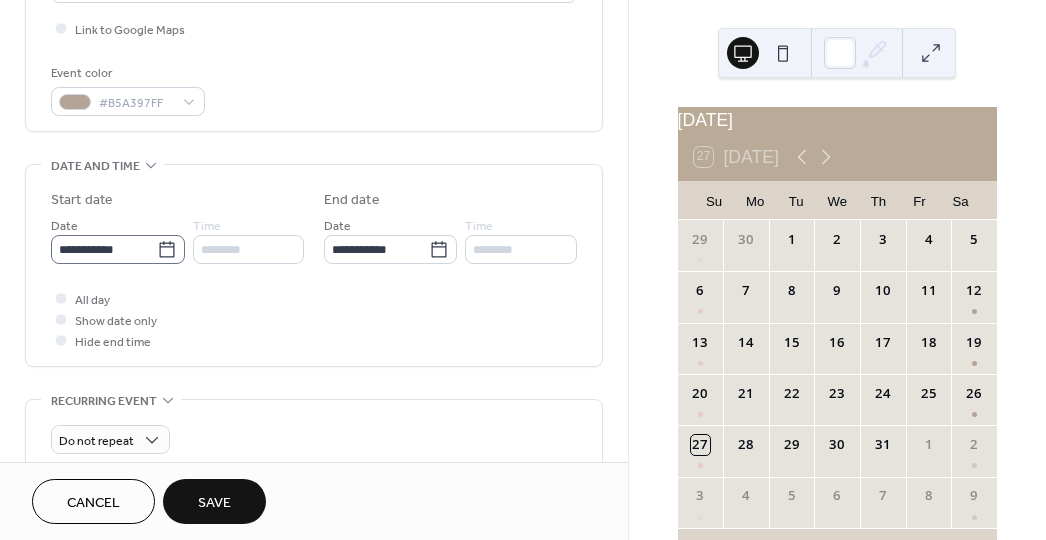 type on "********" 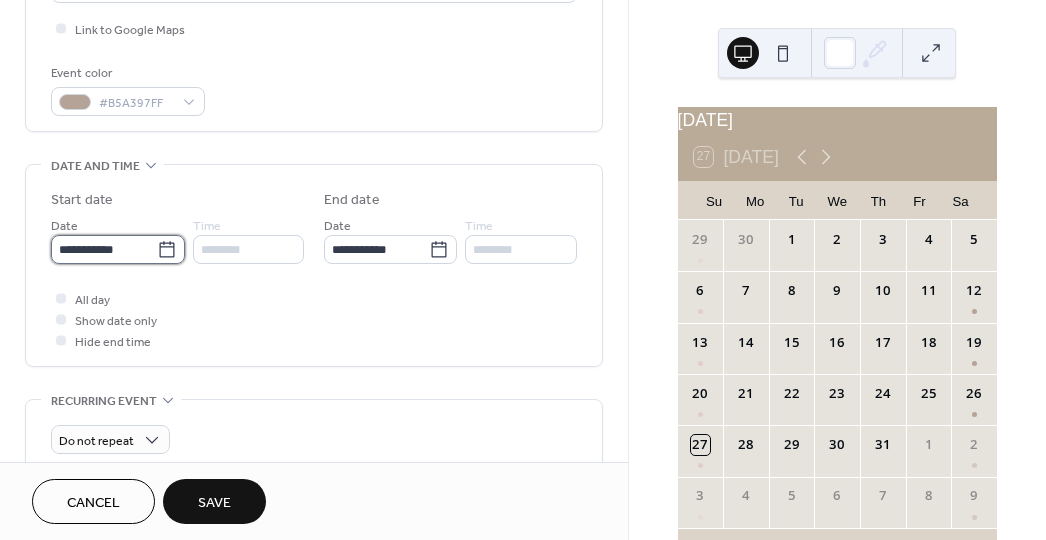 click on "**********" at bounding box center [104, 249] 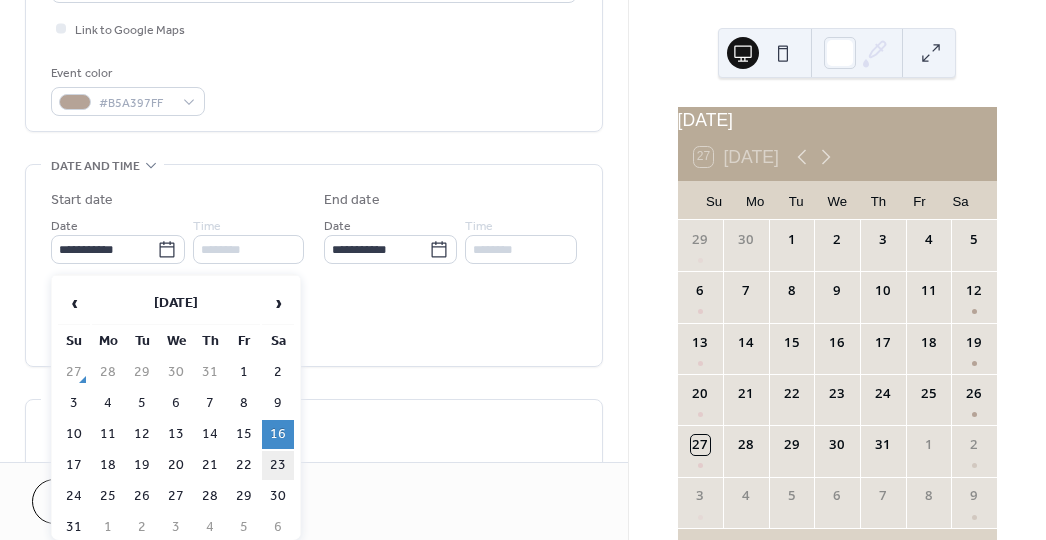 click on "23" at bounding box center [278, 465] 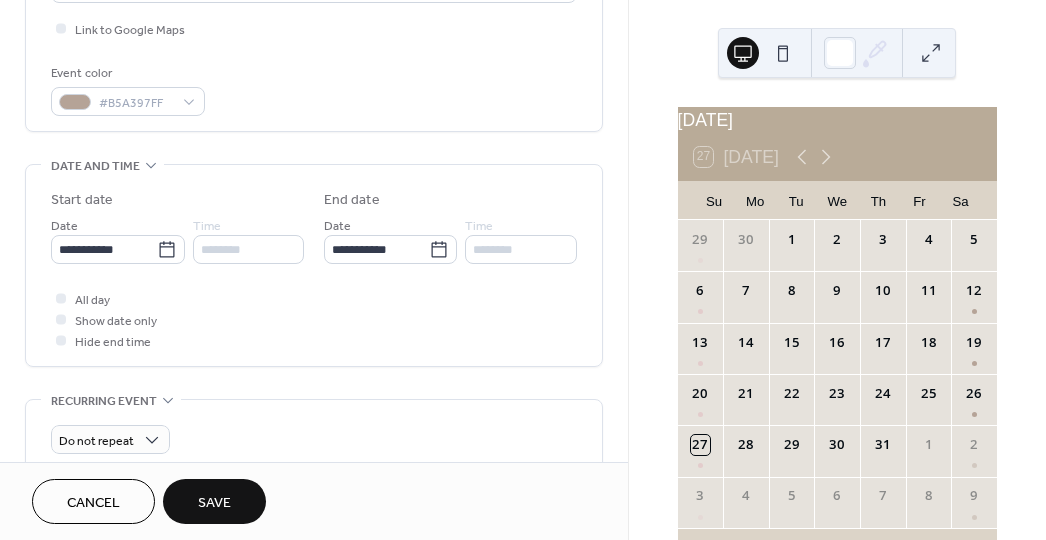 type on "**********" 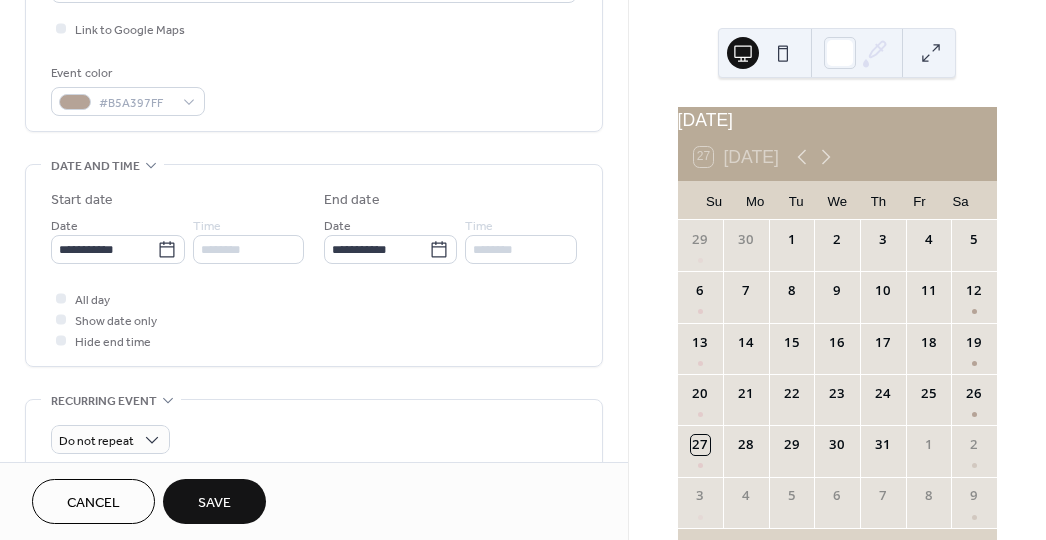 type on "**********" 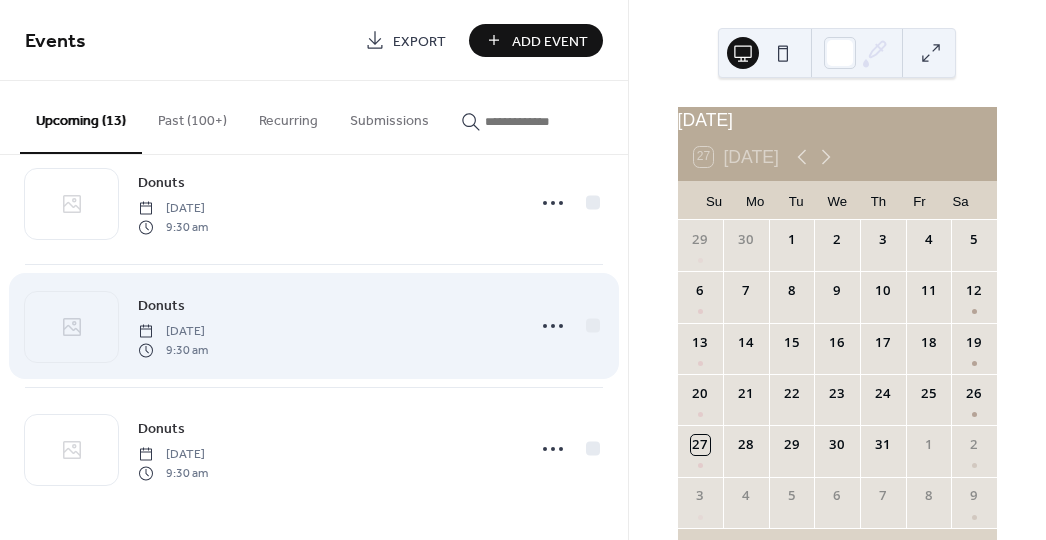 scroll, scrollTop: 1279, scrollLeft: 0, axis: vertical 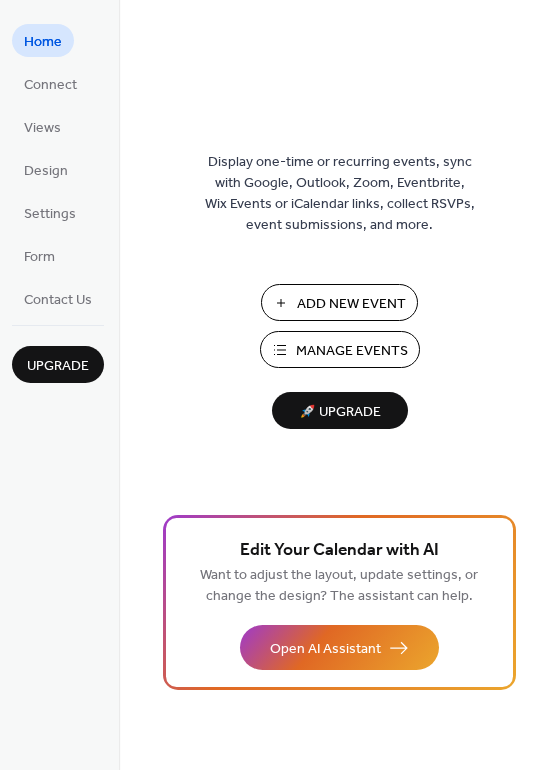 click on "Add New Event" at bounding box center [351, 304] 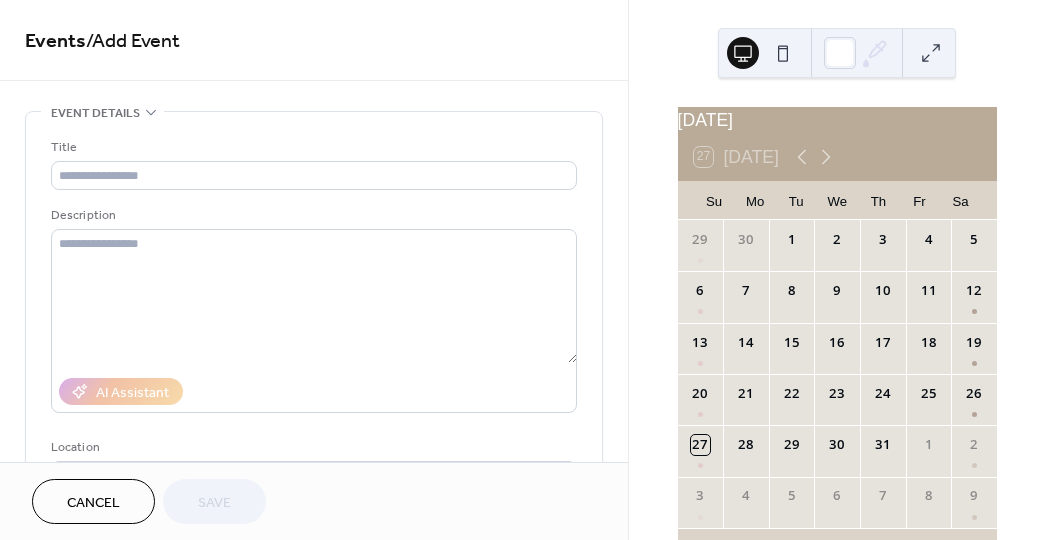 scroll, scrollTop: 0, scrollLeft: 0, axis: both 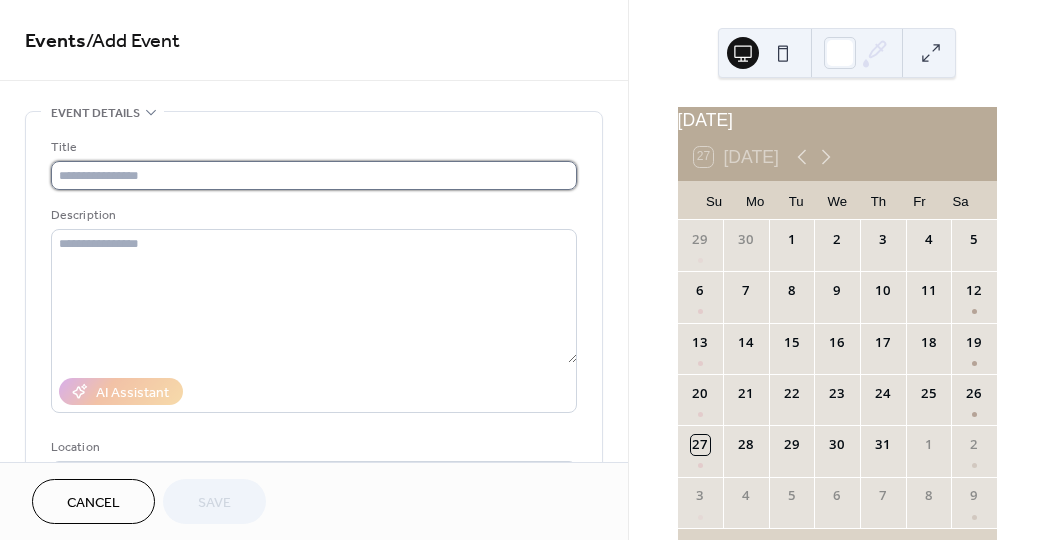 click at bounding box center (314, 175) 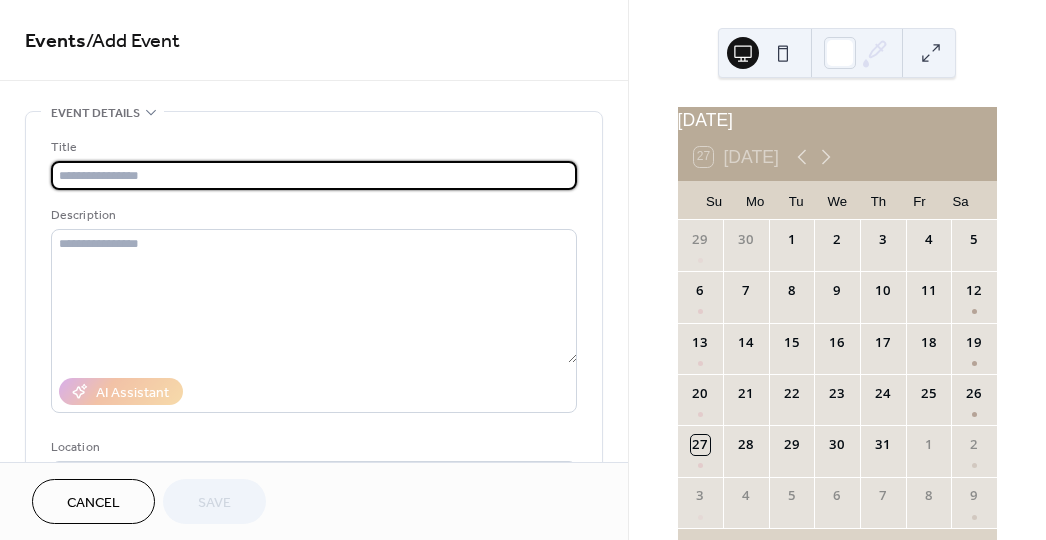 drag, startPoint x: 214, startPoint y: 165, endPoint x: 199, endPoint y: 175, distance: 18.027756 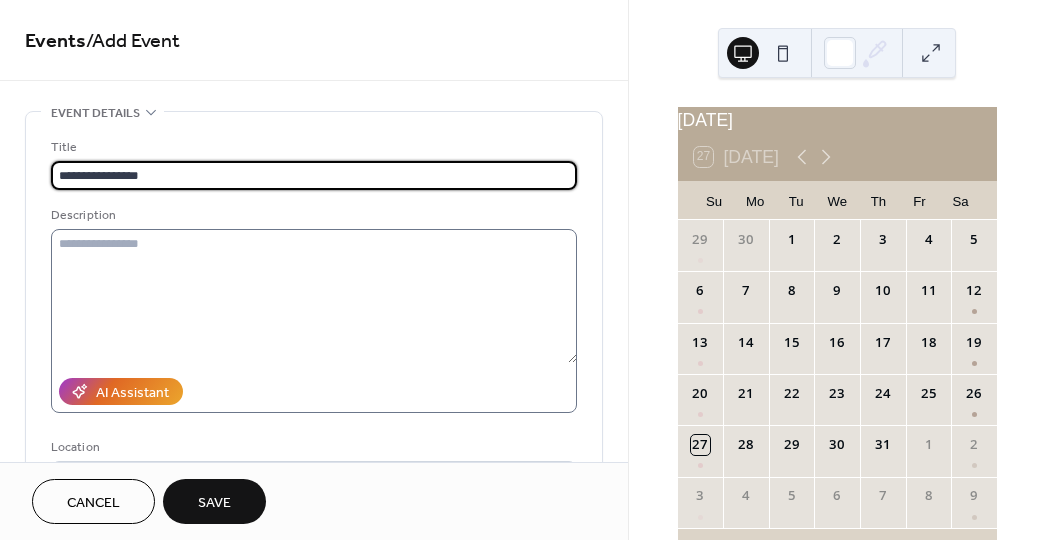 type on "**********" 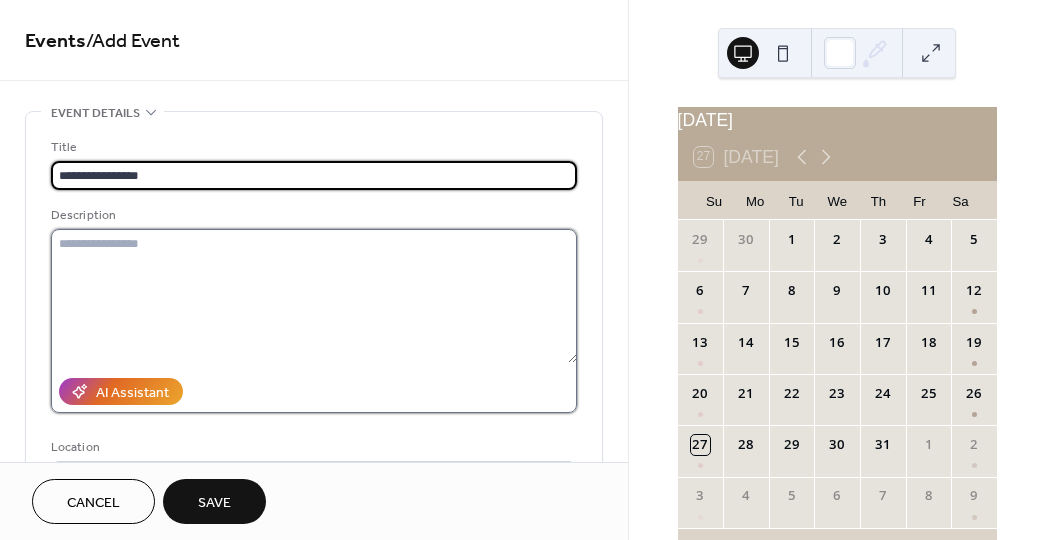 click at bounding box center [314, 296] 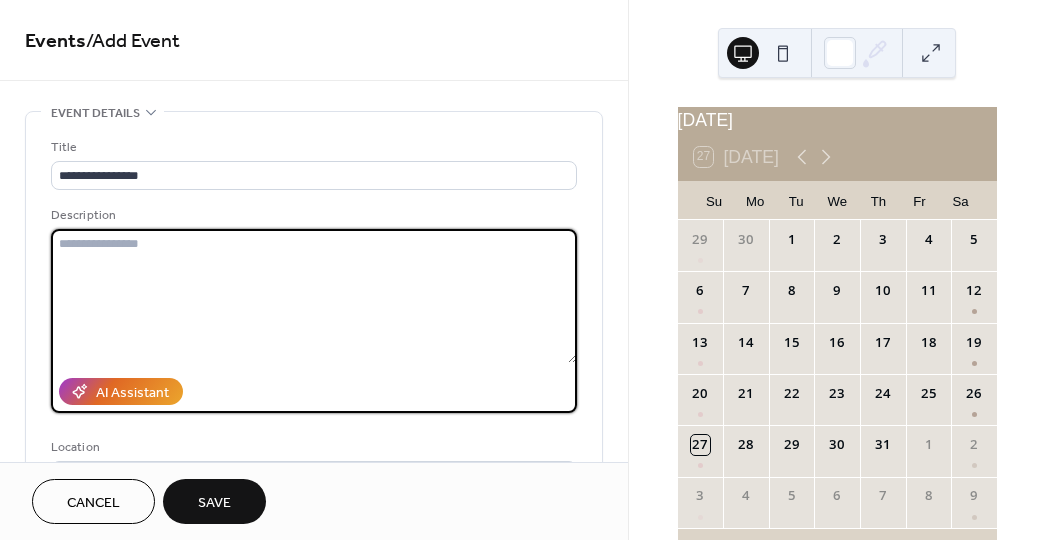 type on "*" 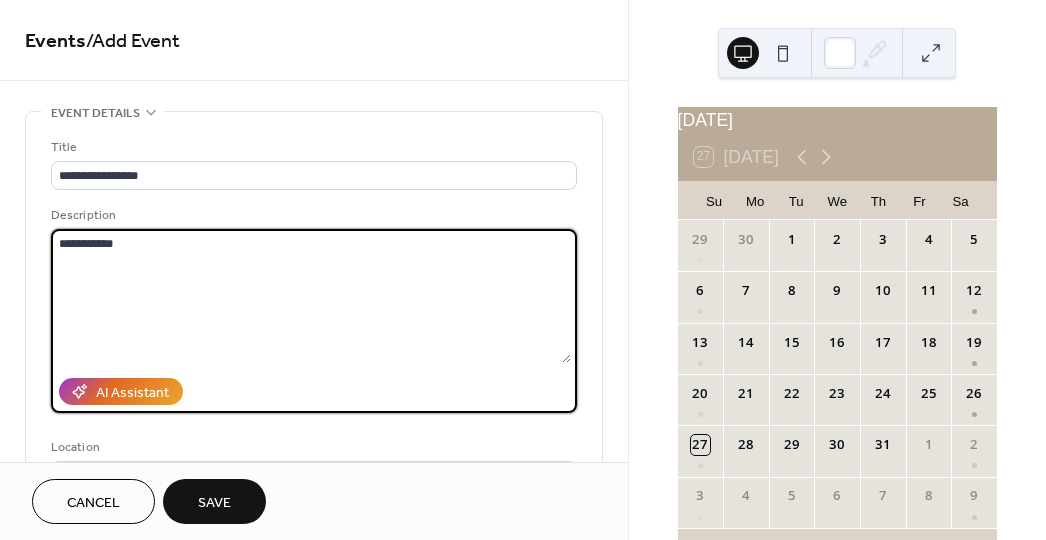 drag, startPoint x: 60, startPoint y: 246, endPoint x: 217, endPoint y: 258, distance: 157.45793 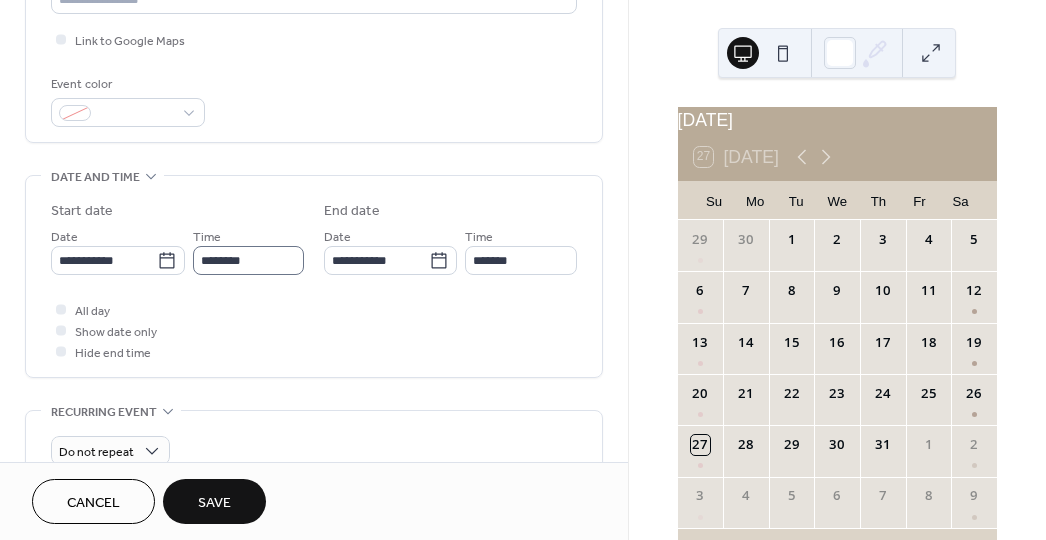 scroll, scrollTop: 483, scrollLeft: 0, axis: vertical 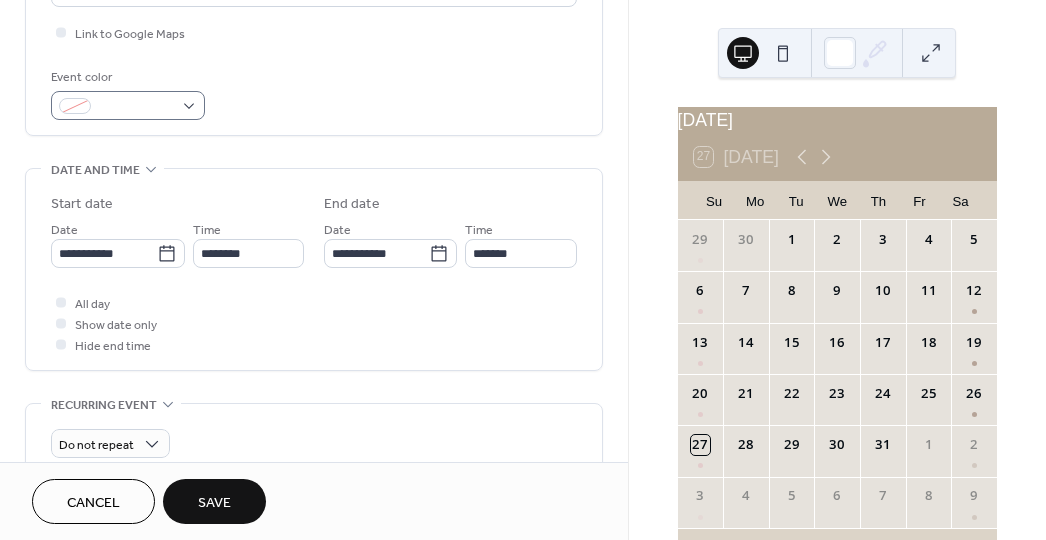 type on "**********" 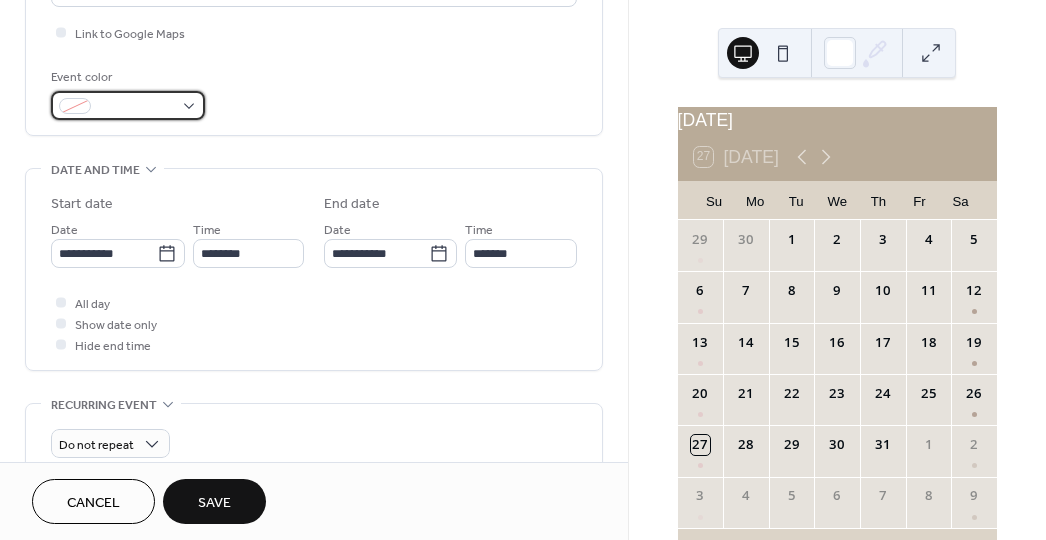click at bounding box center (128, 105) 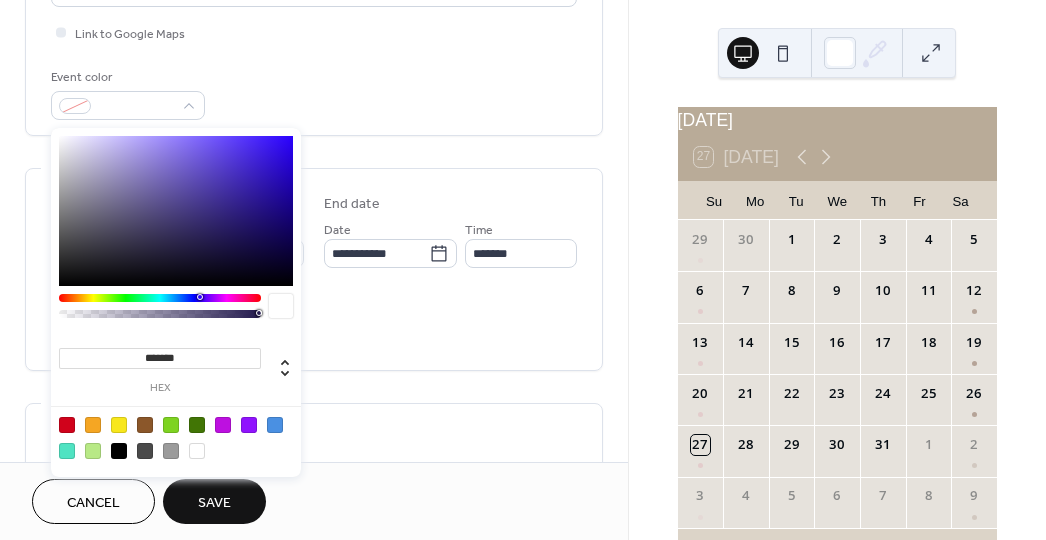 click on "*******" at bounding box center (160, 358) 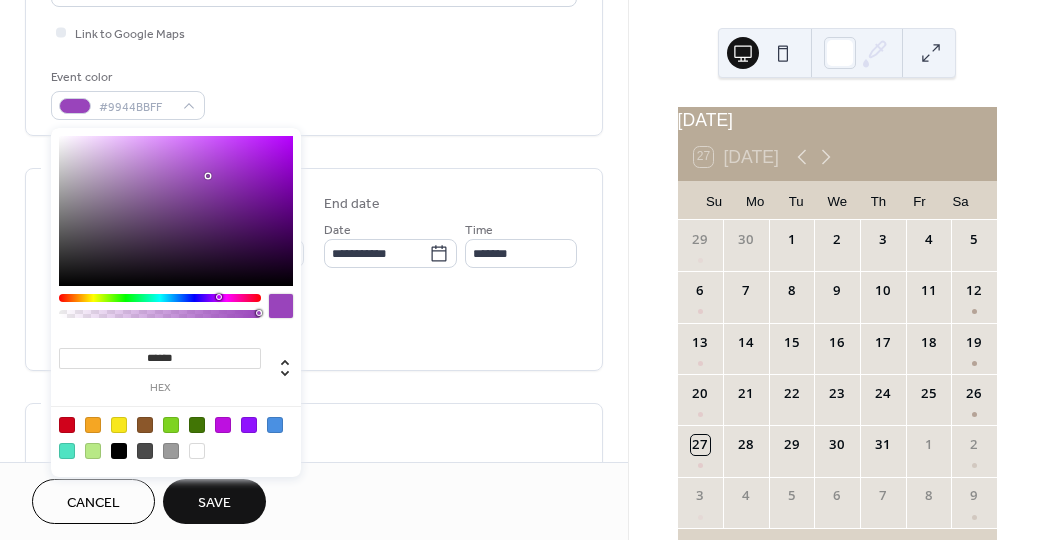 type on "*******" 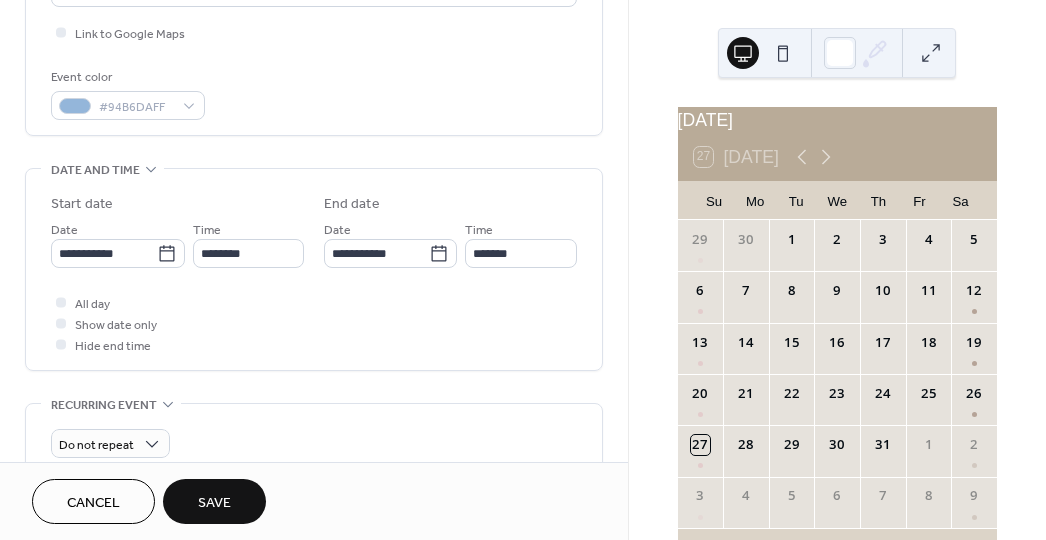 click on "All day Show date only Hide end time" at bounding box center [314, 323] 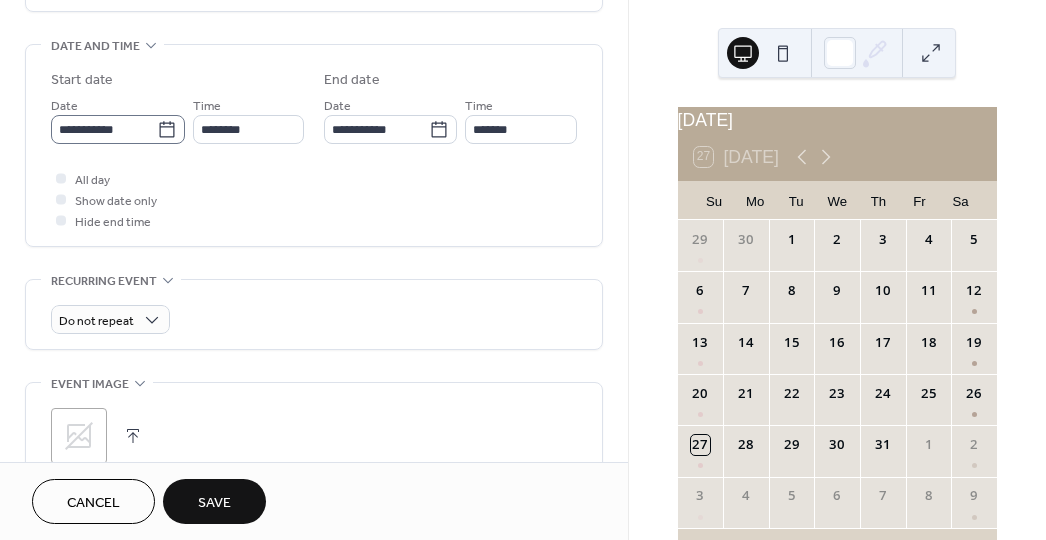 scroll, scrollTop: 641, scrollLeft: 0, axis: vertical 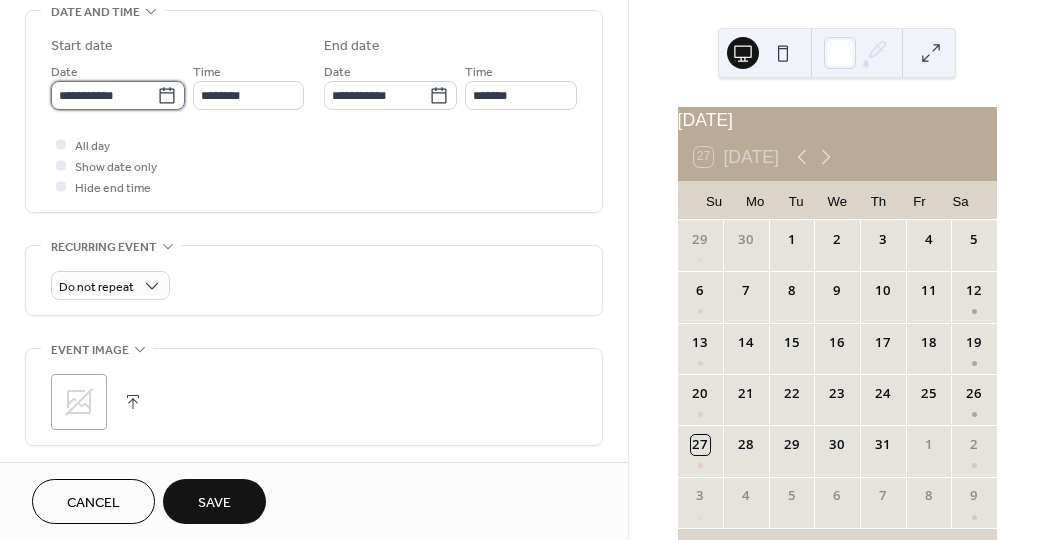 click on "**********" at bounding box center (104, 95) 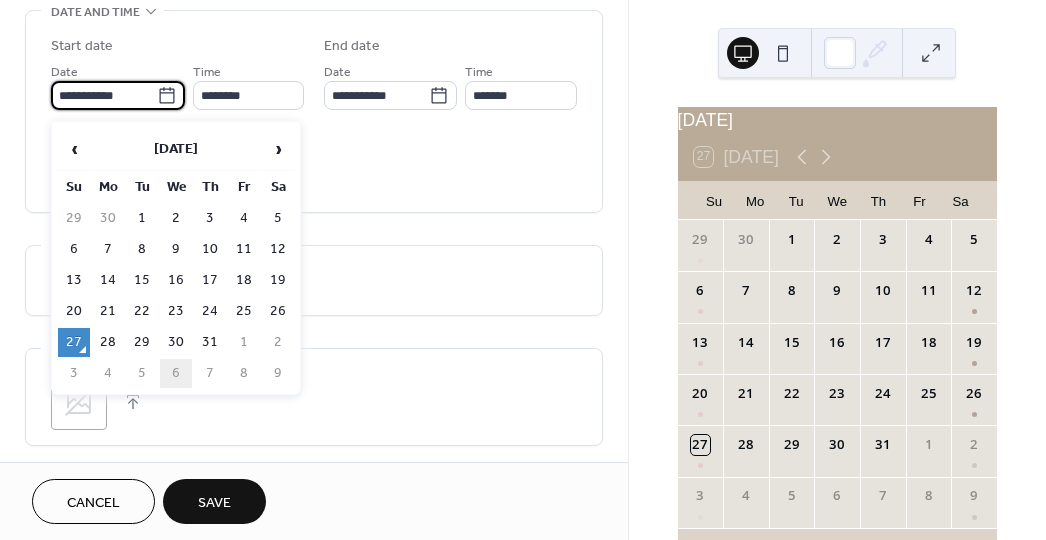 click on "6" at bounding box center [176, 373] 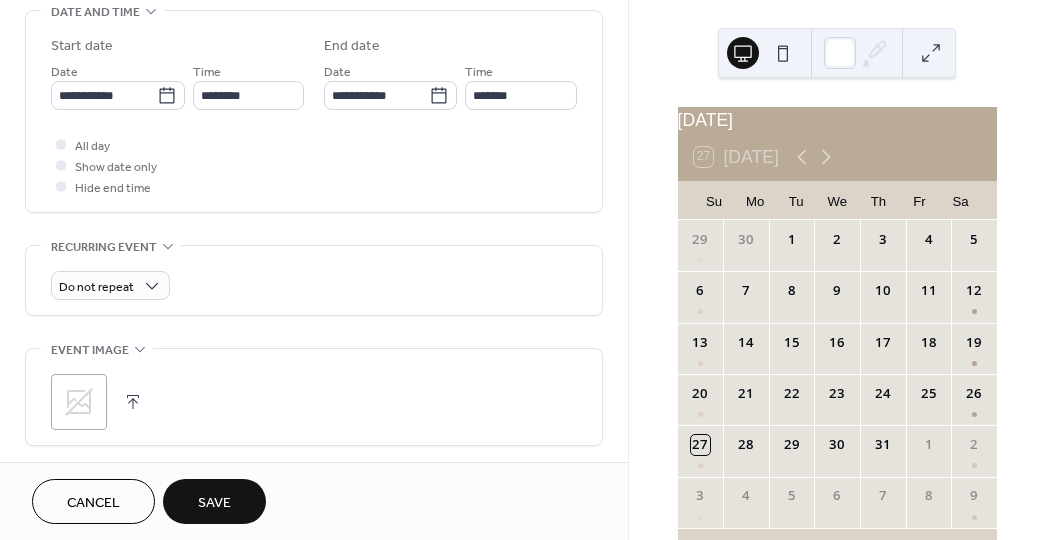 type on "**********" 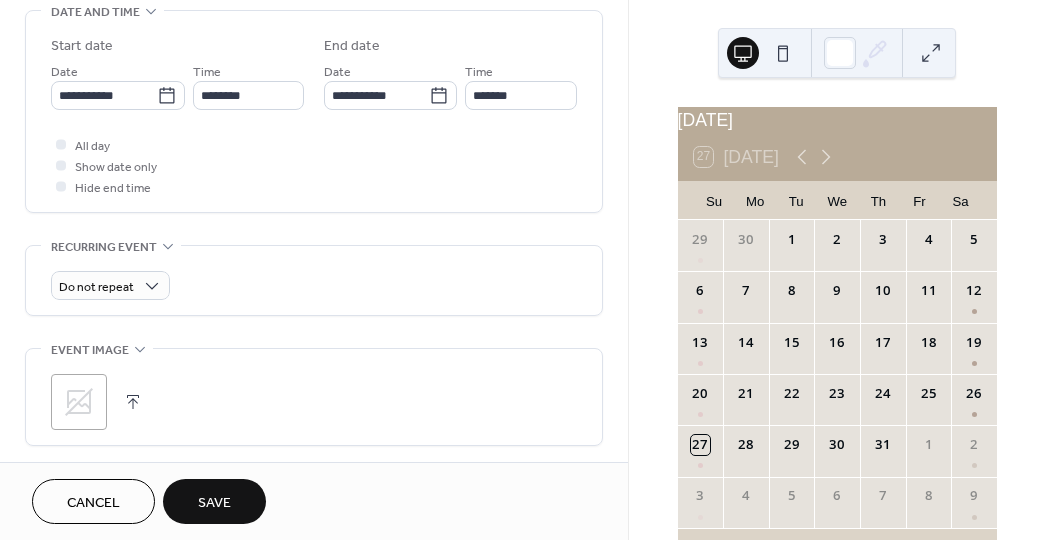 type on "**********" 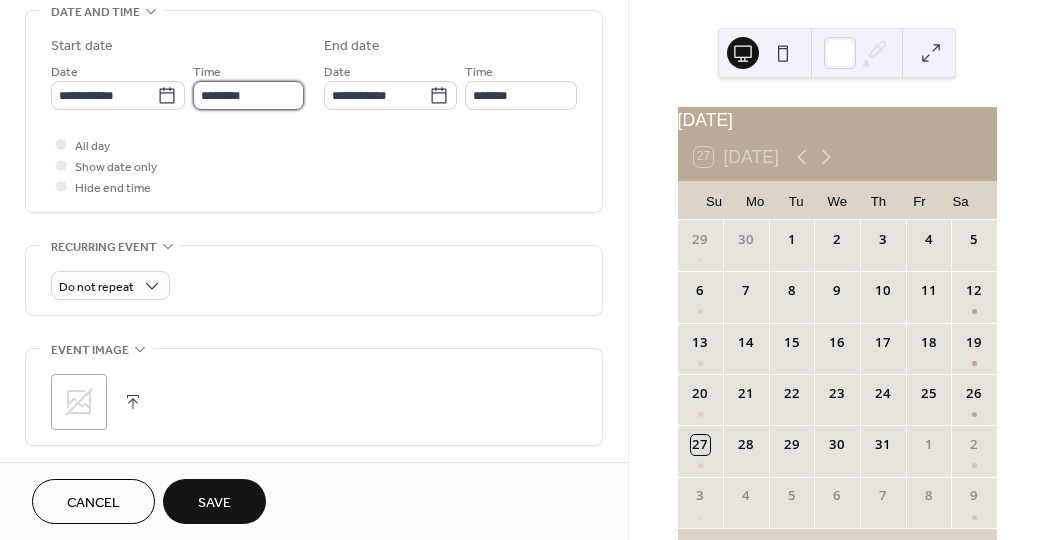 click on "********" at bounding box center [248, 95] 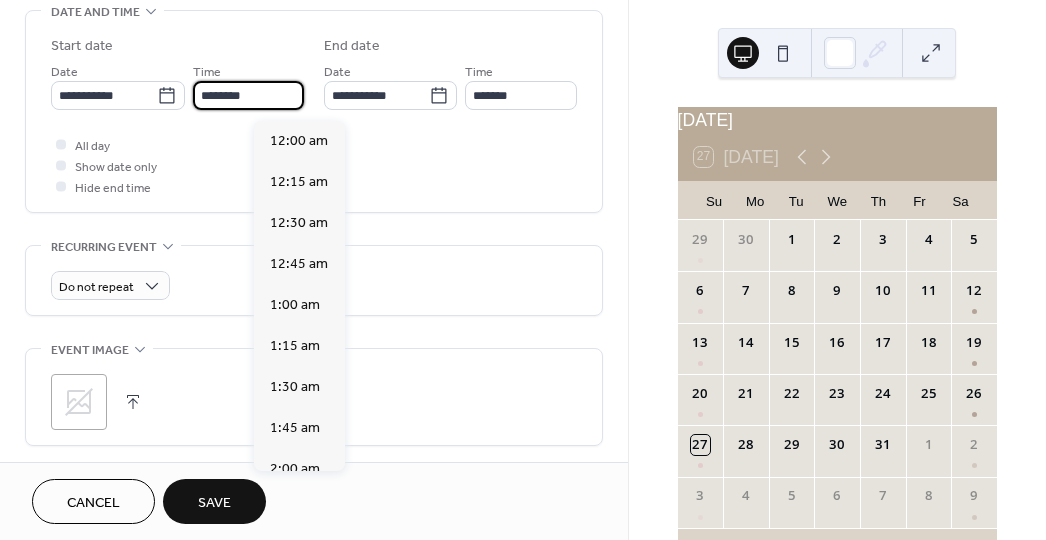 scroll, scrollTop: 640, scrollLeft: 0, axis: vertical 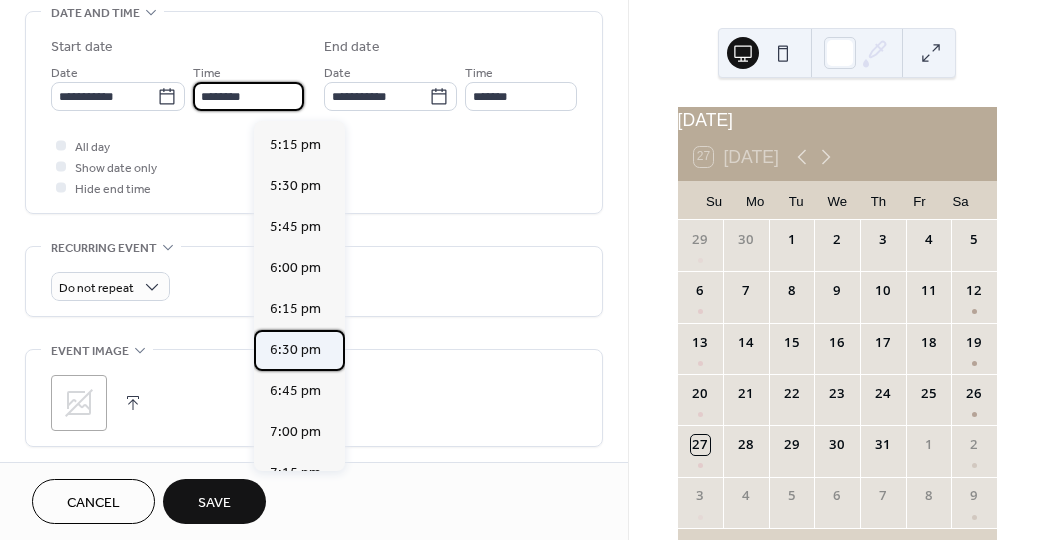 click on "6:30 pm" at bounding box center (295, 350) 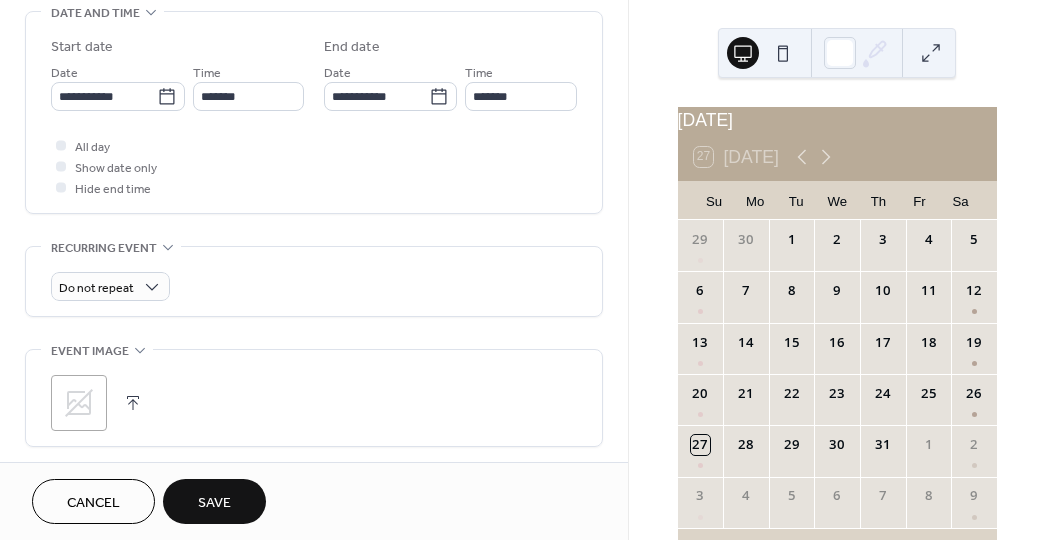 type on "*******" 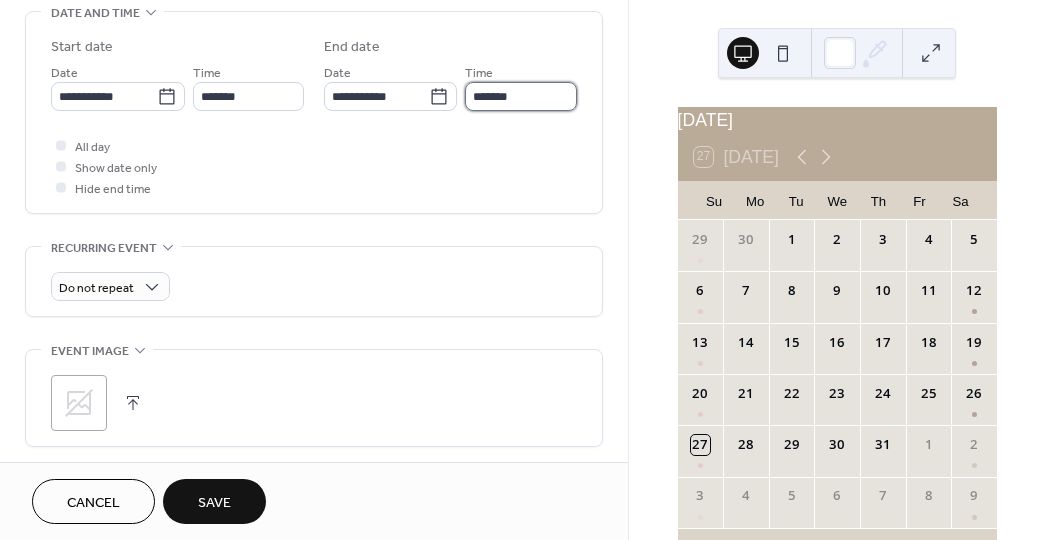 click on "*******" at bounding box center [520, 96] 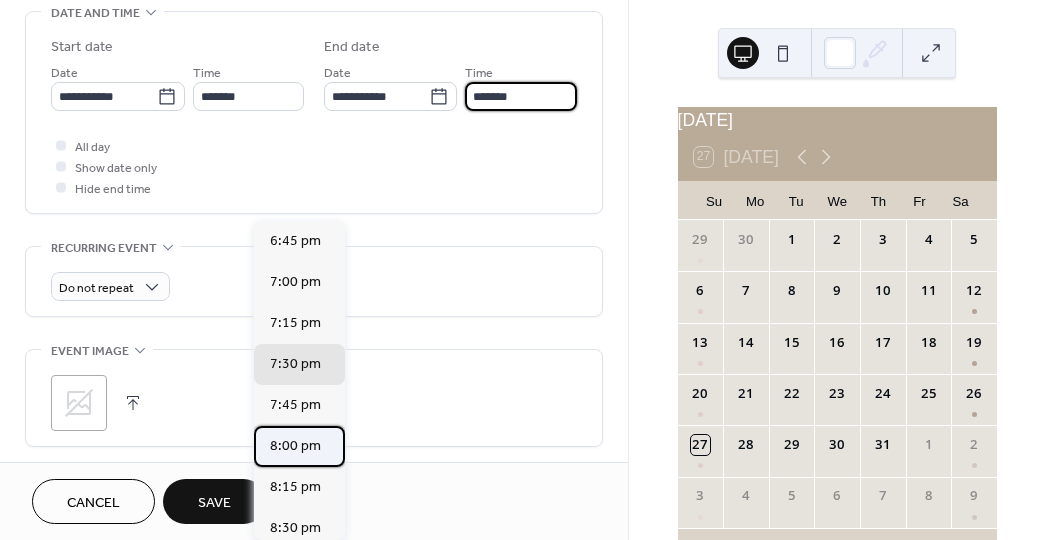 click on "8:00 pm" at bounding box center (295, 446) 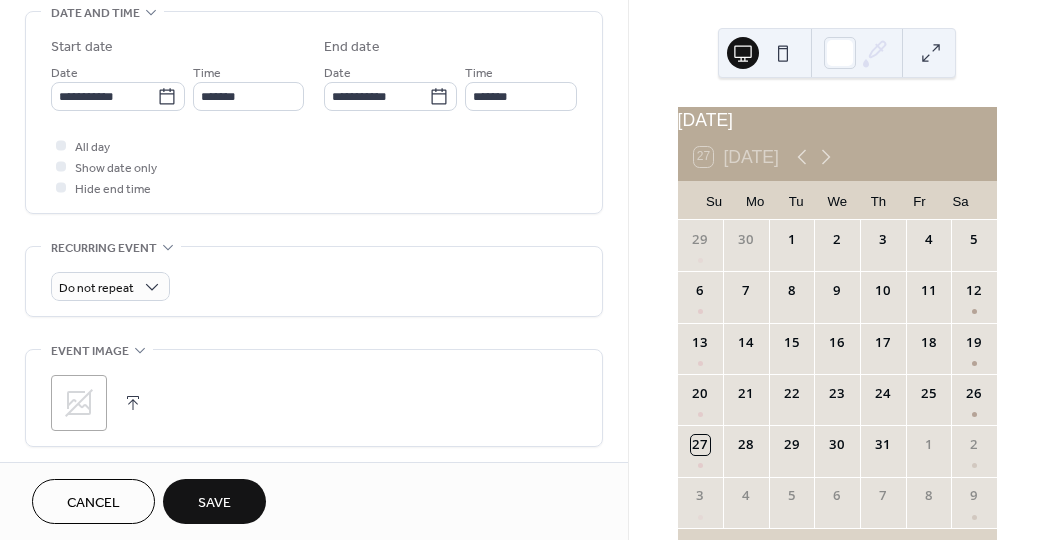 type on "*******" 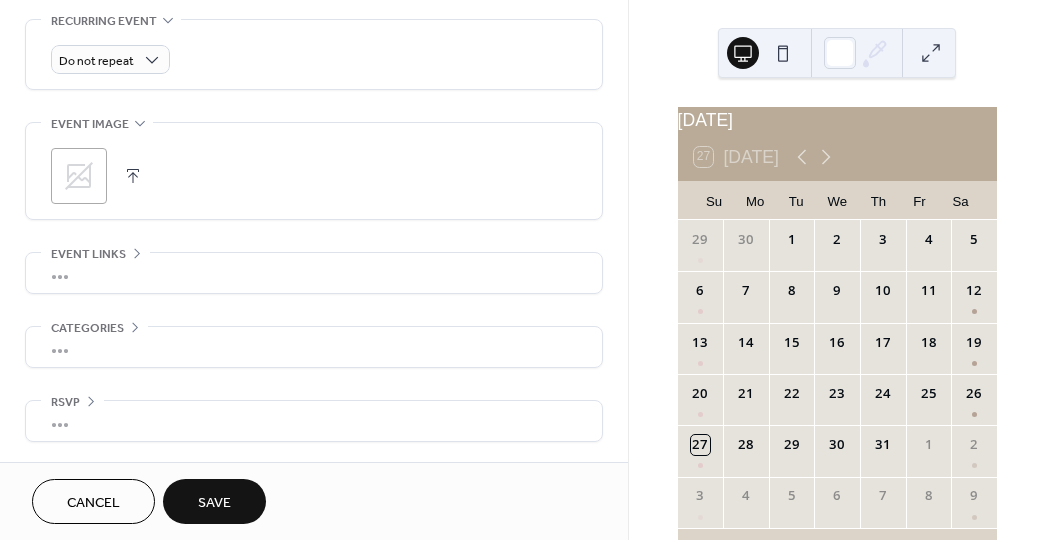 scroll, scrollTop: 973, scrollLeft: 0, axis: vertical 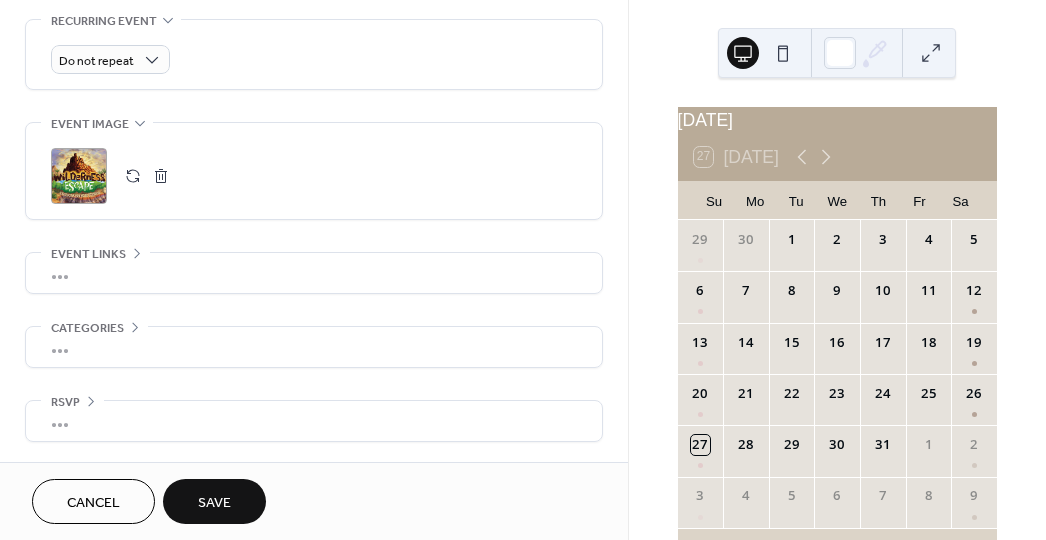 click on "Save" at bounding box center [214, 503] 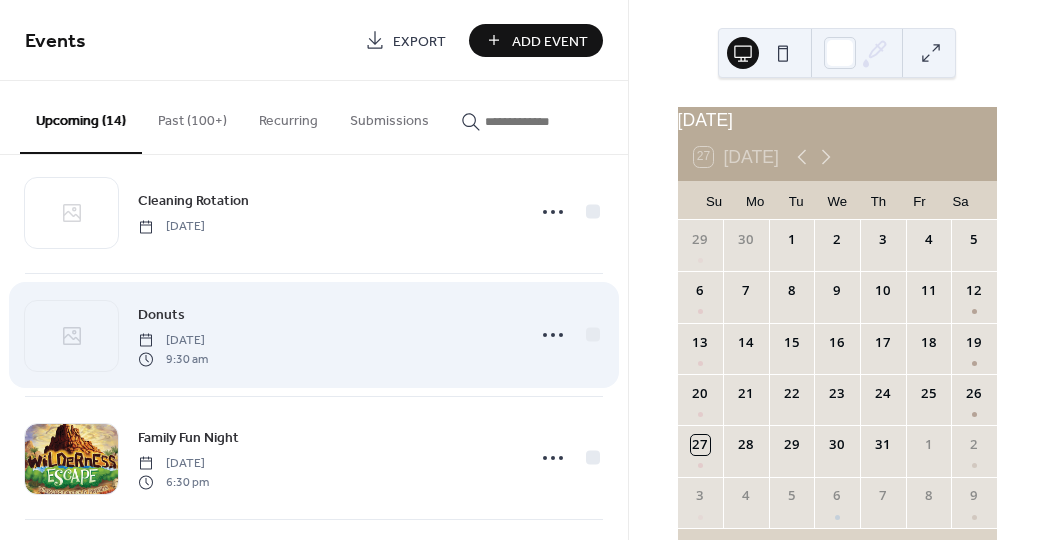 scroll, scrollTop: 317, scrollLeft: 0, axis: vertical 